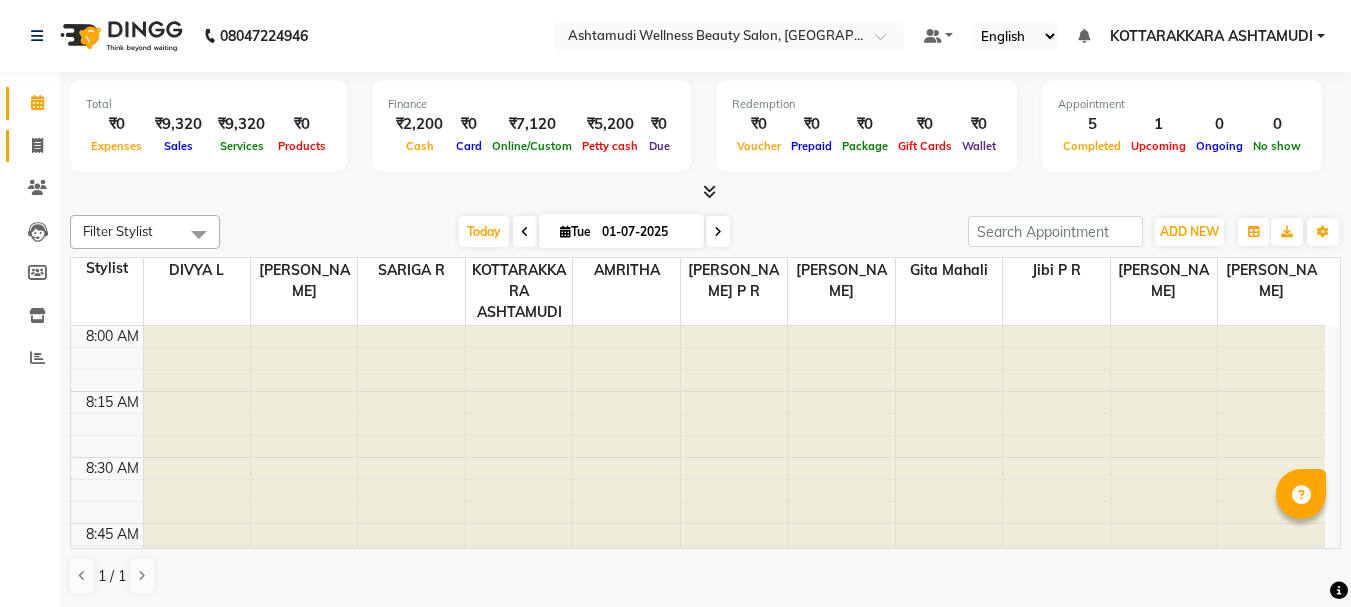 scroll, scrollTop: 0, scrollLeft: 0, axis: both 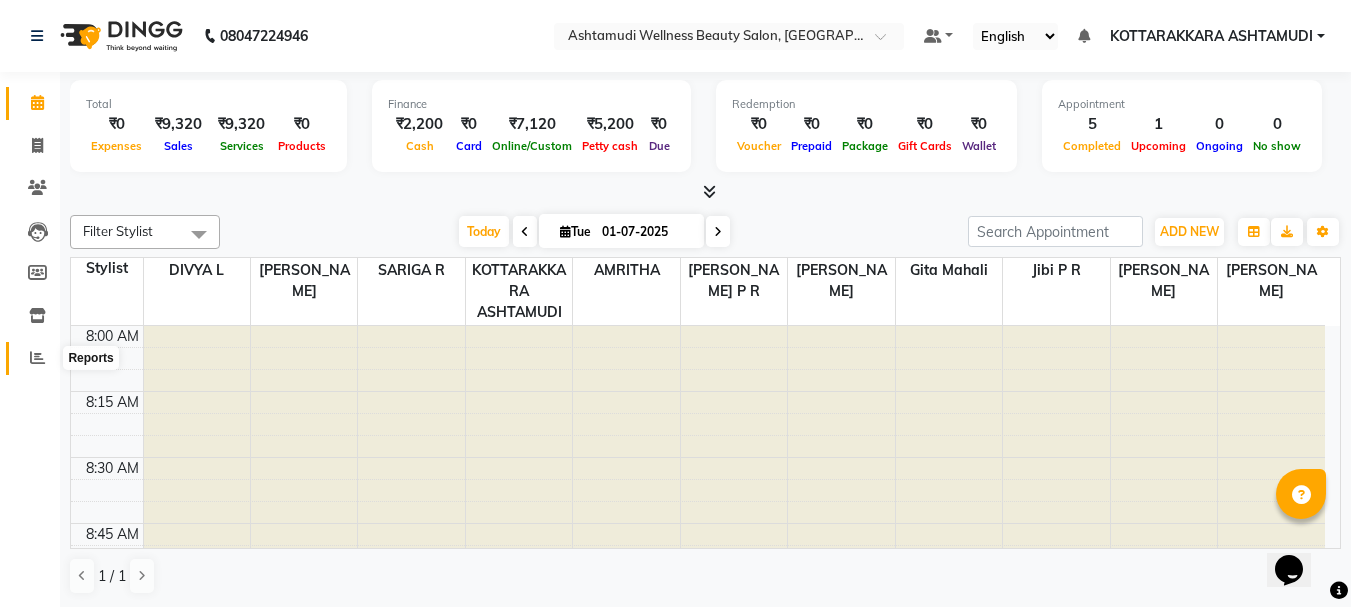 click 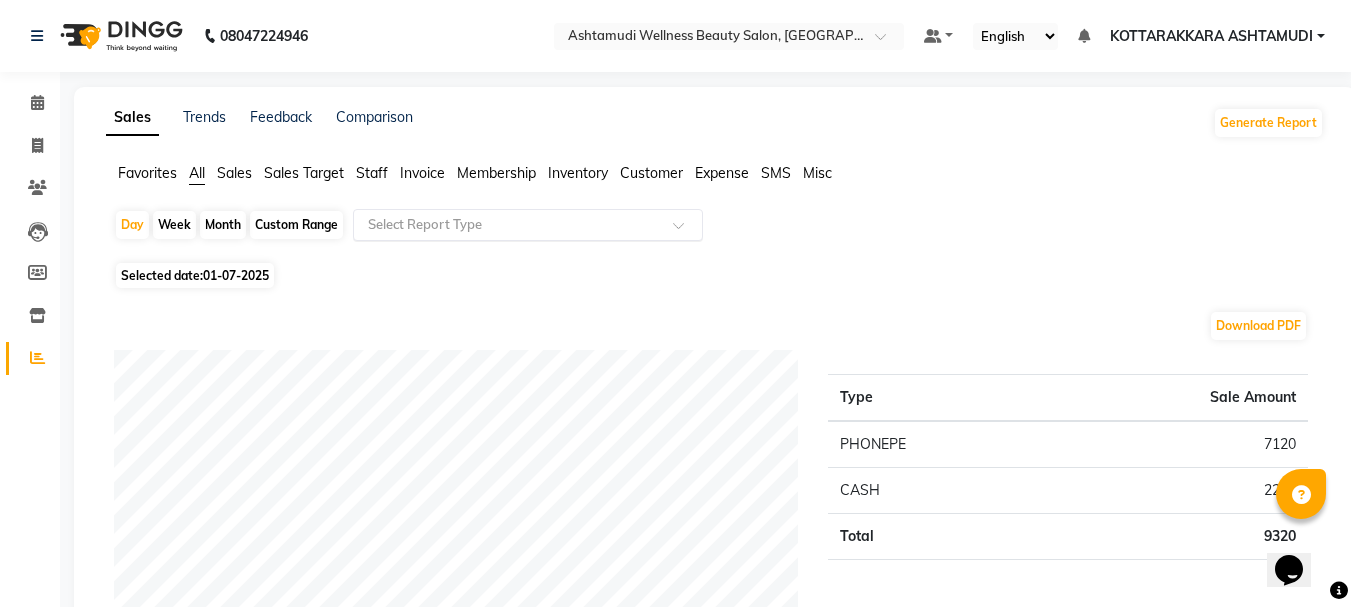 click 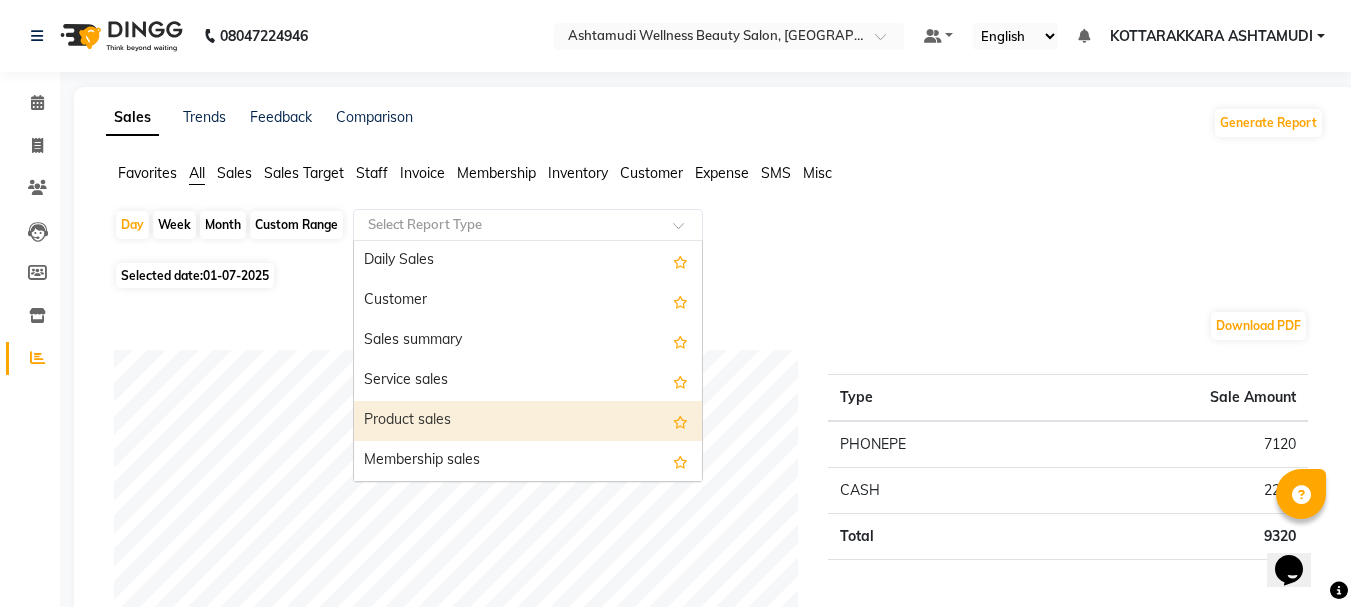scroll, scrollTop: 300, scrollLeft: 0, axis: vertical 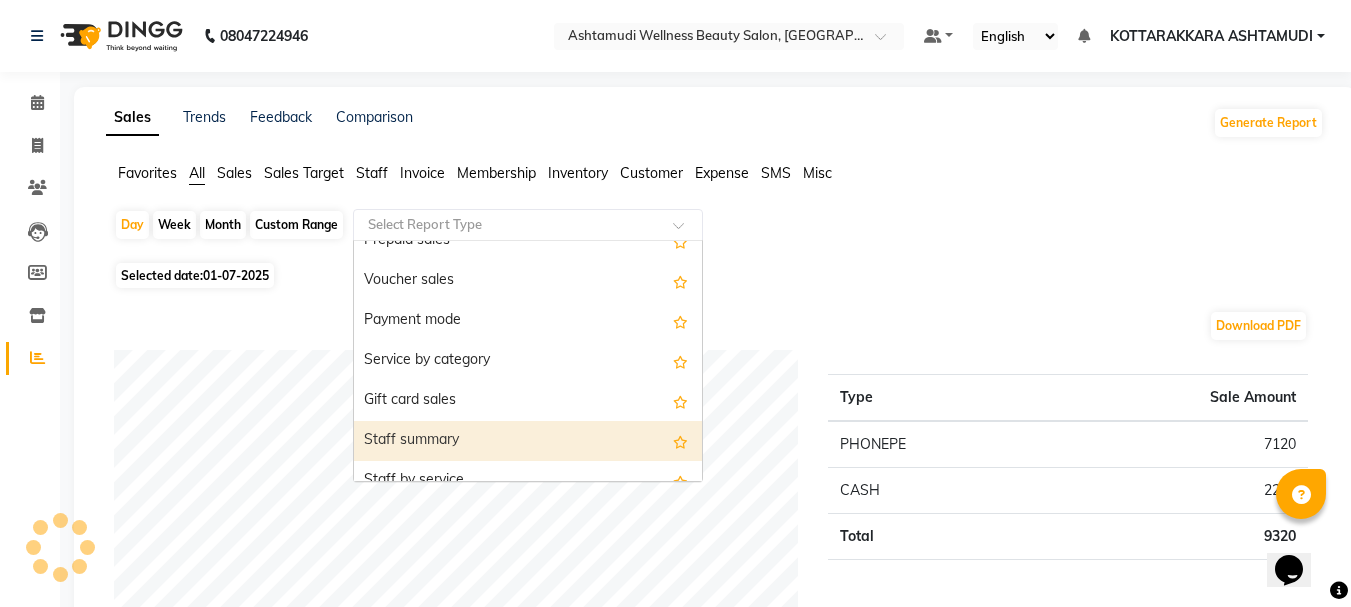 click on "Staff summary" at bounding box center (528, 441) 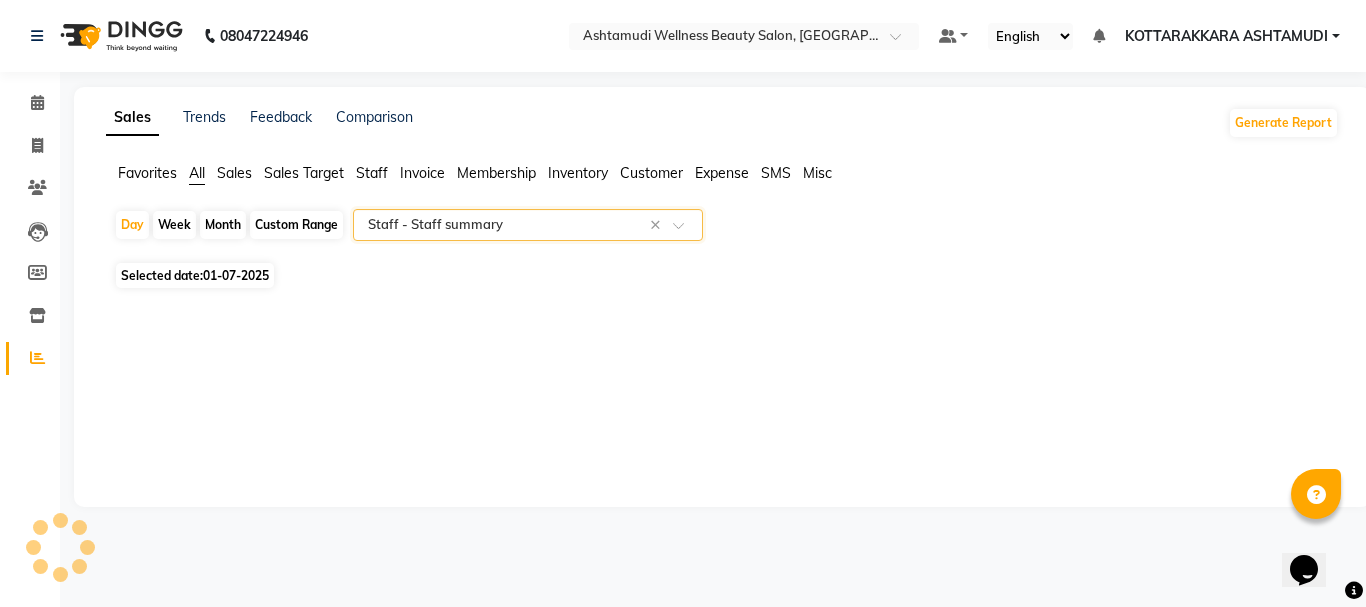select on "full_report" 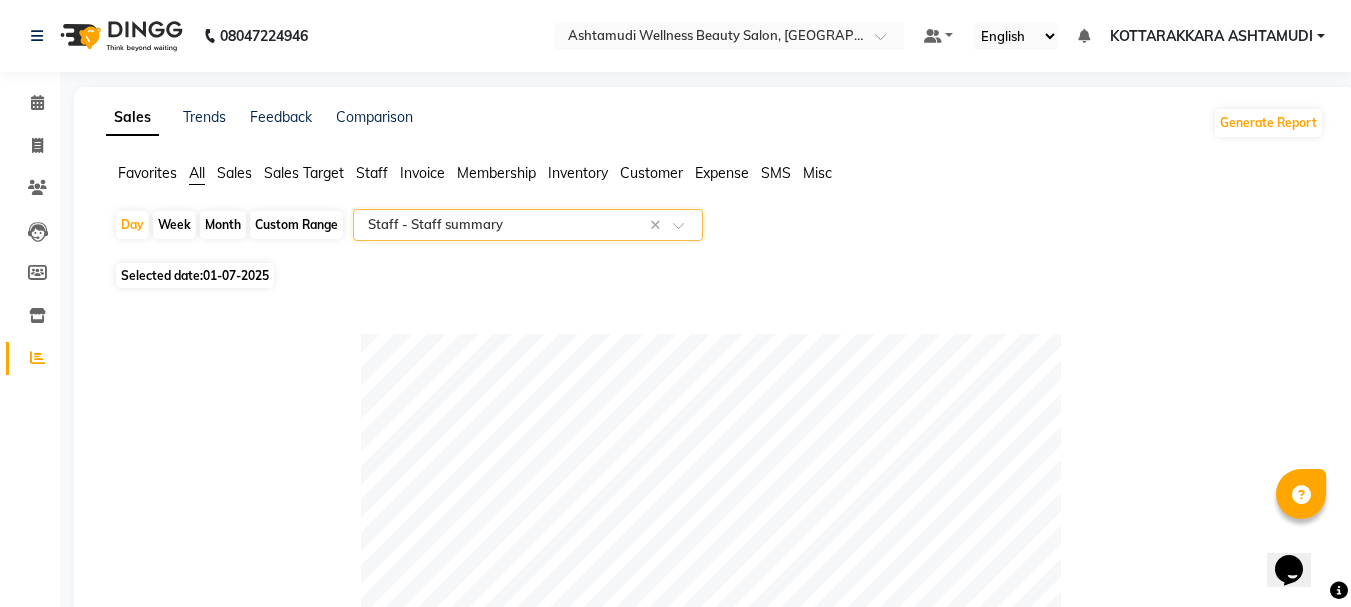 click on "Custom Range" 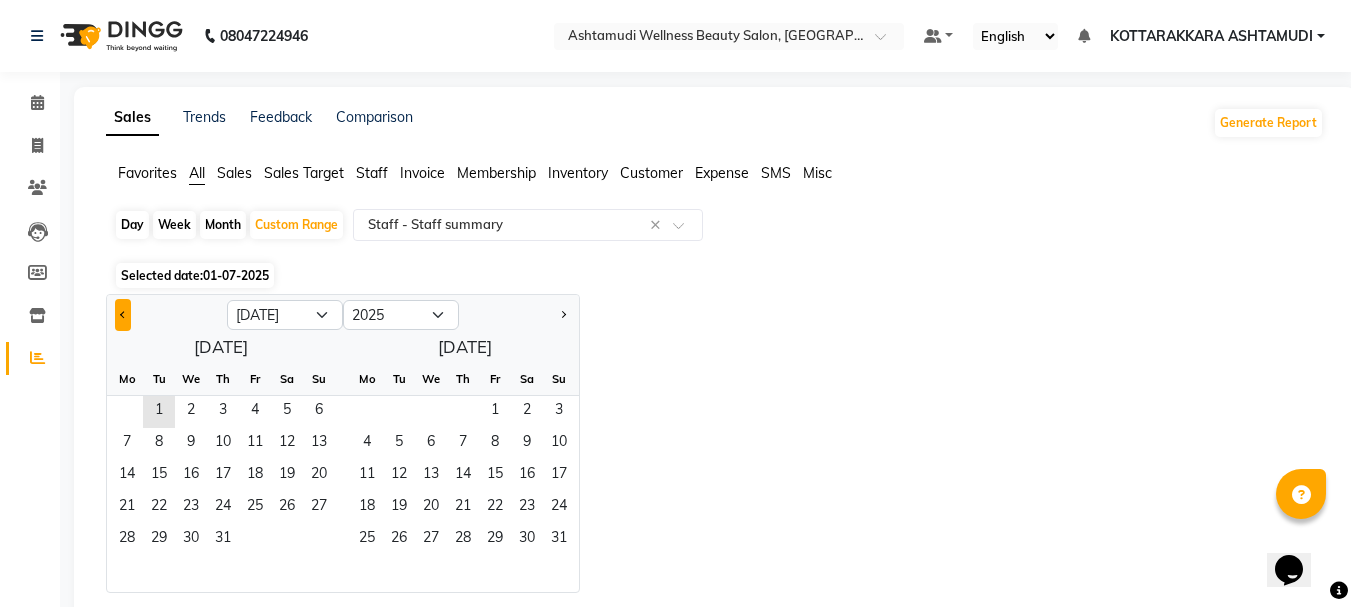 click 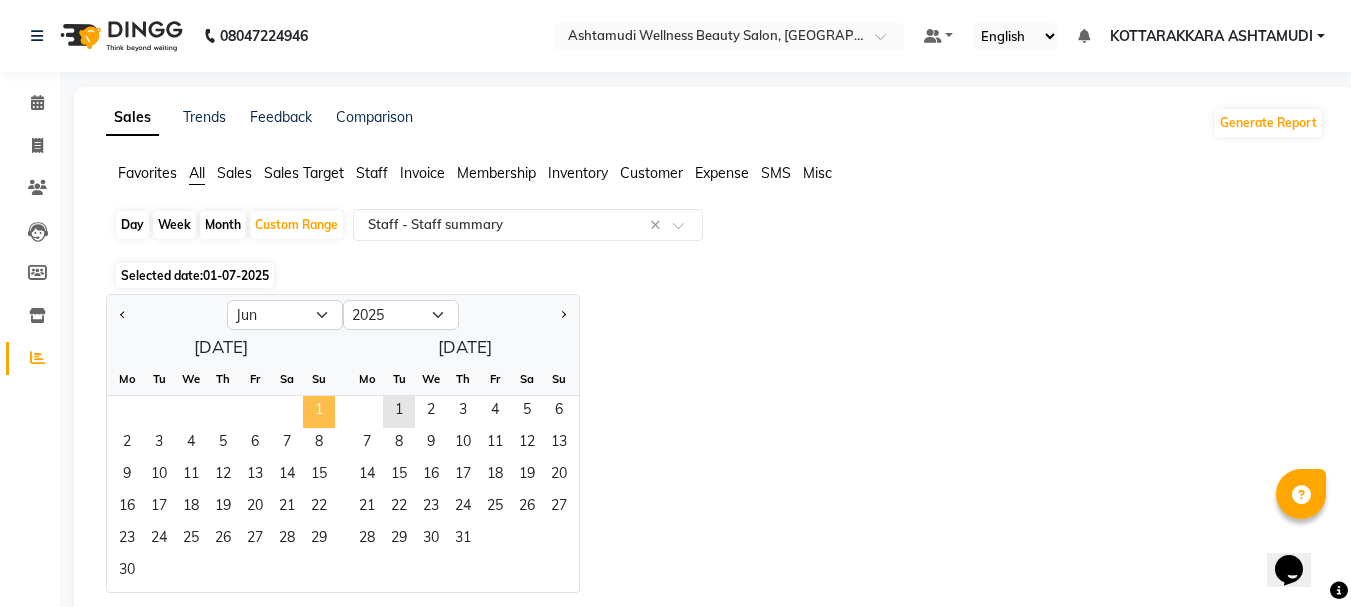 click on "1" 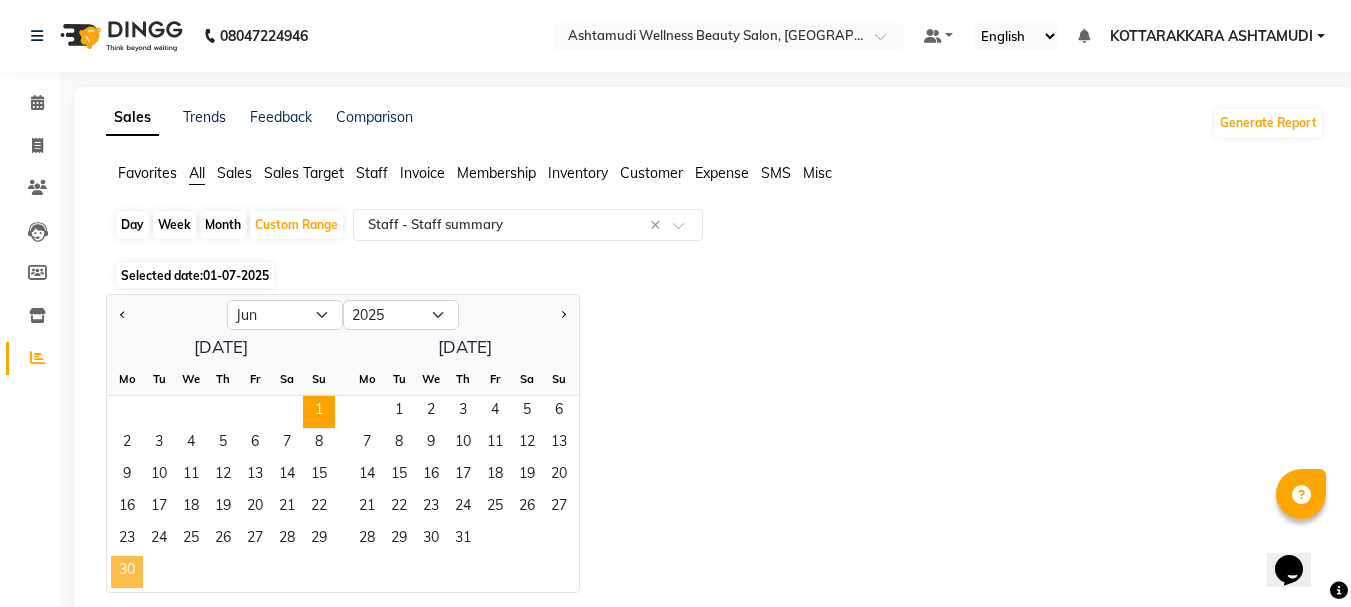 drag, startPoint x: 319, startPoint y: 415, endPoint x: 112, endPoint y: 556, distance: 250.45958 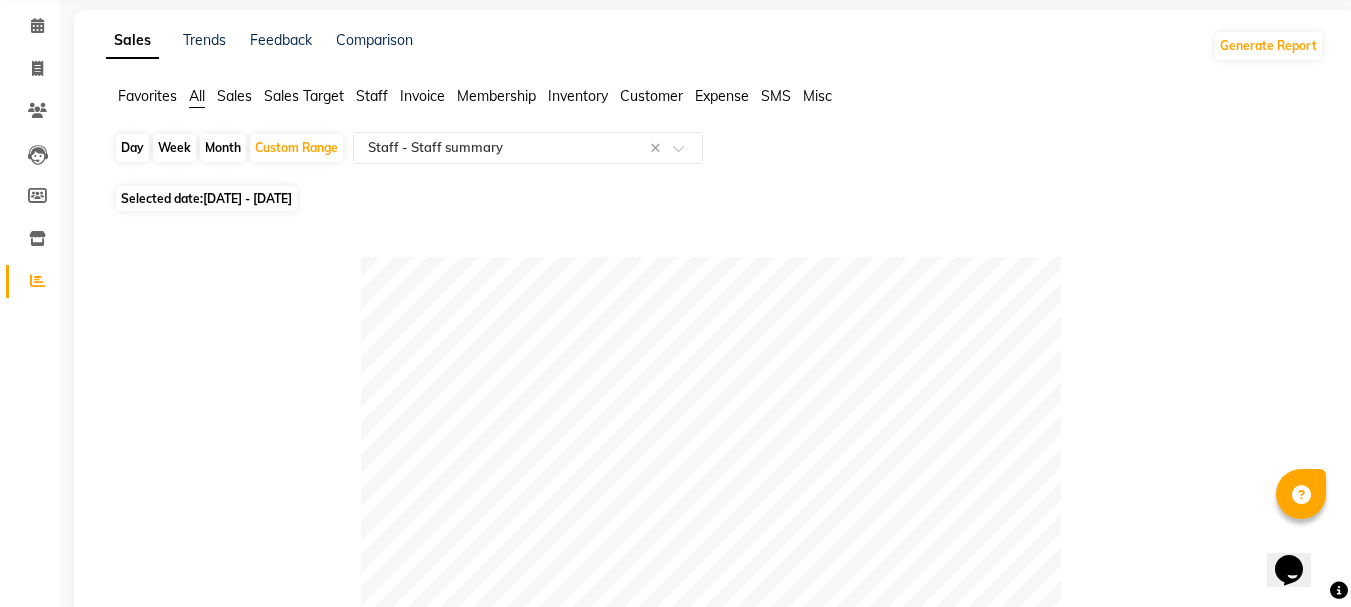 scroll, scrollTop: 0, scrollLeft: 0, axis: both 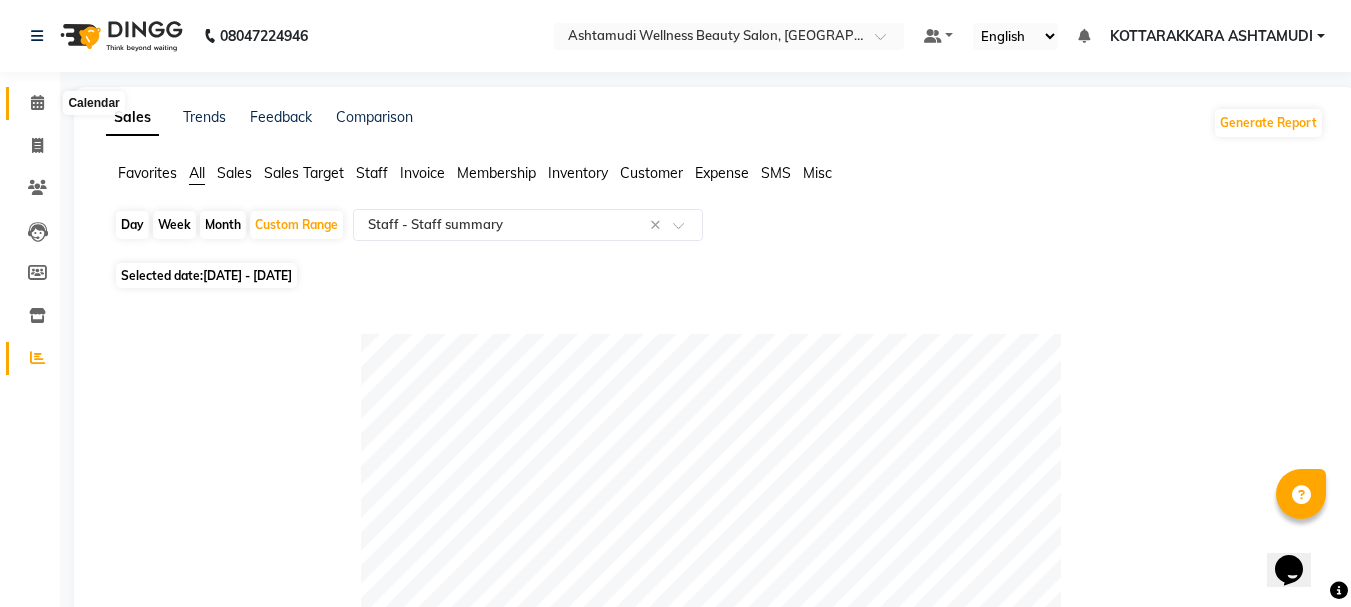 click 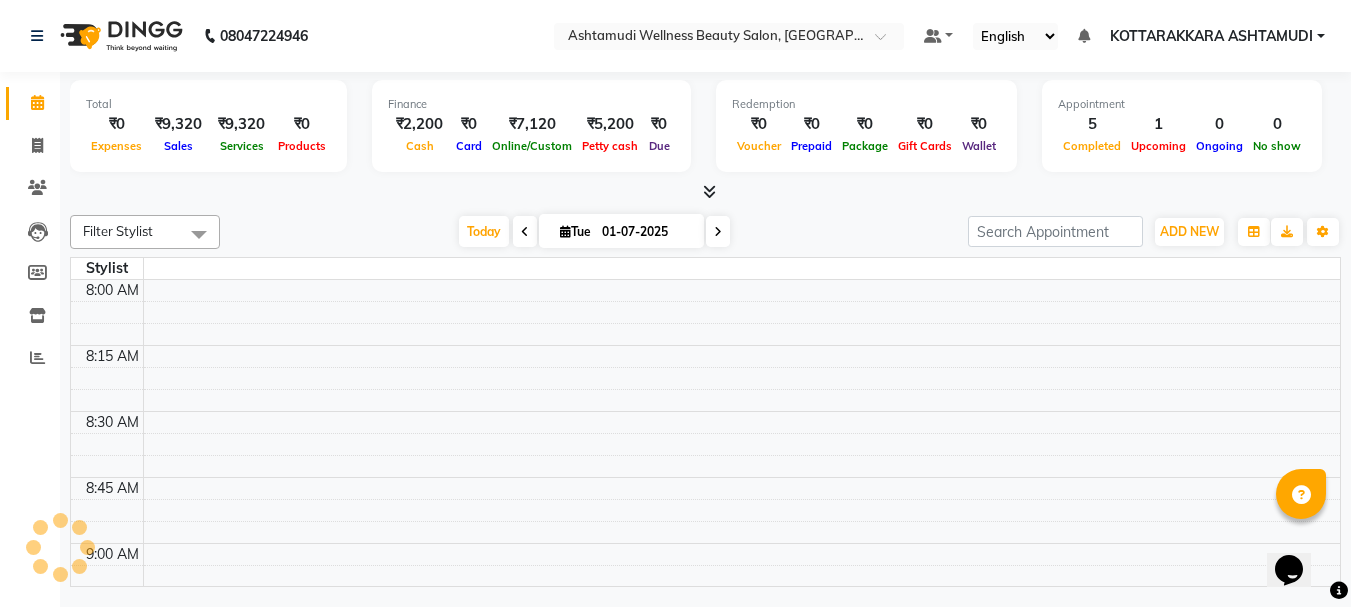 scroll, scrollTop: 2113, scrollLeft: 0, axis: vertical 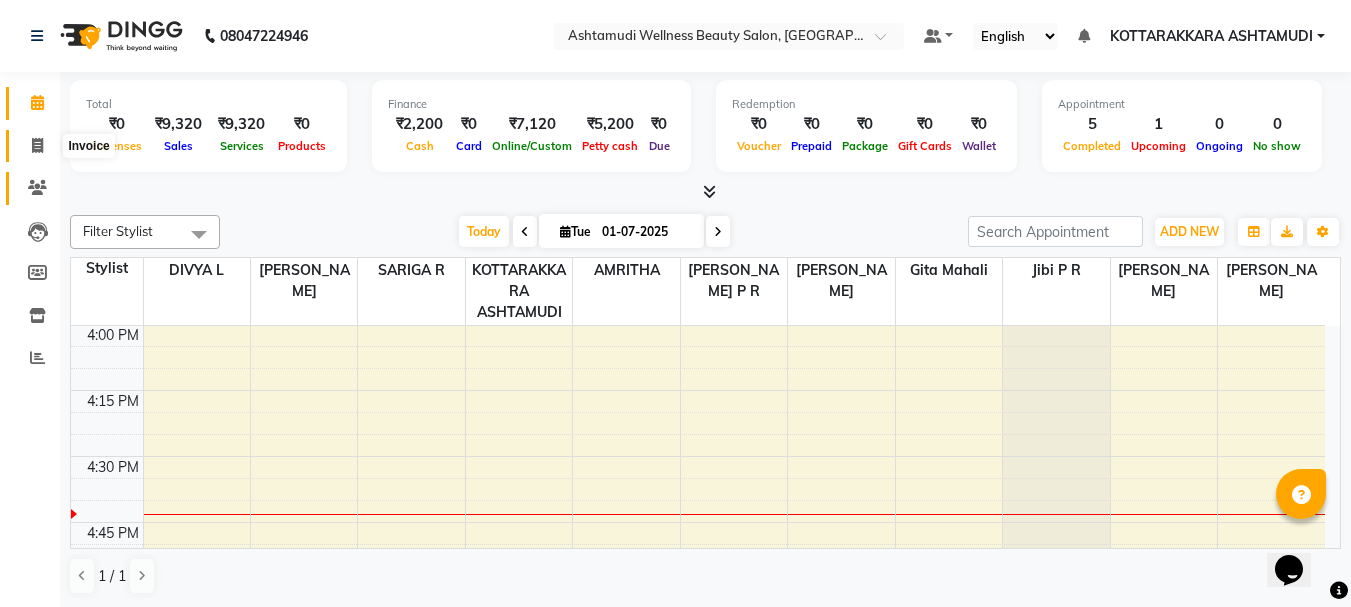drag, startPoint x: 36, startPoint y: 148, endPoint x: 53, endPoint y: 194, distance: 49.0408 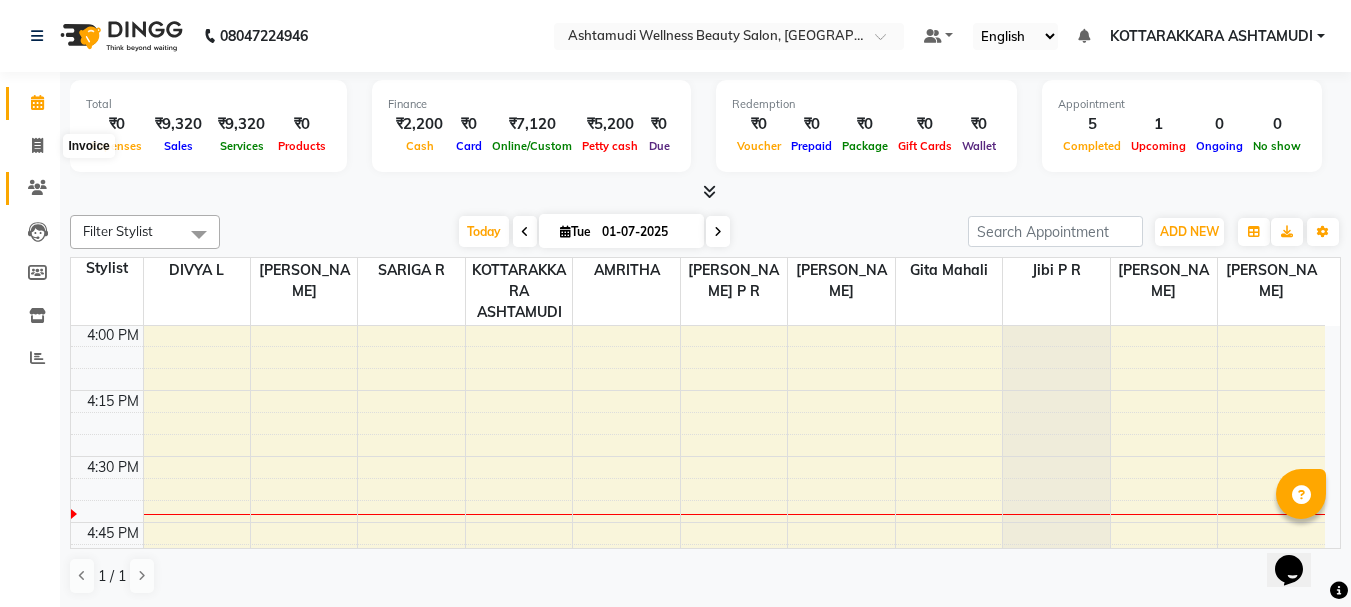select on "service" 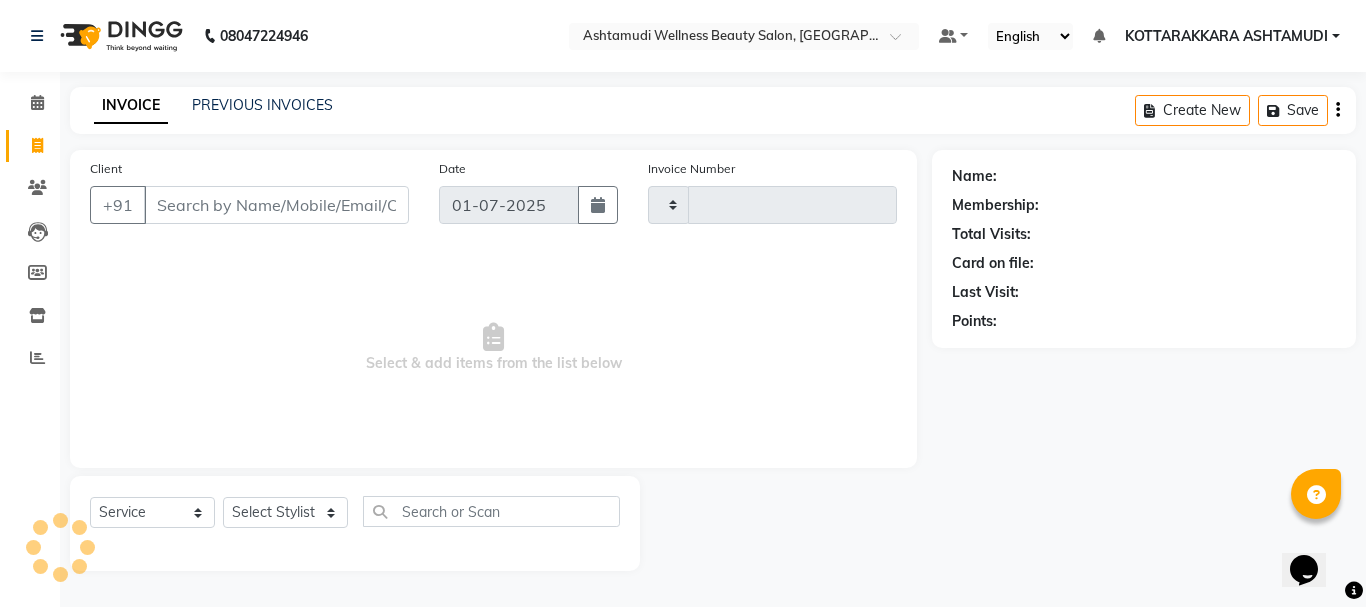 type on "1797" 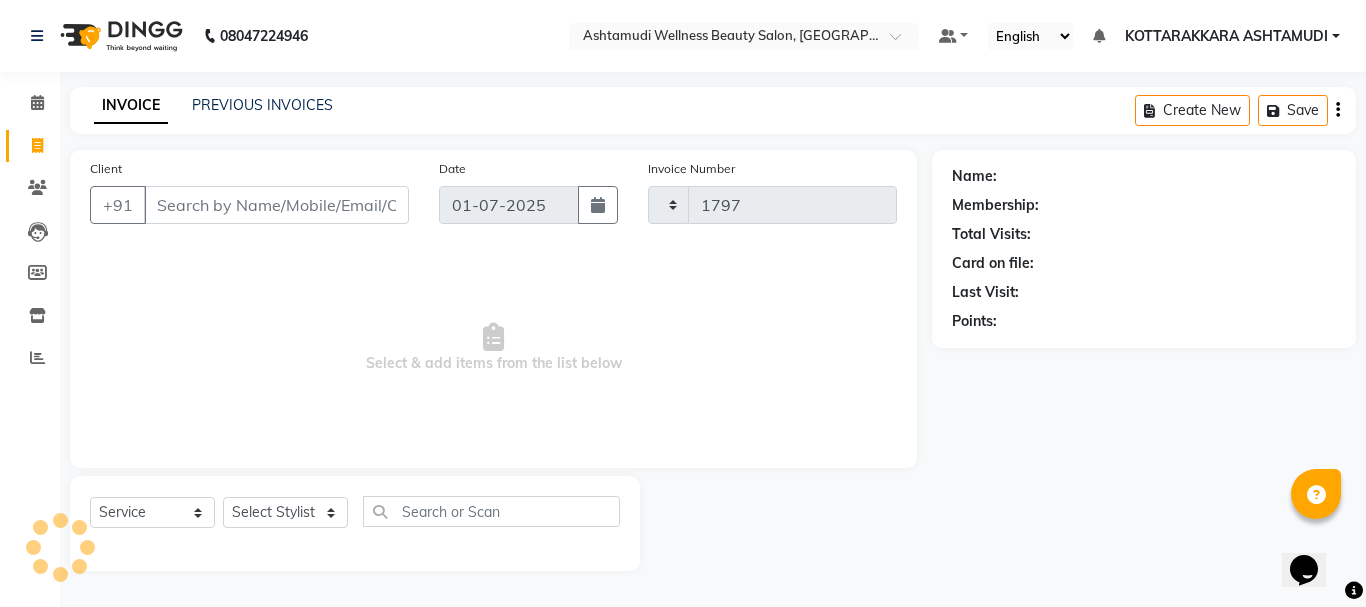 select on "4664" 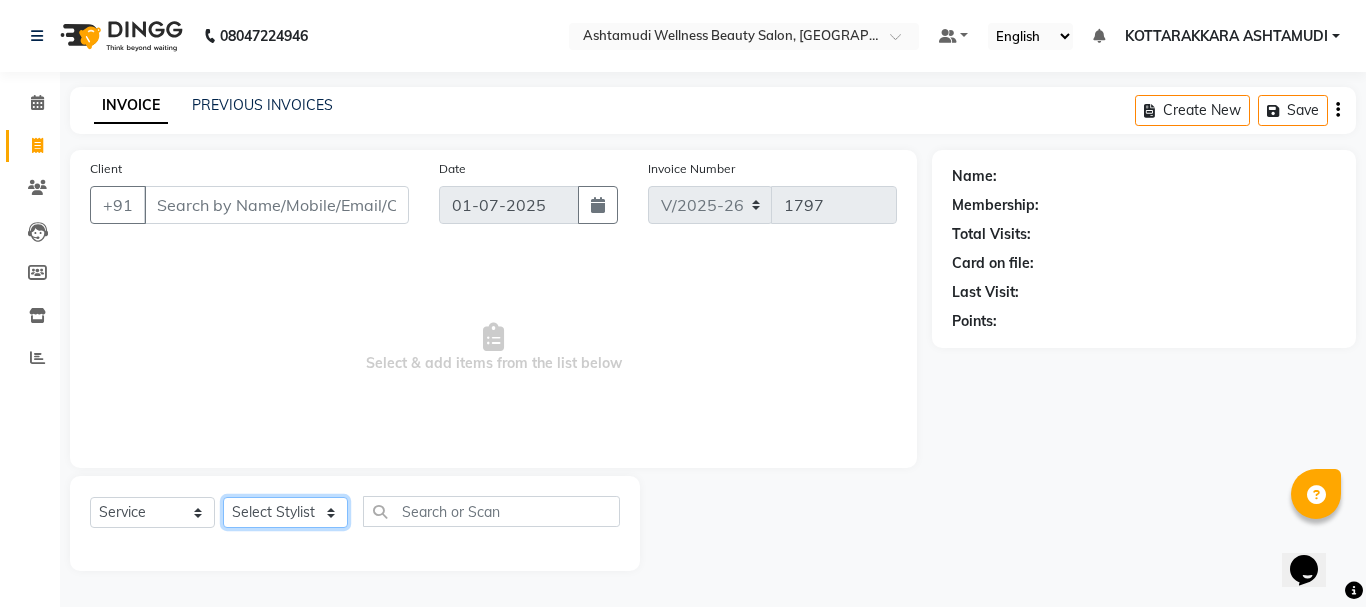 click on "Select Stylist AMRITHA [PERSON_NAME] DIVYA L	 Gita Mahali  Jibi P R [PERSON_NAME]  KOTTARAKKARA ASHTAMUDI [PERSON_NAME] 	 [PERSON_NAME] SARIGA R	 [PERSON_NAME]" 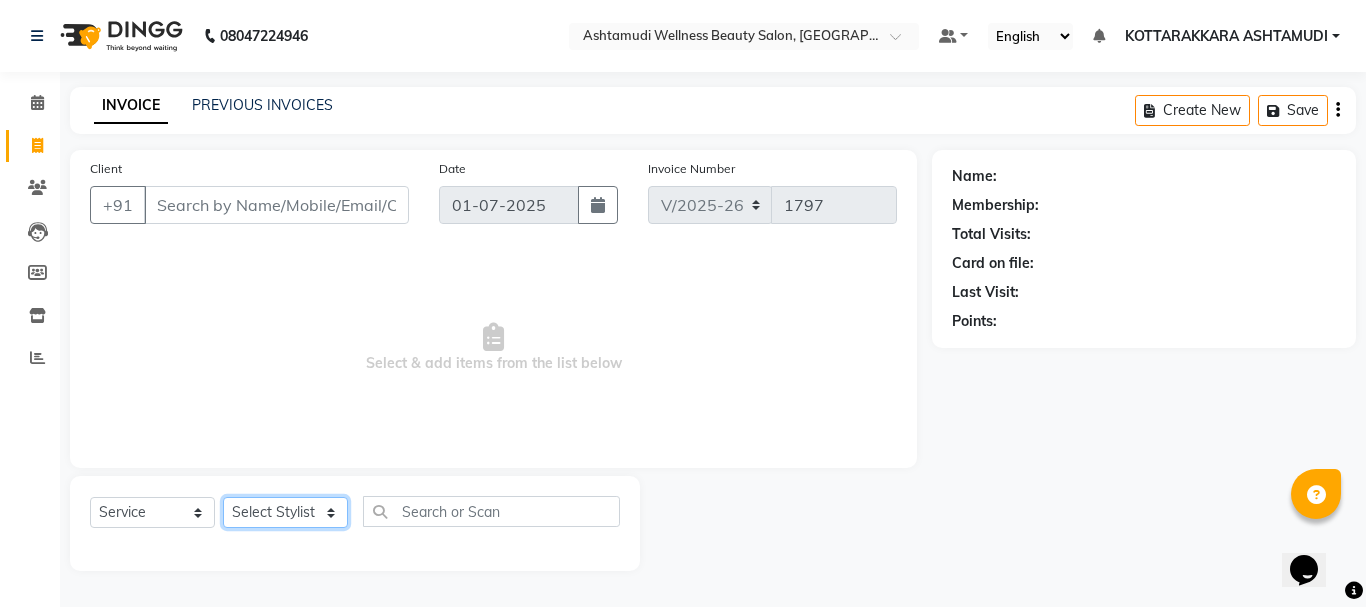 select on "49590" 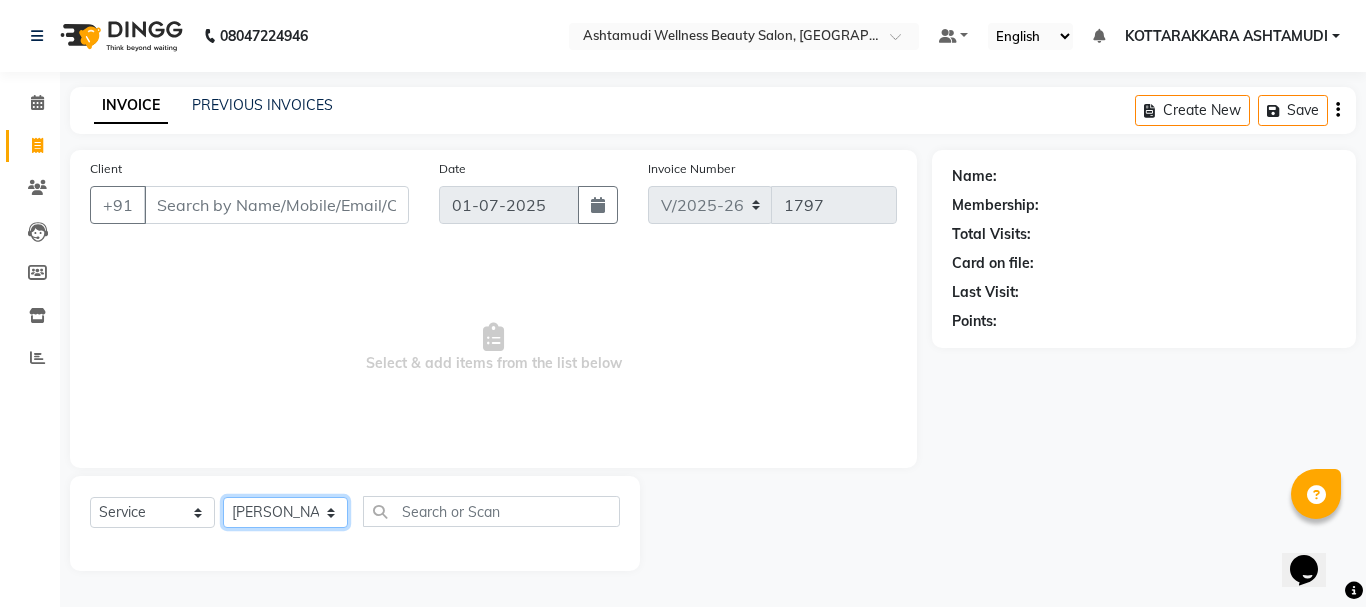 click on "Select Stylist AMRITHA [PERSON_NAME] DIVYA L	 Gita Mahali  Jibi P R [PERSON_NAME]  KOTTARAKKARA ASHTAMUDI [PERSON_NAME] 	 [PERSON_NAME] SARIGA R	 [PERSON_NAME]" 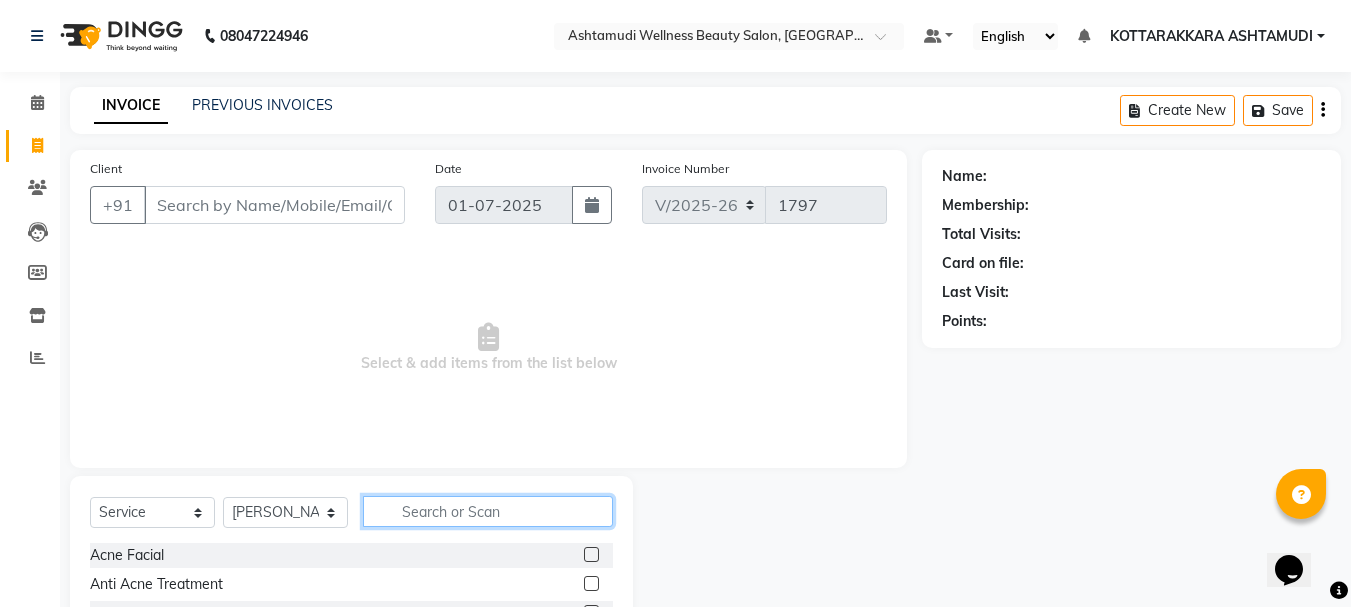 click 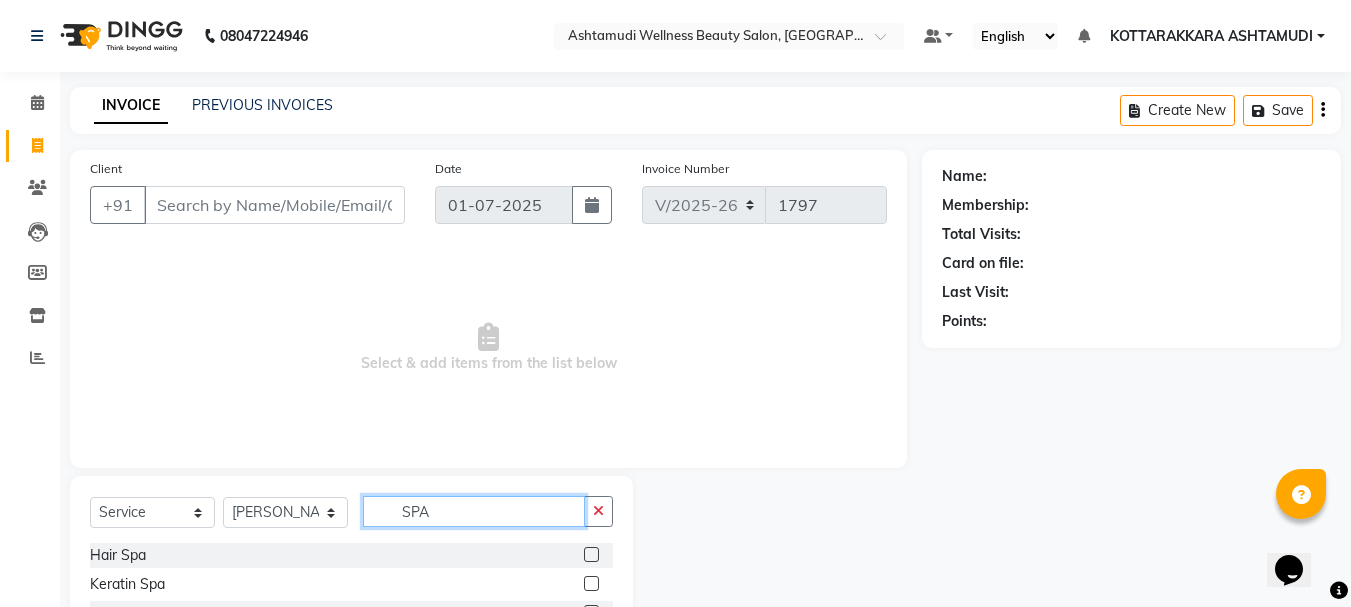 type on "SPA" 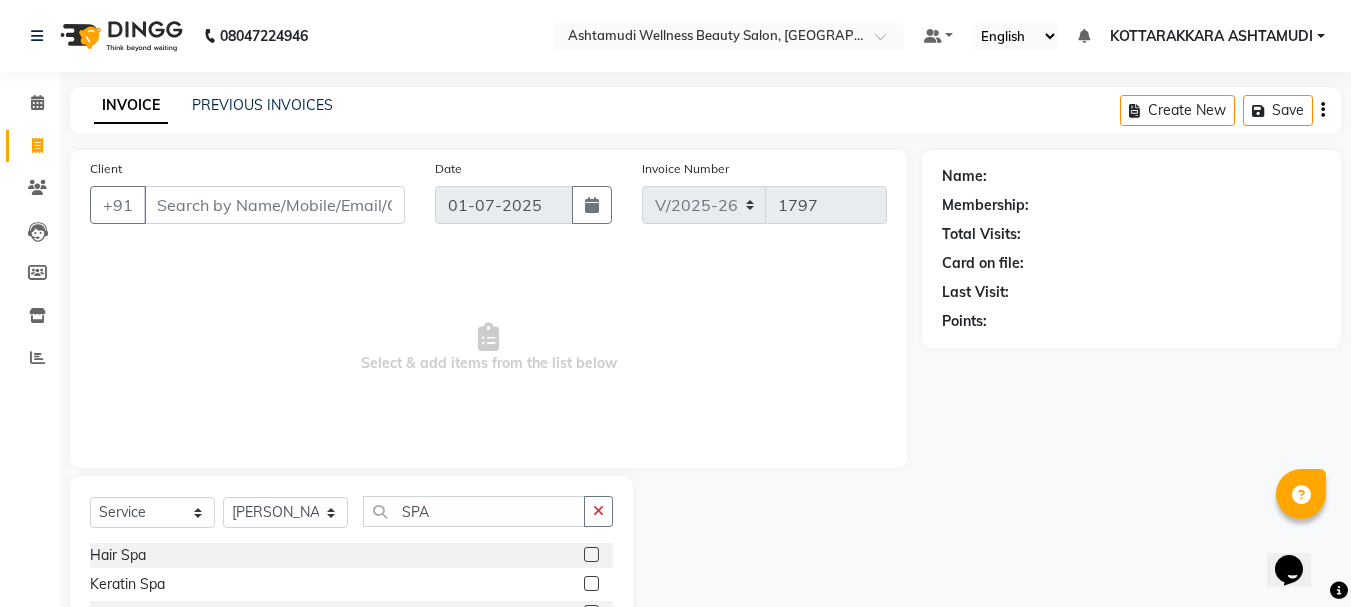click 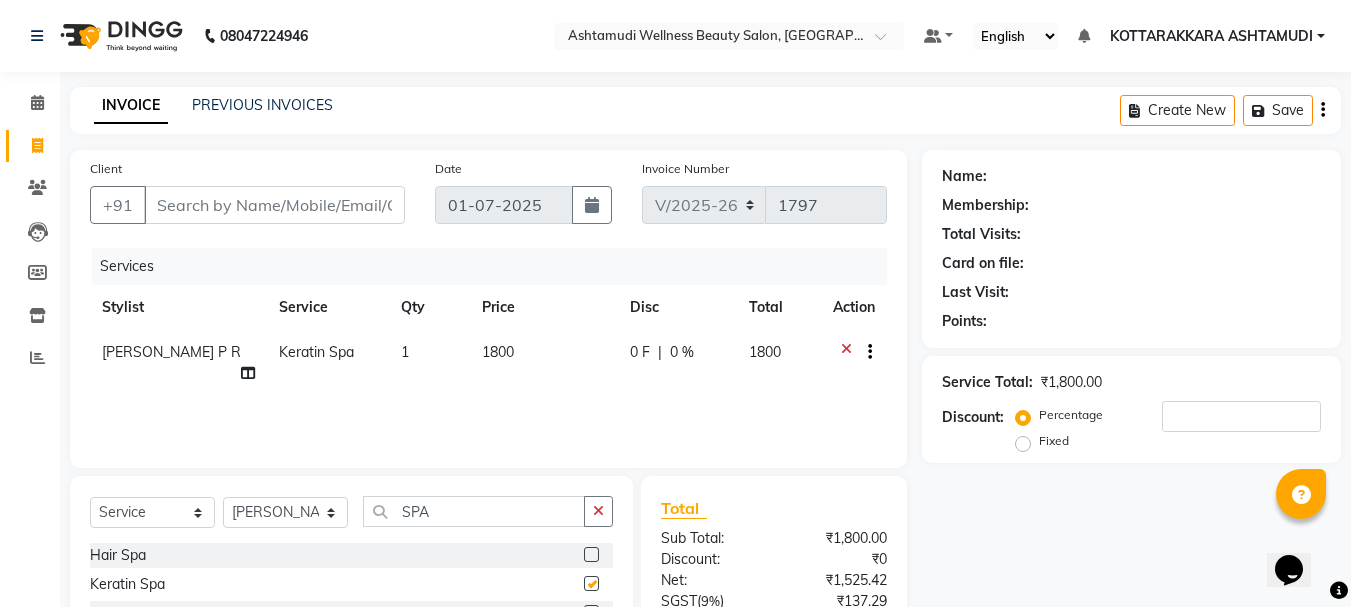 checkbox on "false" 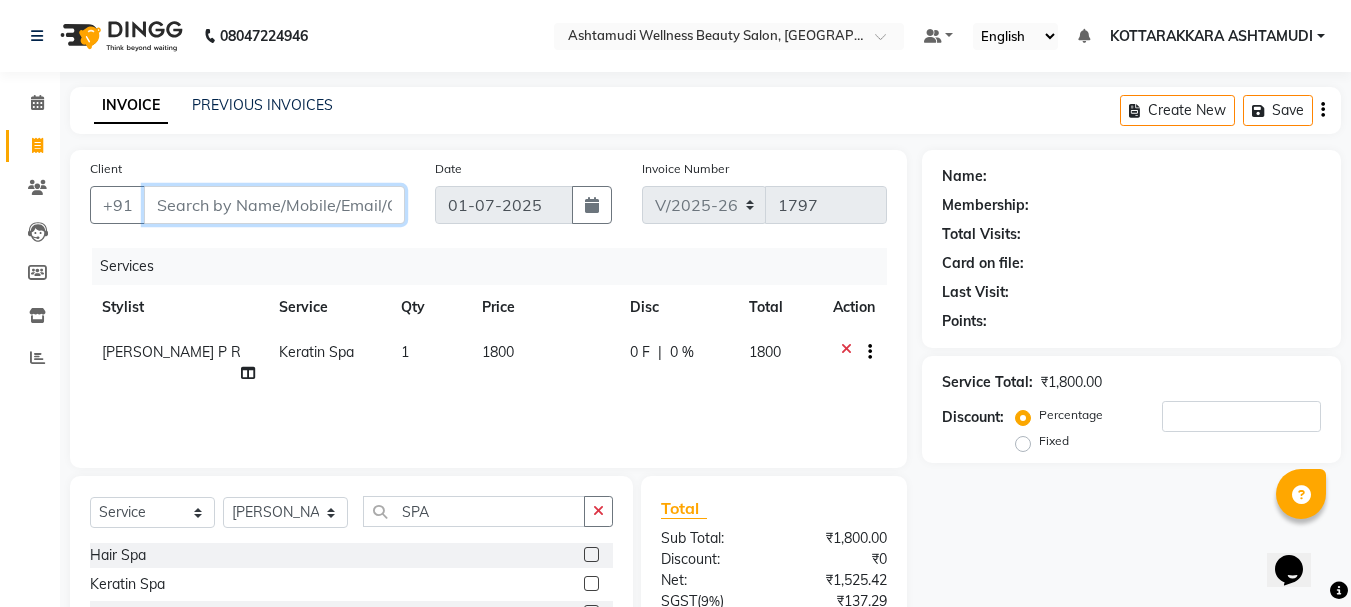 click on "Client" at bounding box center [274, 205] 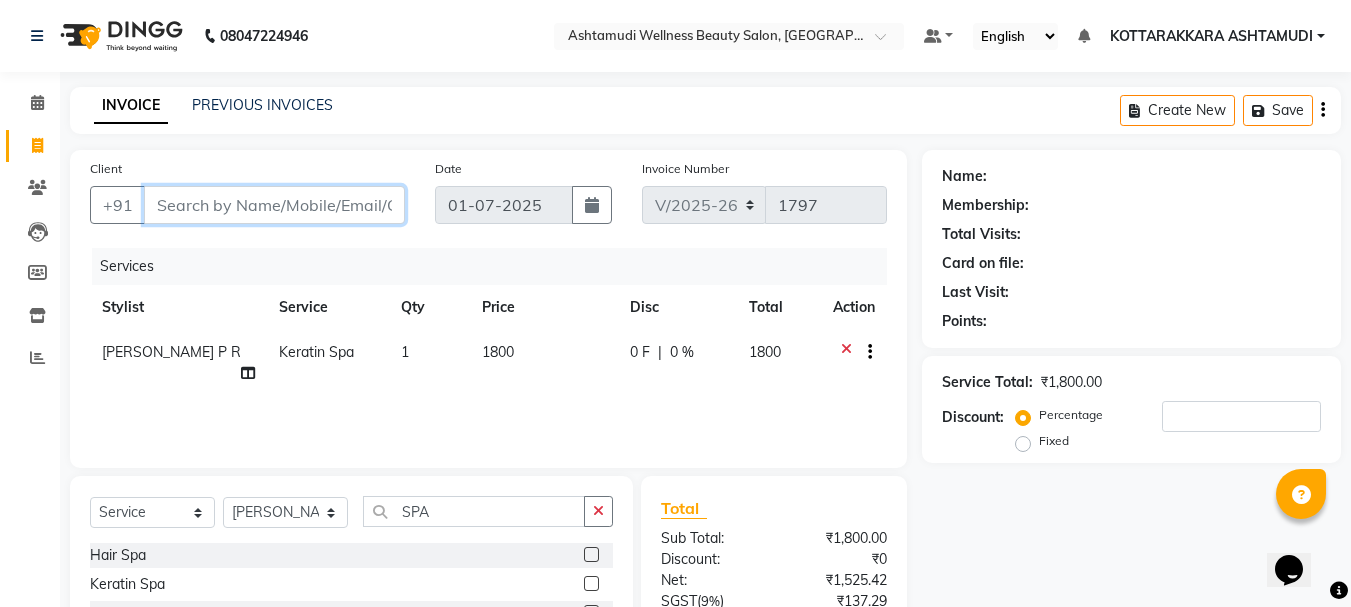 click on "Client" at bounding box center [274, 205] 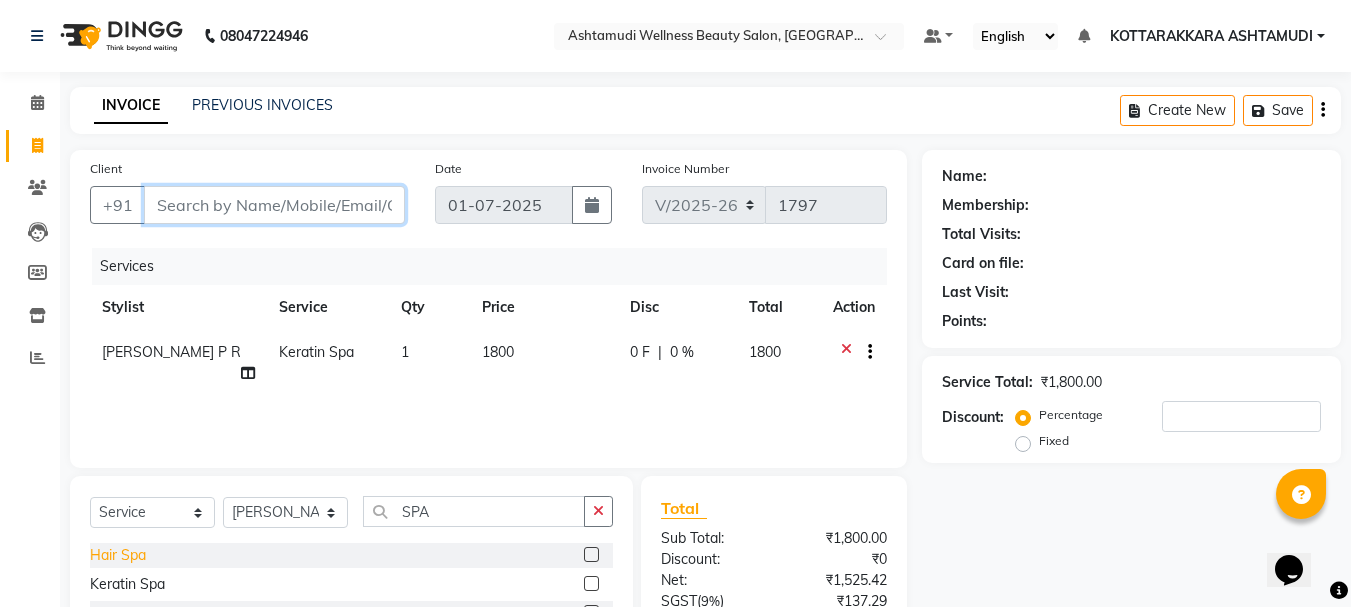 type on "9" 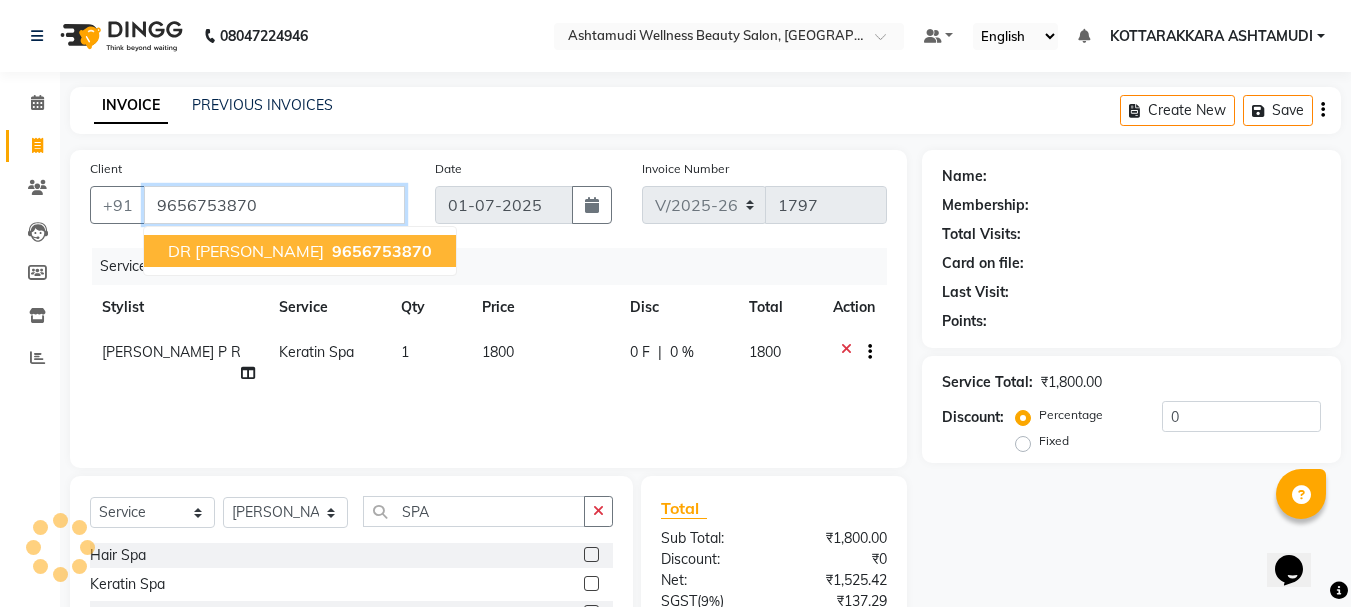 type on "9656753870" 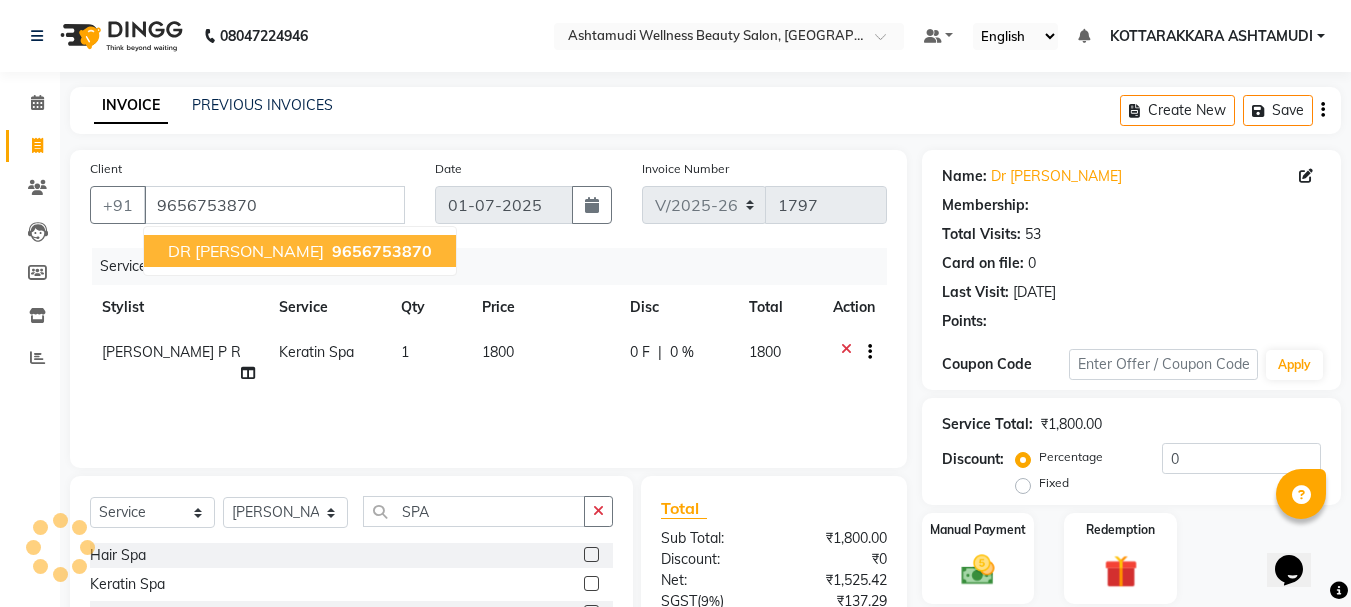 select on "2: Object" 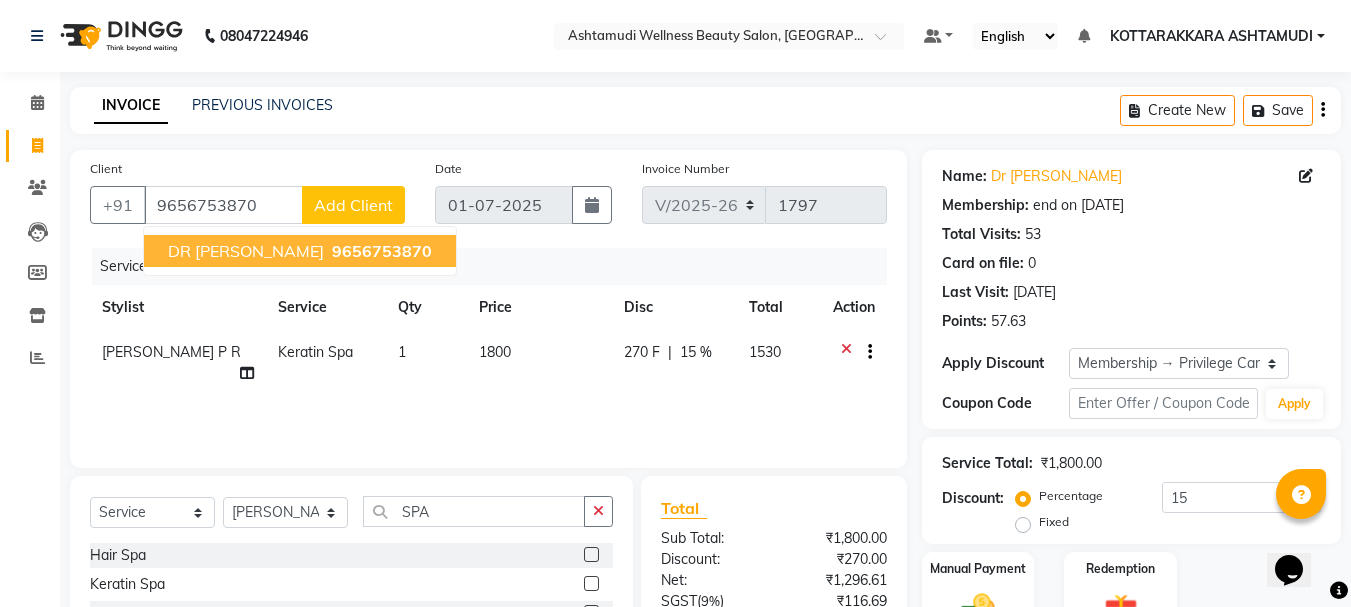 click on "9656753870" at bounding box center [382, 251] 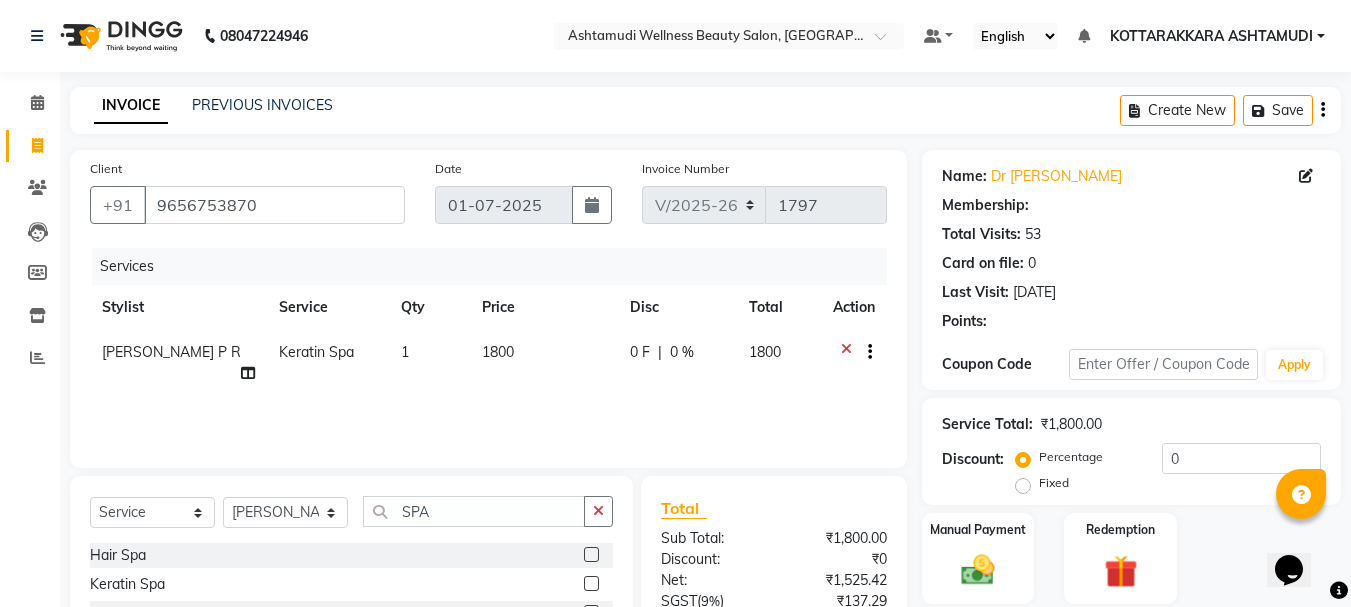 select on "2: Object" 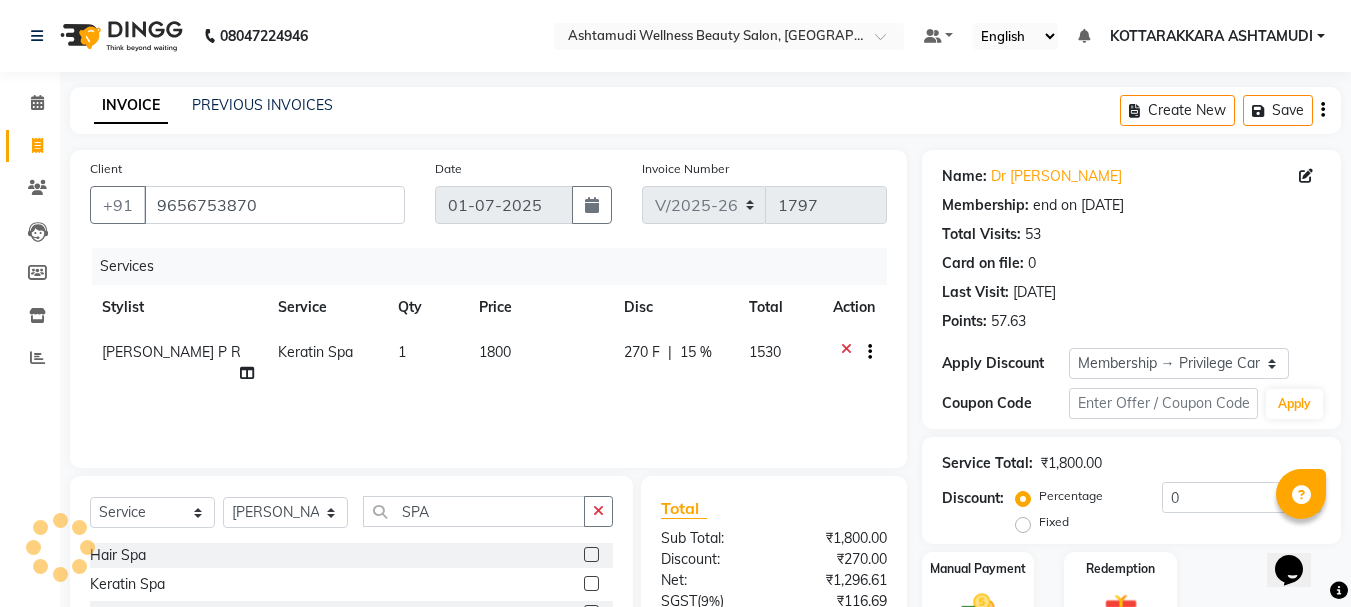 type on "15" 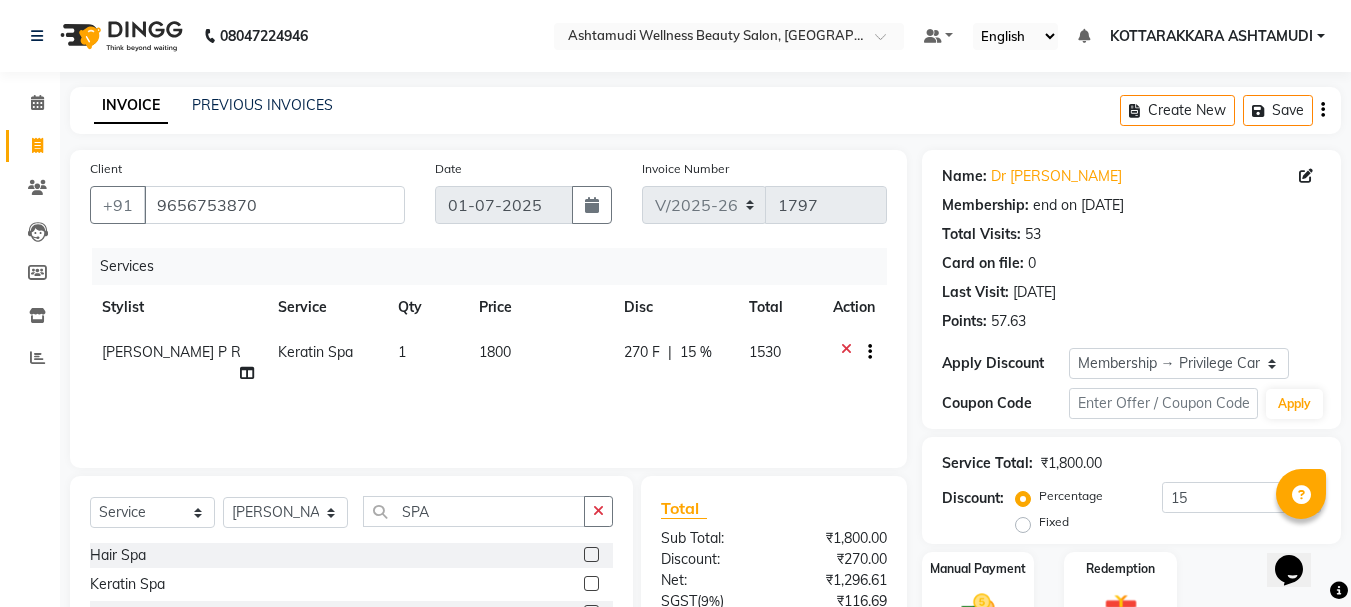 scroll, scrollTop: 193, scrollLeft: 0, axis: vertical 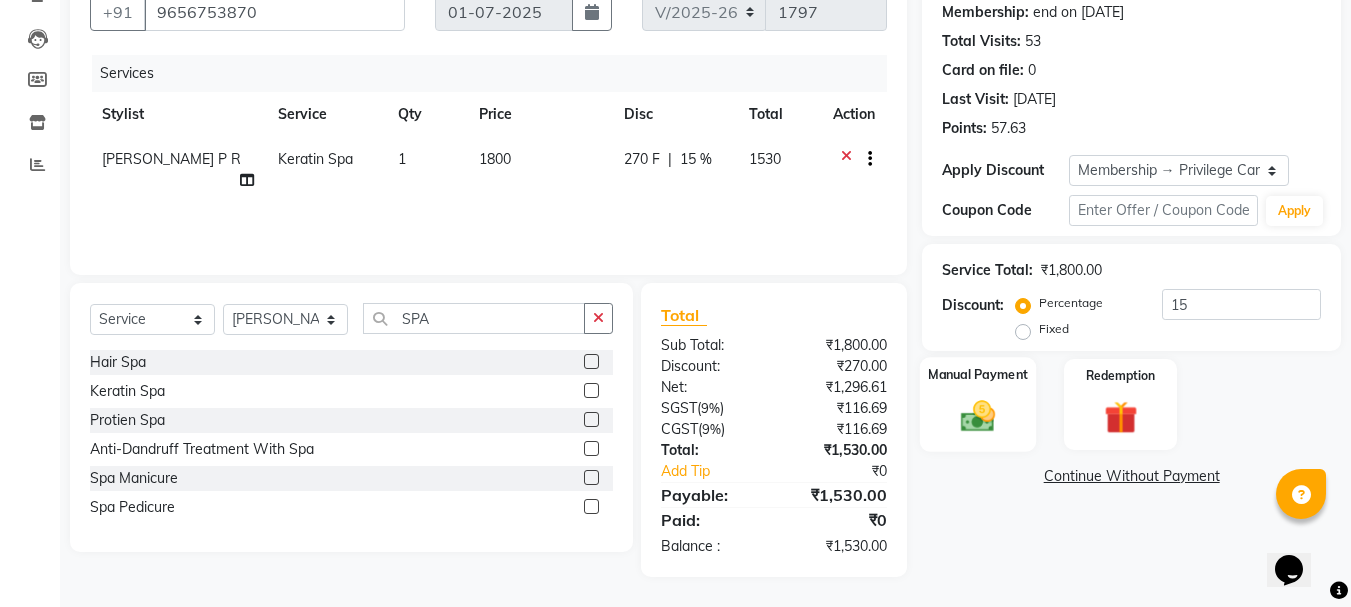 click 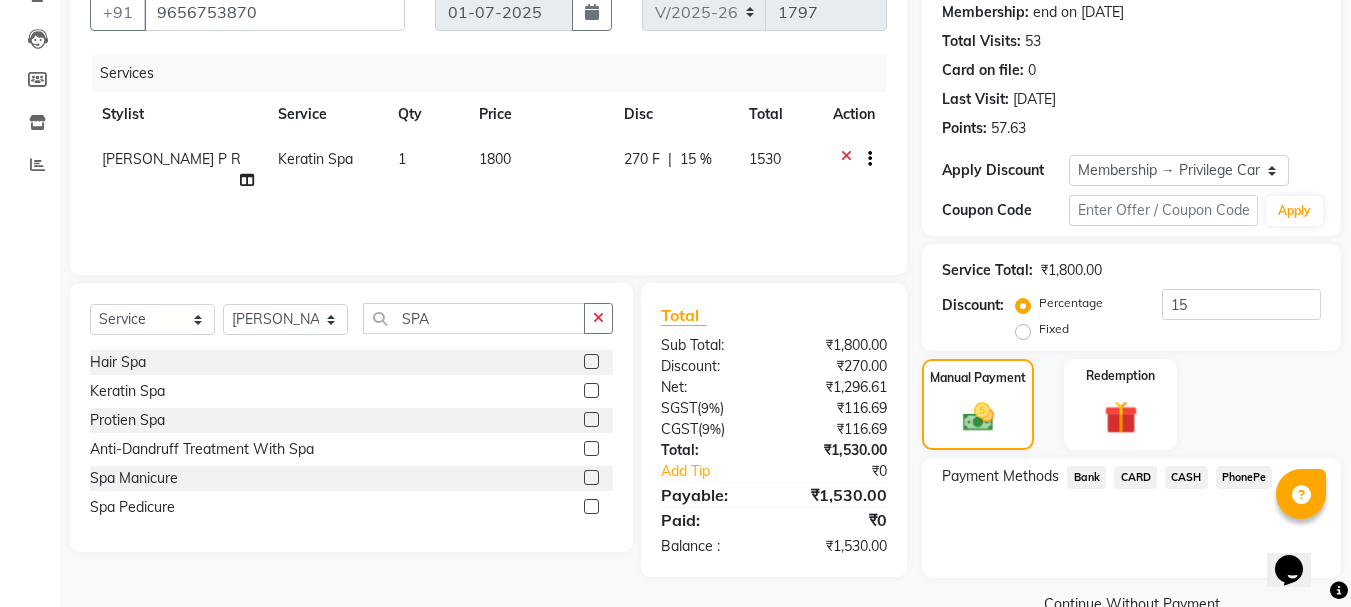 click on "CASH" 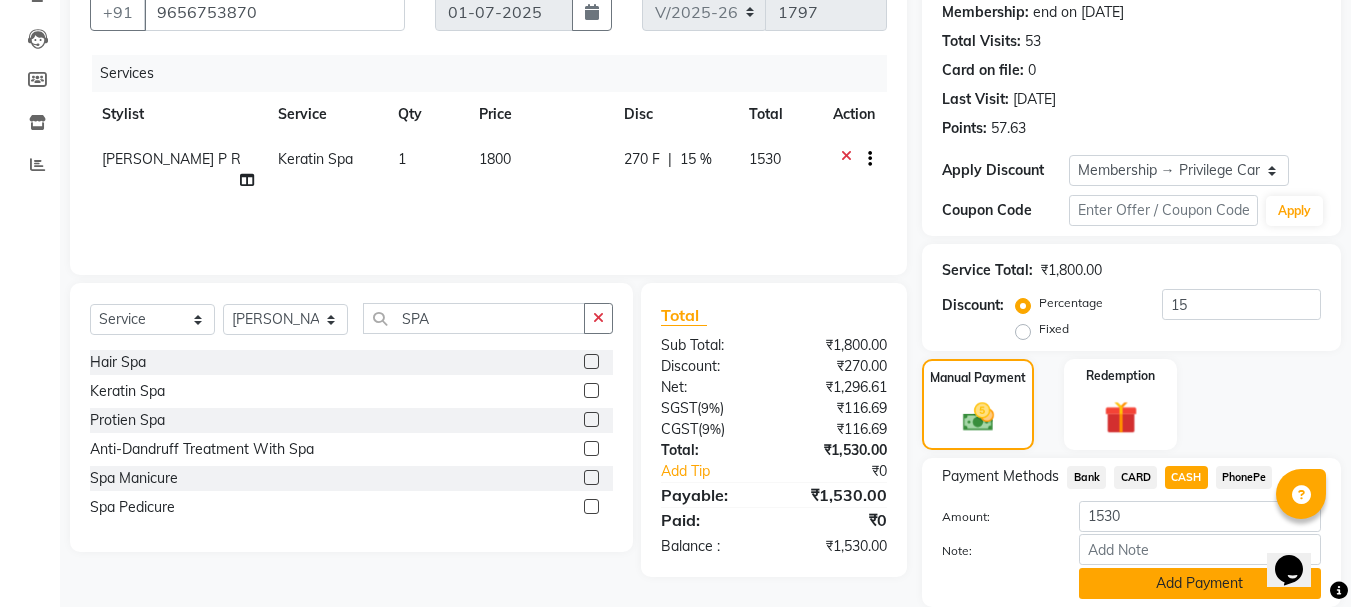 click on "Add Payment" 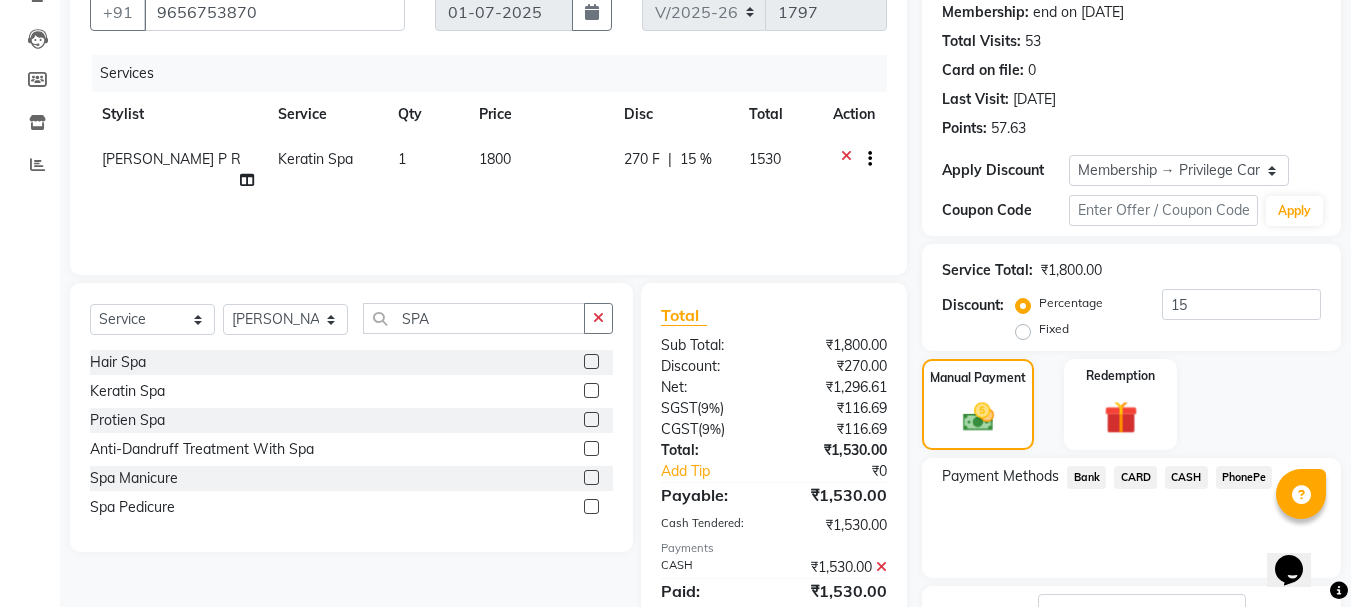 scroll, scrollTop: 348, scrollLeft: 0, axis: vertical 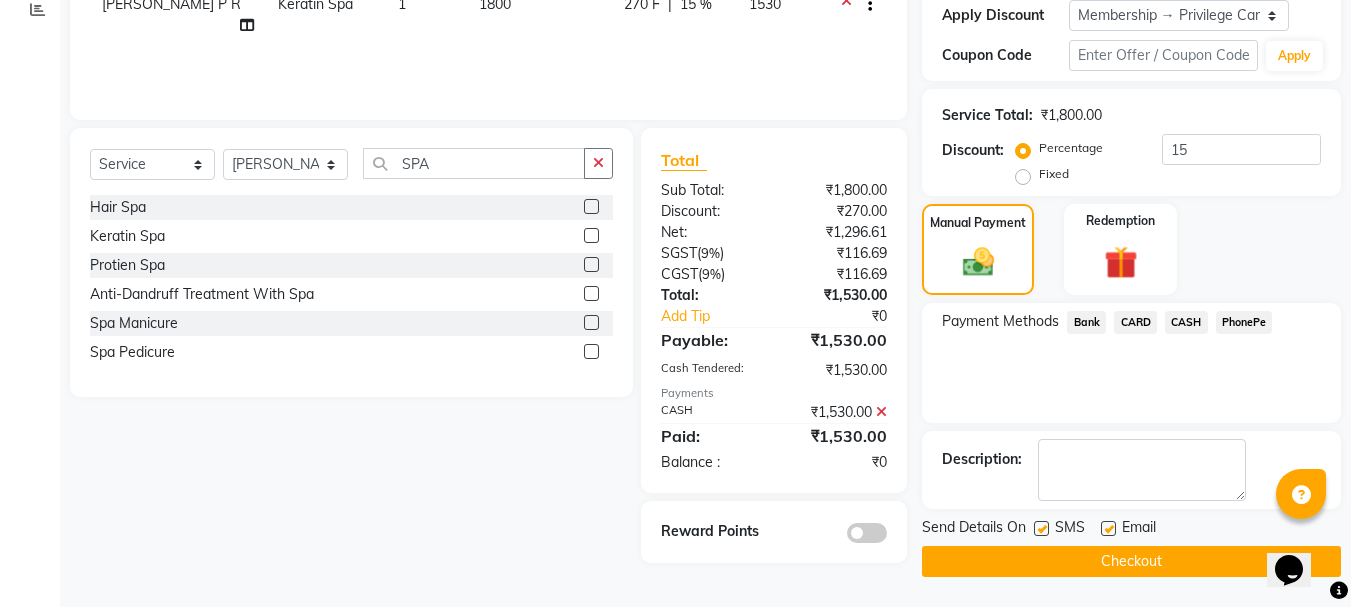 click on "Checkout" 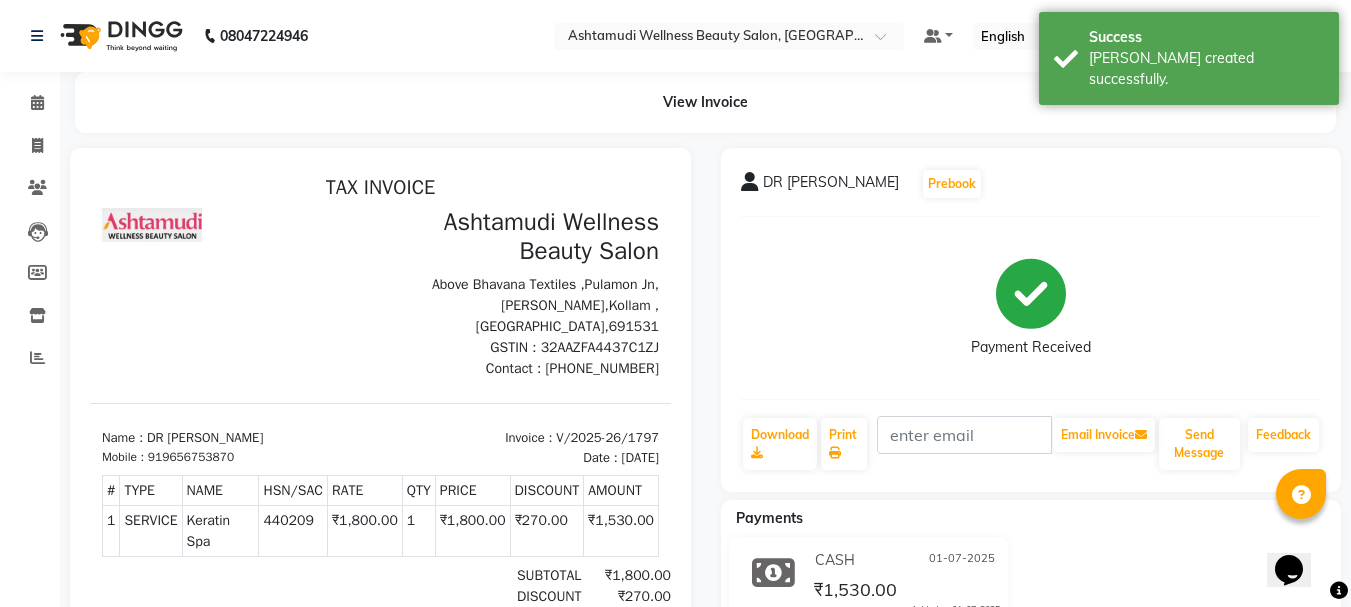 scroll, scrollTop: 0, scrollLeft: 0, axis: both 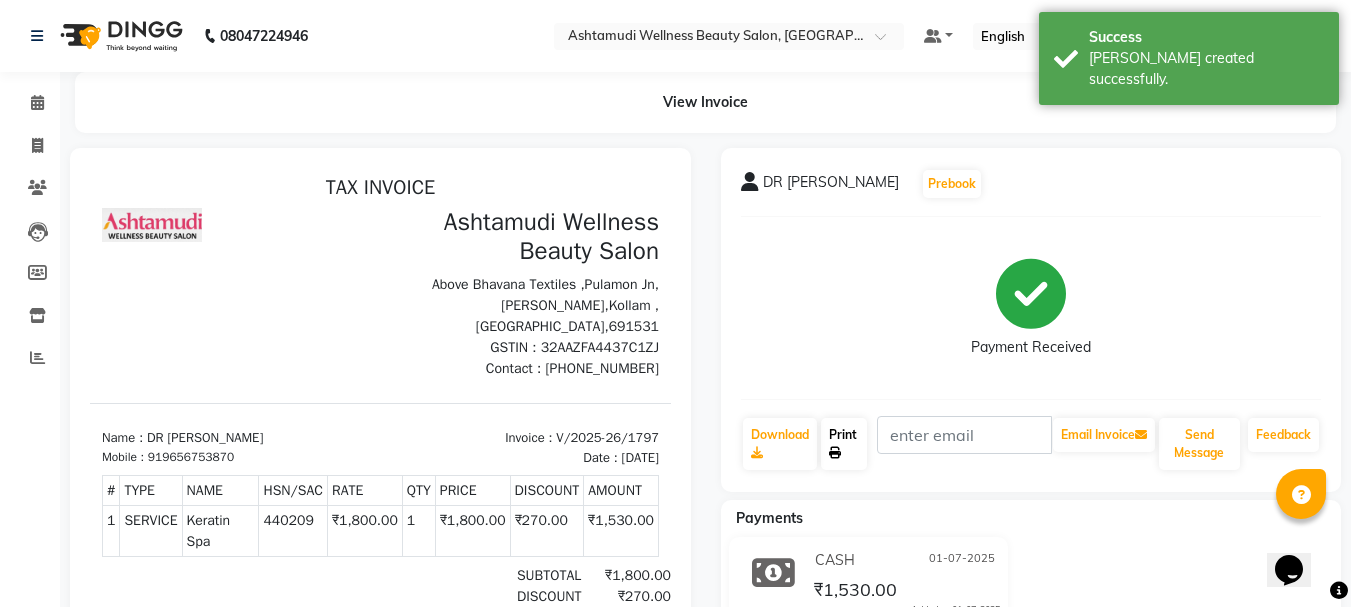 click on "Print" 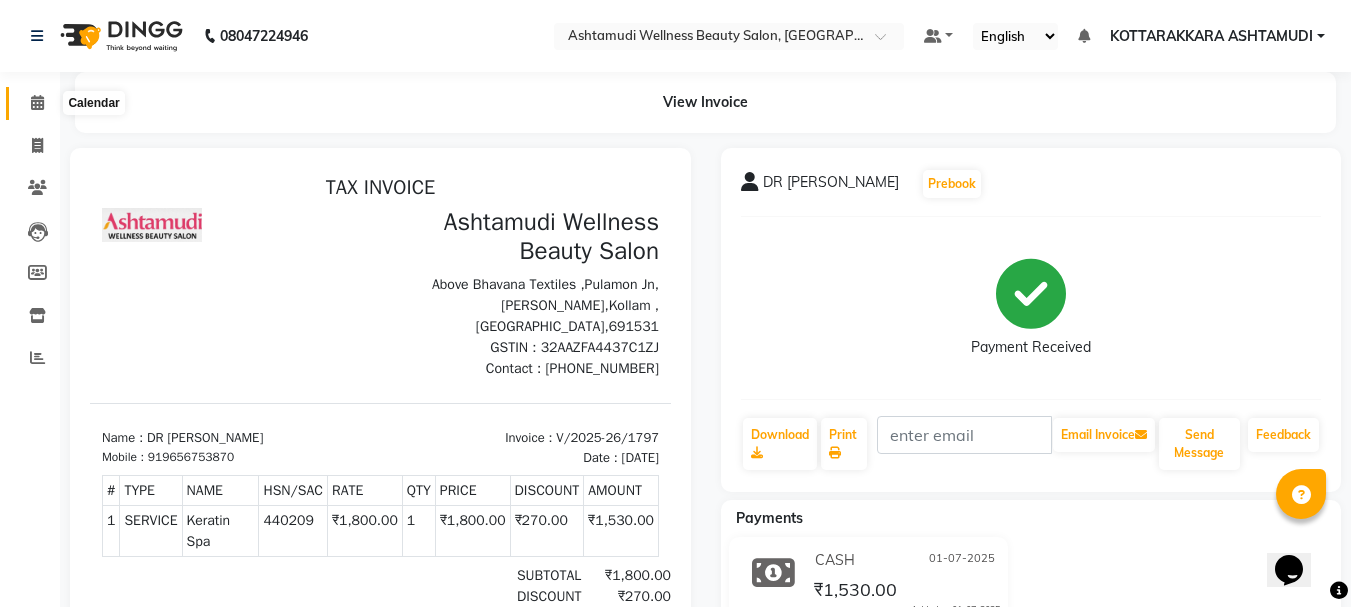 click 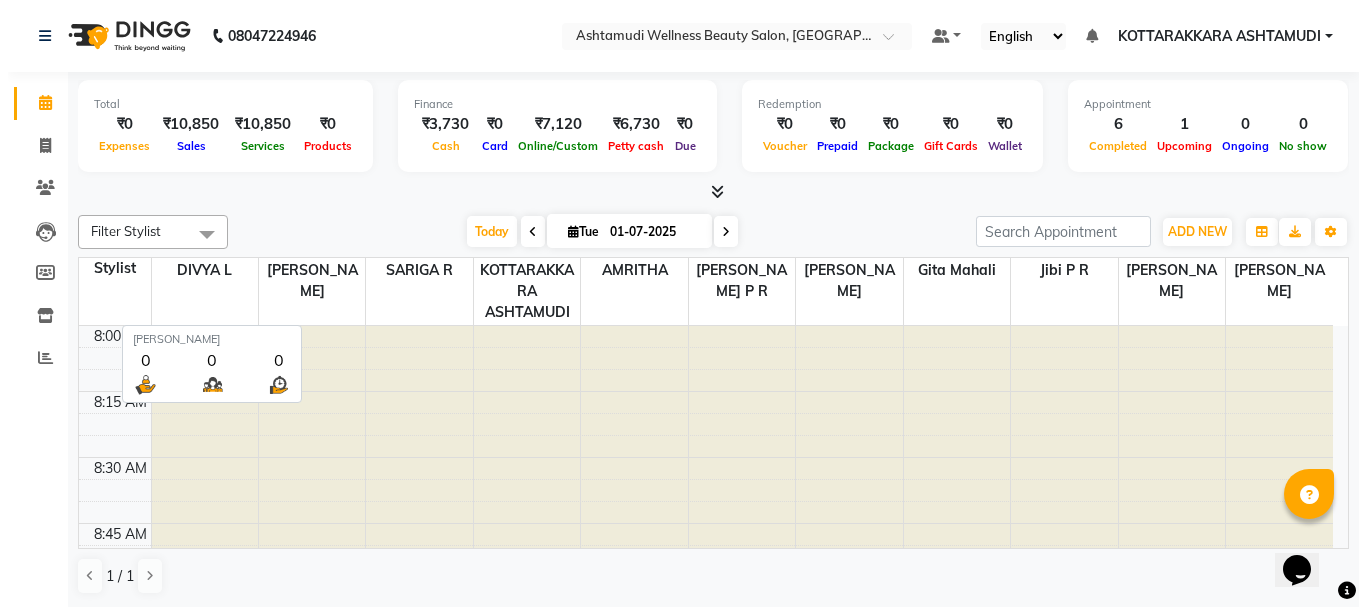 scroll, scrollTop: 0, scrollLeft: 0, axis: both 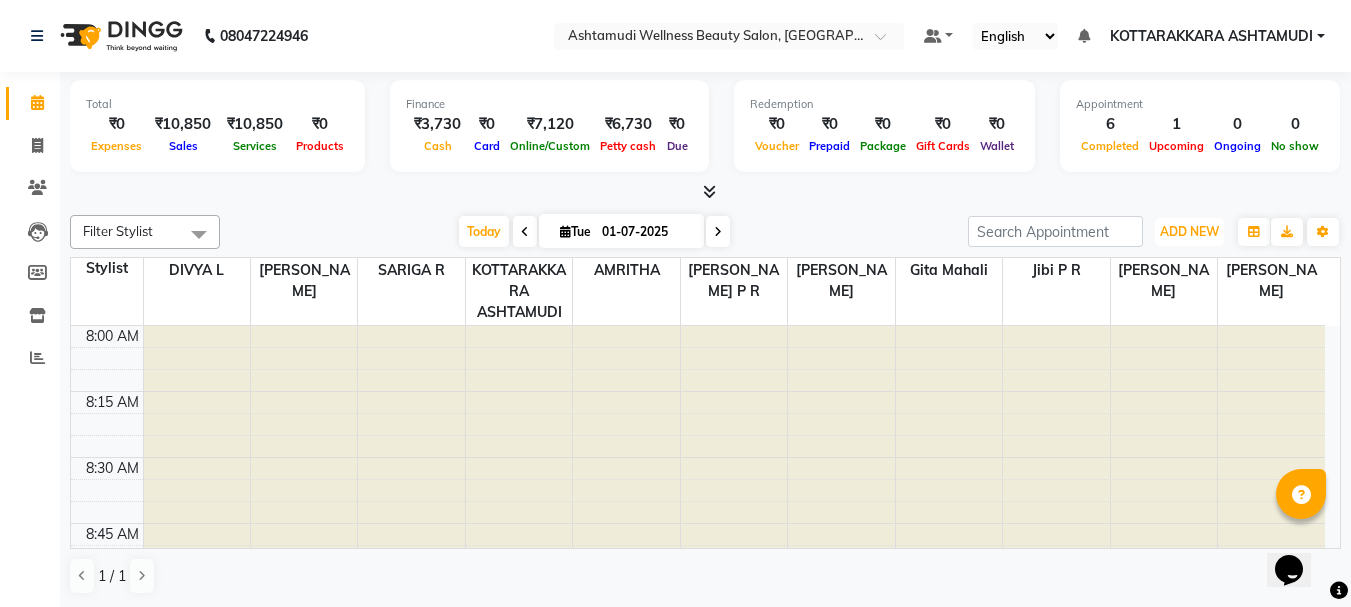 drag, startPoint x: 1204, startPoint y: 223, endPoint x: 1213, endPoint y: 258, distance: 36.138622 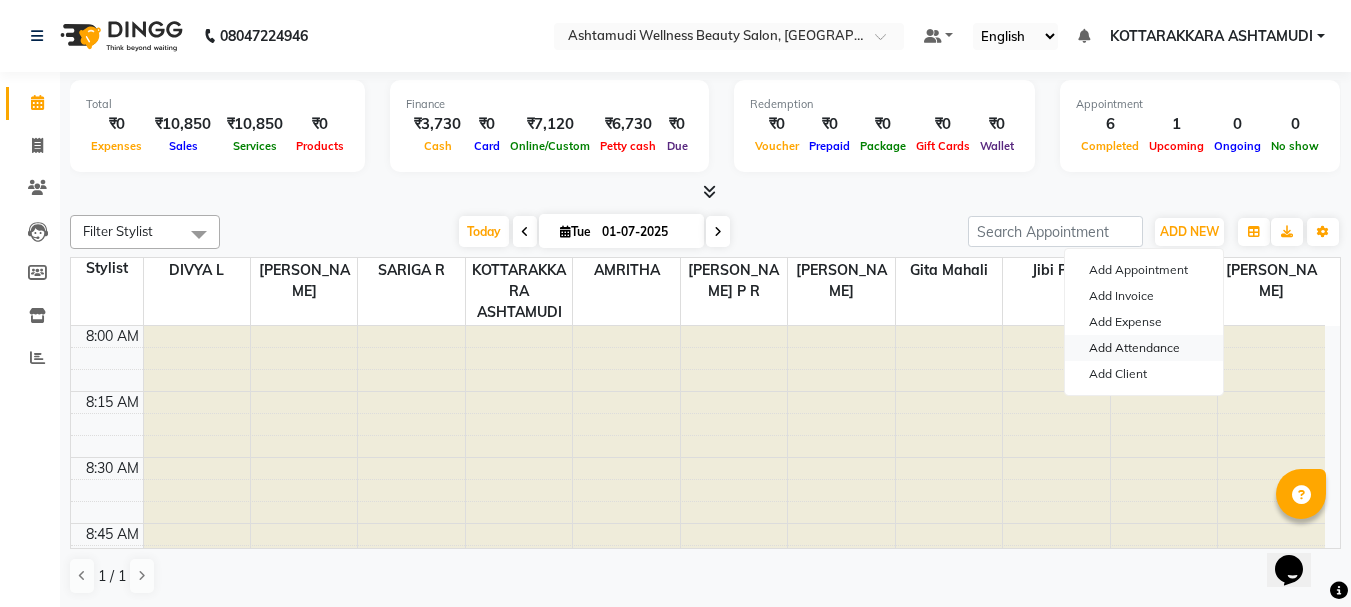 click on "Add Attendance" at bounding box center [1144, 348] 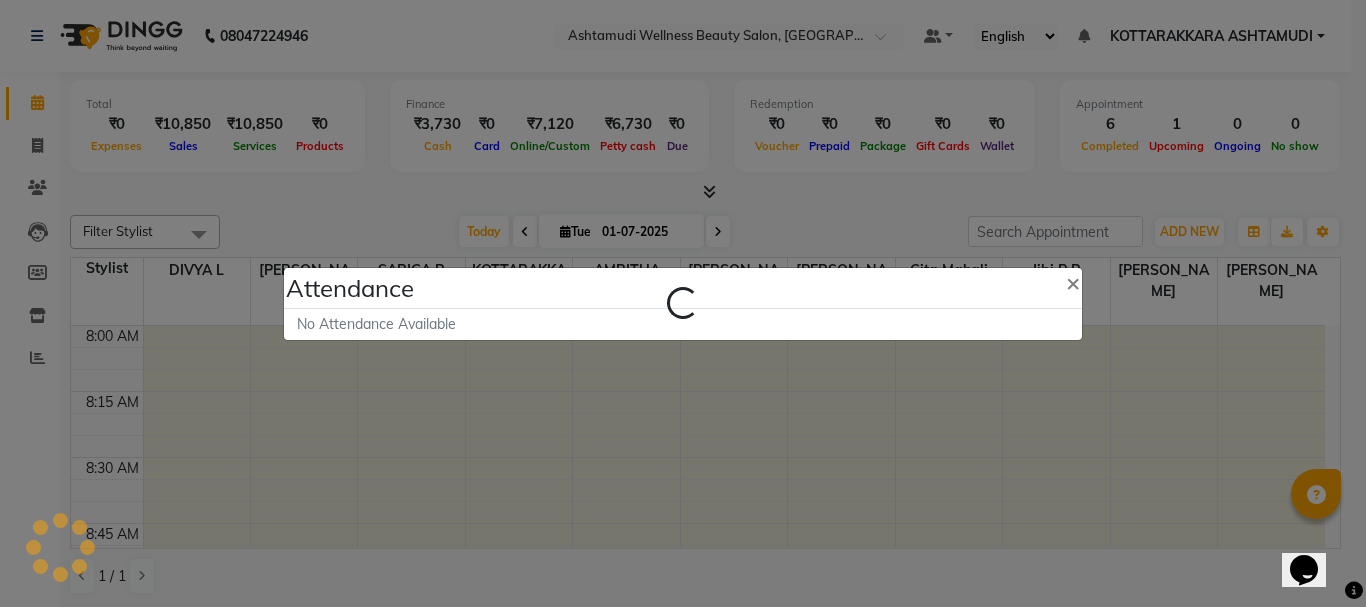 select on "A" 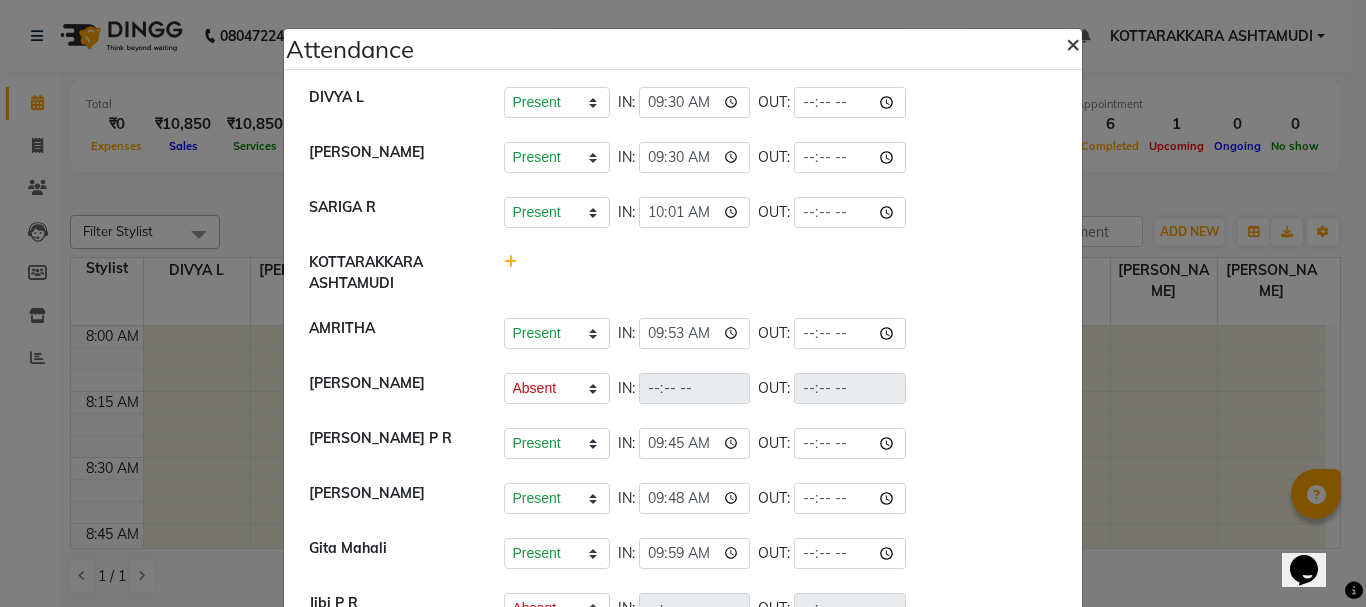 drag, startPoint x: 1063, startPoint y: 41, endPoint x: 1070, endPoint y: 54, distance: 14.764823 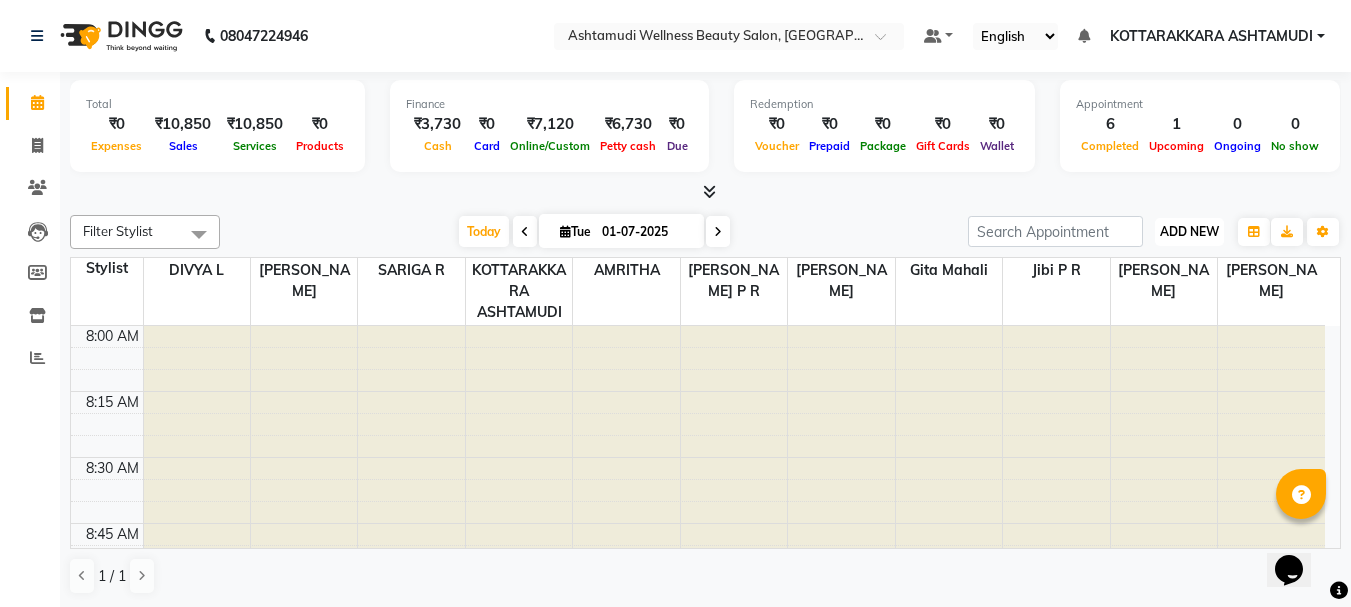 click on "ADD NEW" at bounding box center [1189, 231] 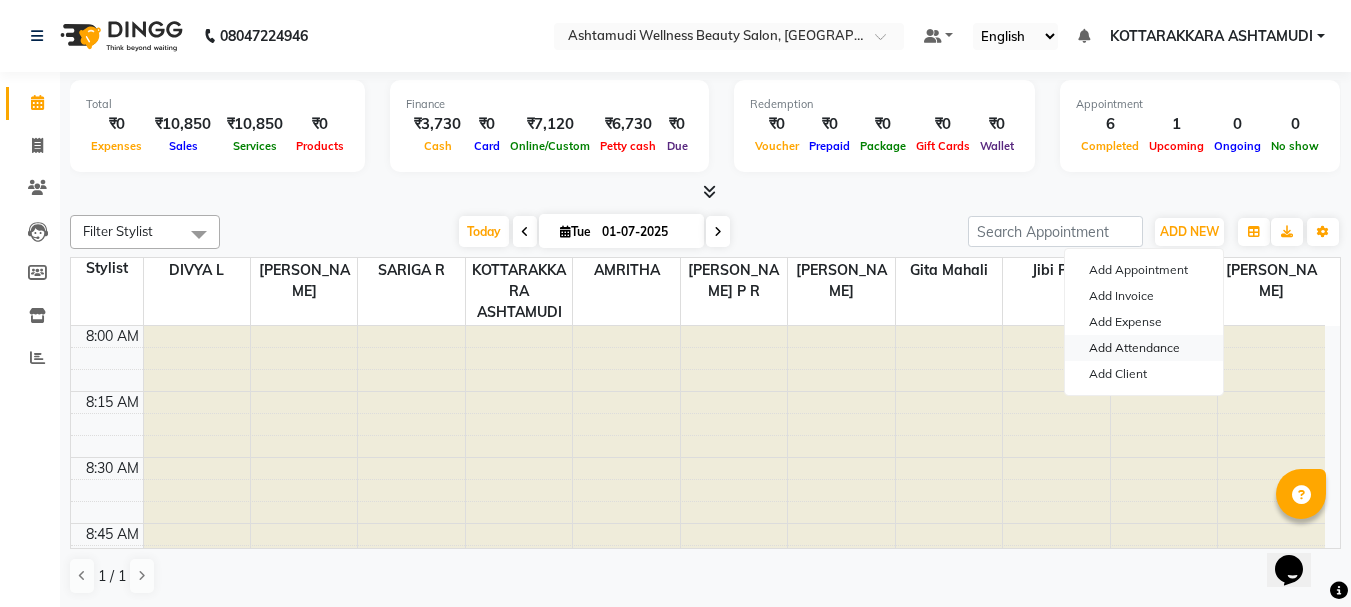 click on "Add Attendance" at bounding box center (1144, 348) 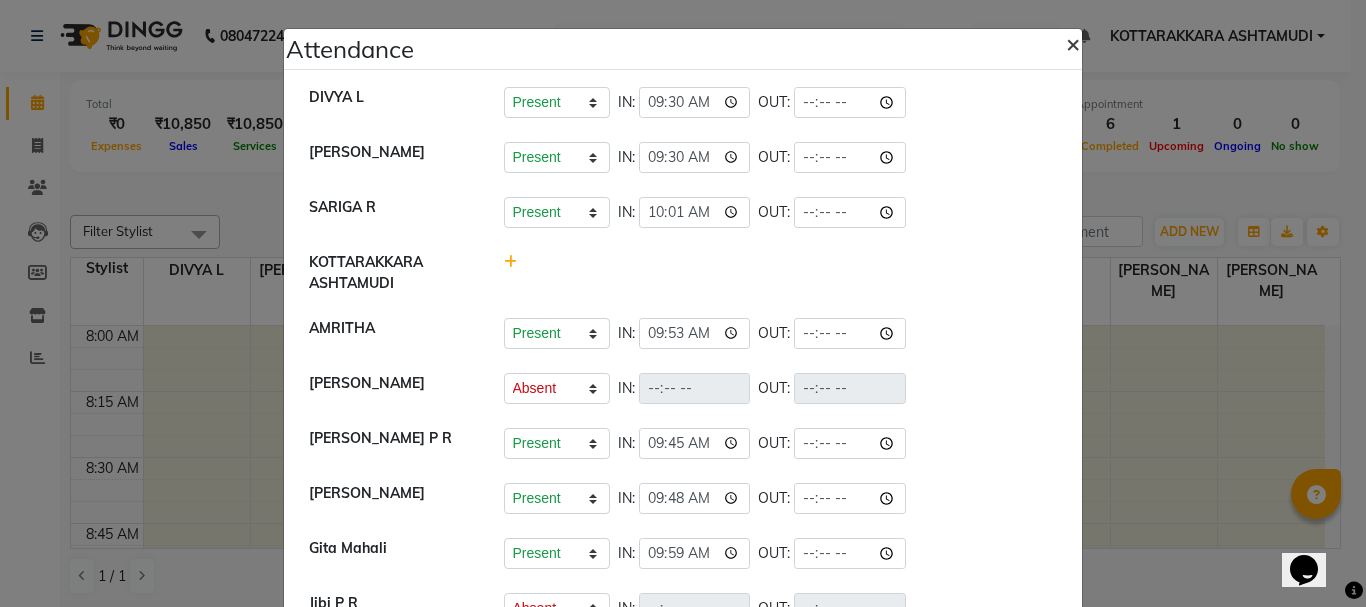 click on "×" 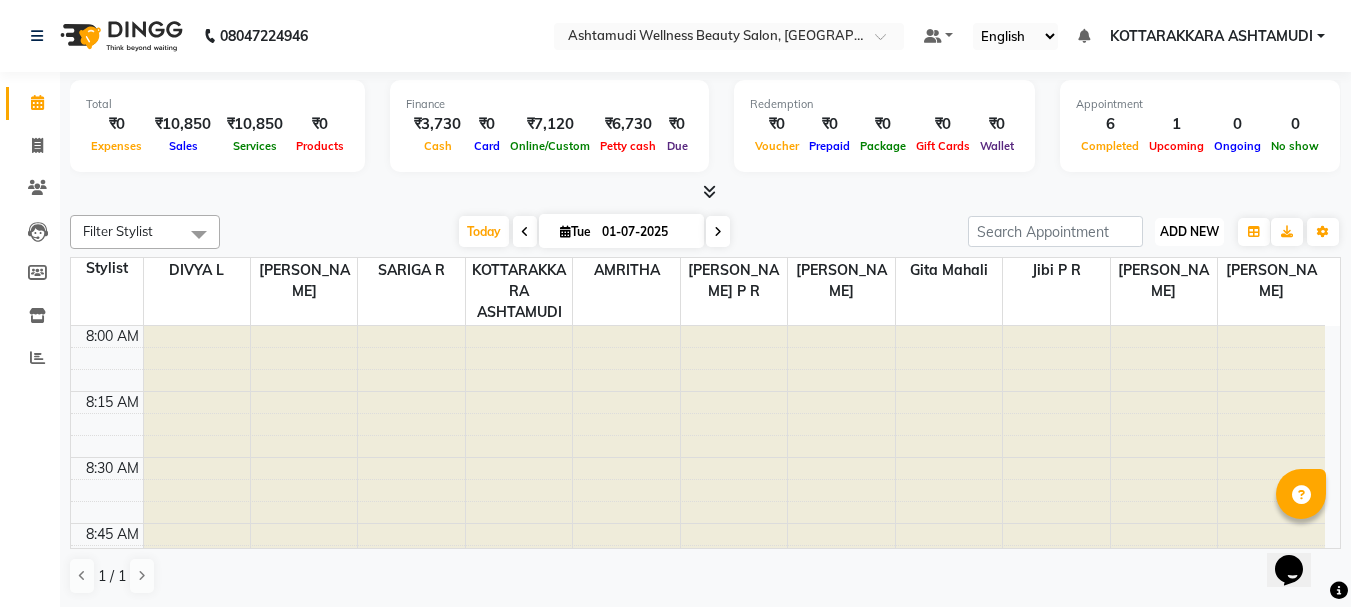 click on "ADD NEW" at bounding box center (1189, 231) 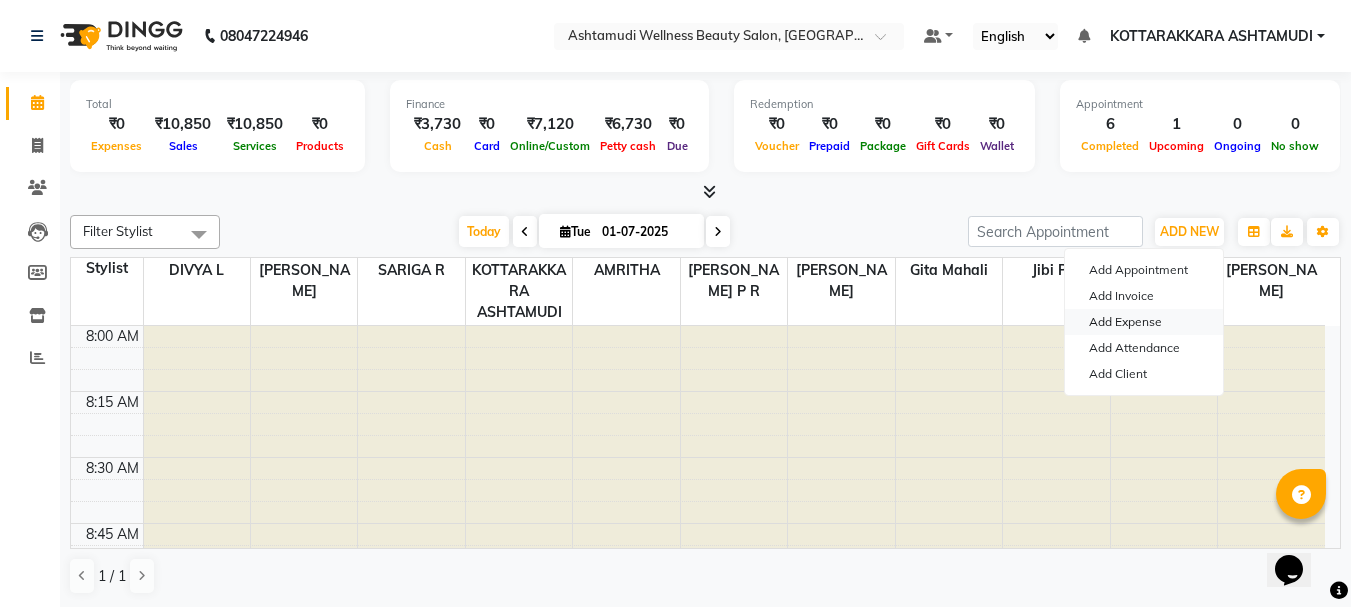click on "Add Expense" at bounding box center (1144, 322) 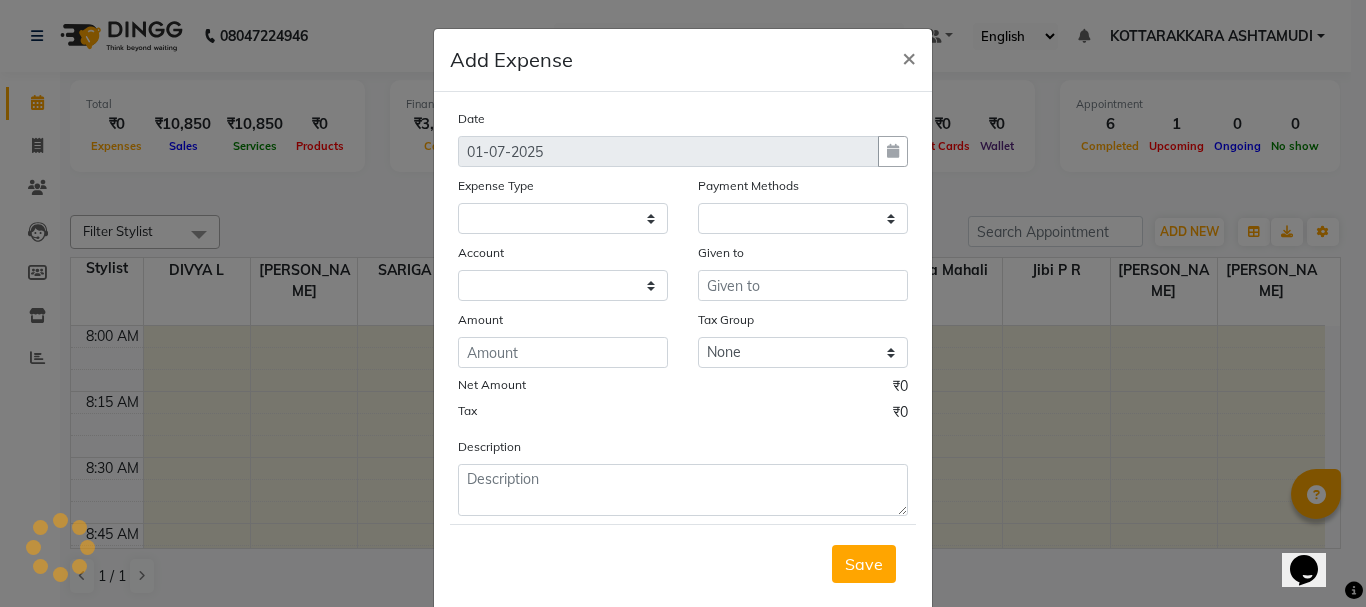 select on "1" 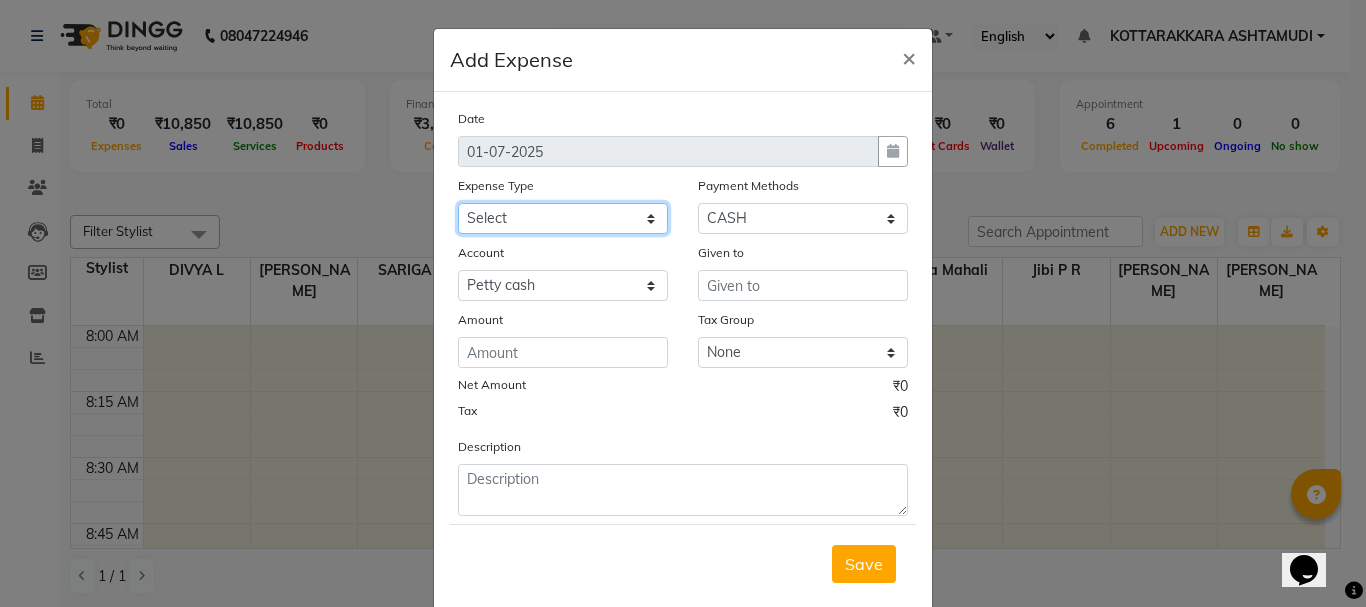 click on "Select ACCOMODATION EXPENSES ADVERTISEMENT SALES PROMOTIONAL EXPENSES Bonus BRIDAL ACCESSORIES REFUND BRIDAL COMMISSION BRIDAL FOOD BRIDAL INCENTIVES BRIDAL ORNAMENTS REFUND BRIDAL TA CASH DEPOSIT RAK BANK COMPUTER ACCESSORIES MOBILE PHONE Donation and Charity Expenses ELECTRICITY CHARGES ELECTRONICS FITTINGS Event Expense FISH FOOD EXPENSES FOOD REFRESHMENT FOR CLIENTS FOOD REFRESHMENT FOR STAFFS Freight And Forwarding Charges FUEL FOR GENERATOR FURNITURE AND EQUIPMENTS Gifts for Clients GIFTS FOR STAFFS GOKULAM CHITS HOSTEL RENT LAUNDRY EXPENSES LICENSE OTHER FEES LOADING UNLOADING CHARGES Medical Expenses MEHNDI PAYMENTS MISCELLANEOUS EXPENSES NEWSPAPER PERIODICALS Ornaments Maintenance Expense OVERTIME ALLOWANCES Payment For Pest Control Perfomance based incentives POSTAGE COURIER CHARGES Printing PRINTING STATIONERY EXPENSES PROFESSIONAL TAX REPAIRS MAINTENANCE ROUND OFF Salary SALARY ADVANCE Sales Incentives Membership Card SALES INCENTIVES PRODUCT SALES INCENTIVES SERVICES SALON ESSENTIALS SALON RENT" 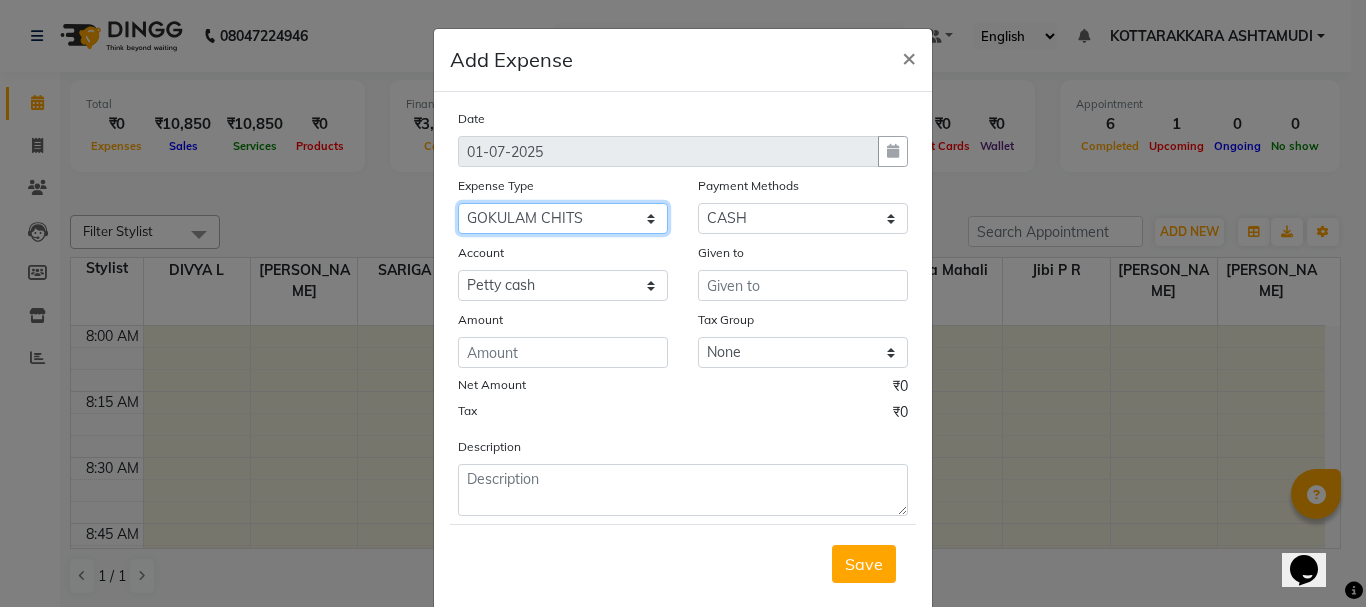 click on "Select ACCOMODATION EXPENSES ADVERTISEMENT SALES PROMOTIONAL EXPENSES Bonus BRIDAL ACCESSORIES REFUND BRIDAL COMMISSION BRIDAL FOOD BRIDAL INCENTIVES BRIDAL ORNAMENTS REFUND BRIDAL TA CASH DEPOSIT RAK BANK COMPUTER ACCESSORIES MOBILE PHONE Donation and Charity Expenses ELECTRICITY CHARGES ELECTRONICS FITTINGS Event Expense FISH FOOD EXPENSES FOOD REFRESHMENT FOR CLIENTS FOOD REFRESHMENT FOR STAFFS Freight And Forwarding Charges FUEL FOR GENERATOR FURNITURE AND EQUIPMENTS Gifts for Clients GIFTS FOR STAFFS GOKULAM CHITS HOSTEL RENT LAUNDRY EXPENSES LICENSE OTHER FEES LOADING UNLOADING CHARGES Medical Expenses MEHNDI PAYMENTS MISCELLANEOUS EXPENSES NEWSPAPER PERIODICALS Ornaments Maintenance Expense OVERTIME ALLOWANCES Payment For Pest Control Perfomance based incentives POSTAGE COURIER CHARGES Printing PRINTING STATIONERY EXPENSES PROFESSIONAL TAX REPAIRS MAINTENANCE ROUND OFF Salary SALARY ADVANCE Sales Incentives Membership Card SALES INCENTIVES PRODUCT SALES INCENTIVES SERVICES SALON ESSENTIALS SALON RENT" 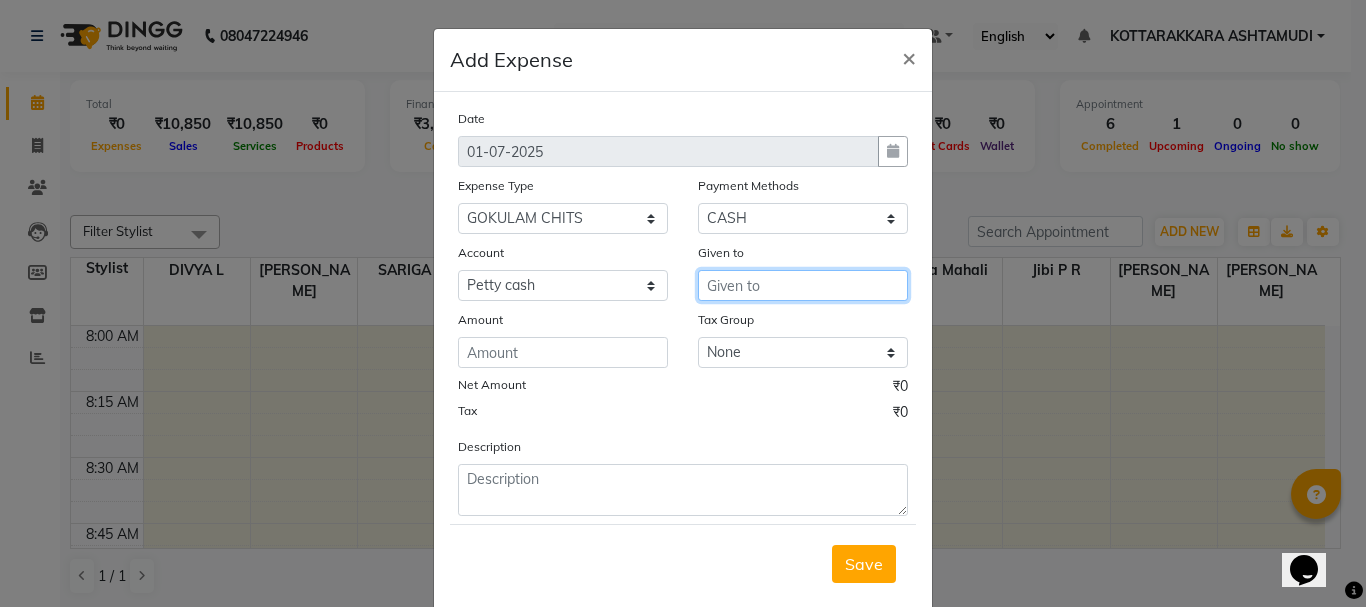 click at bounding box center (803, 285) 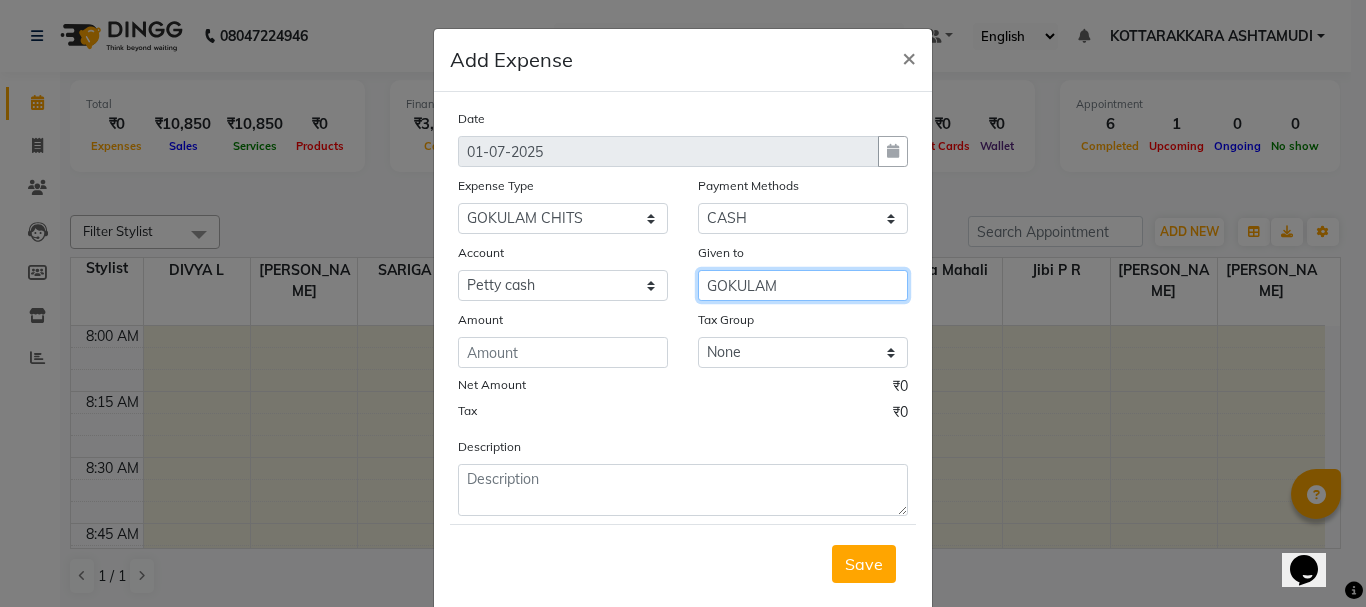 type on "GOKULAM" 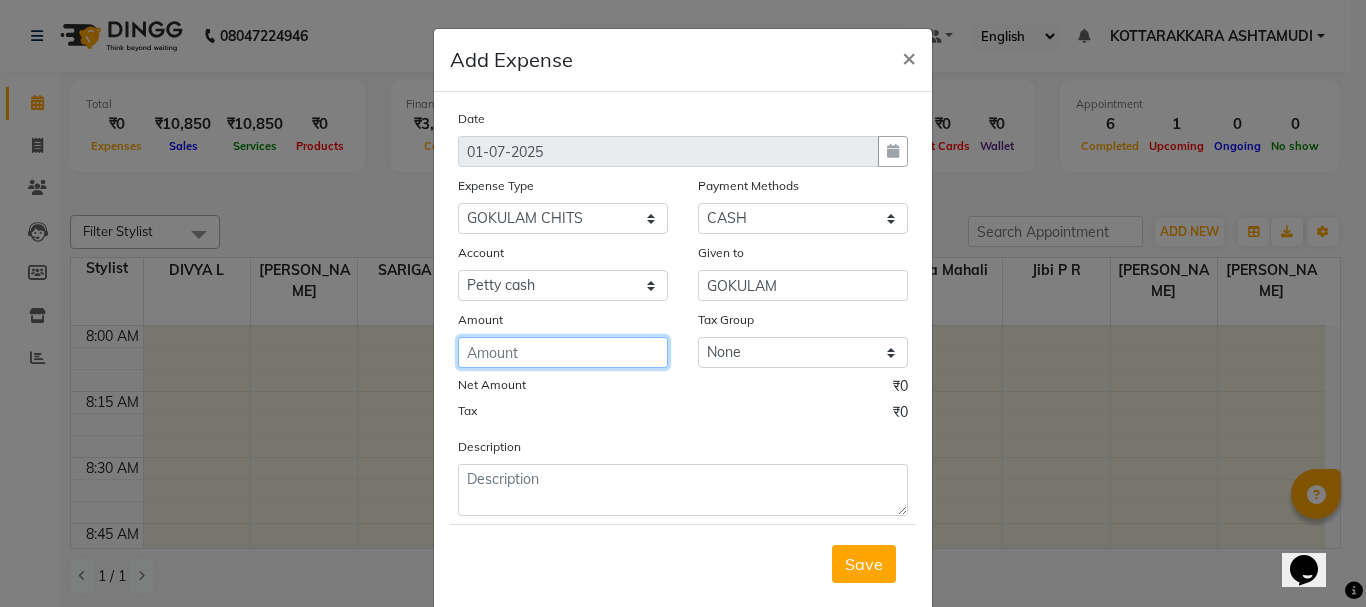 click 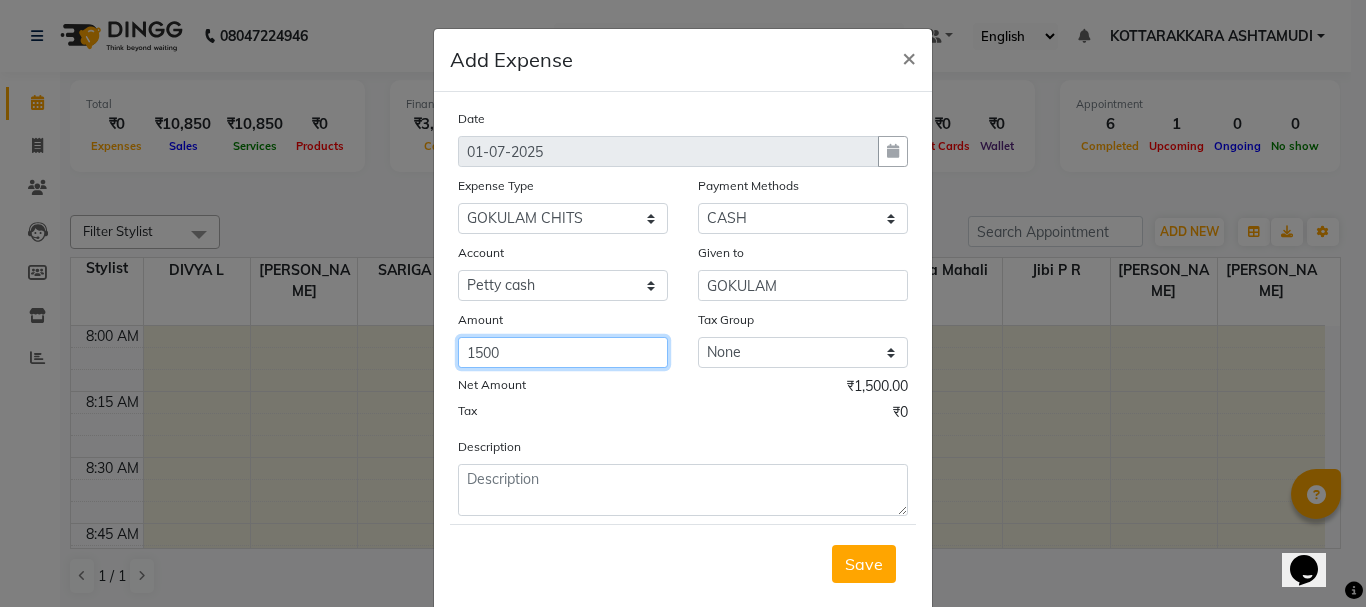 type on "1500" 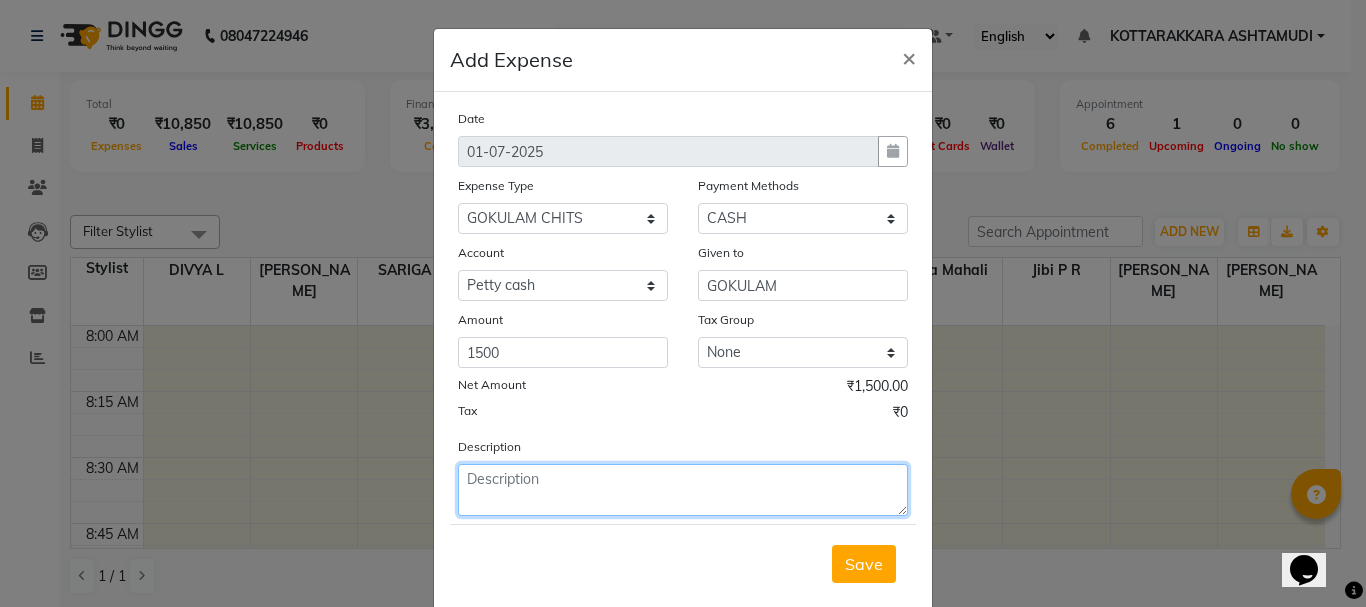 click 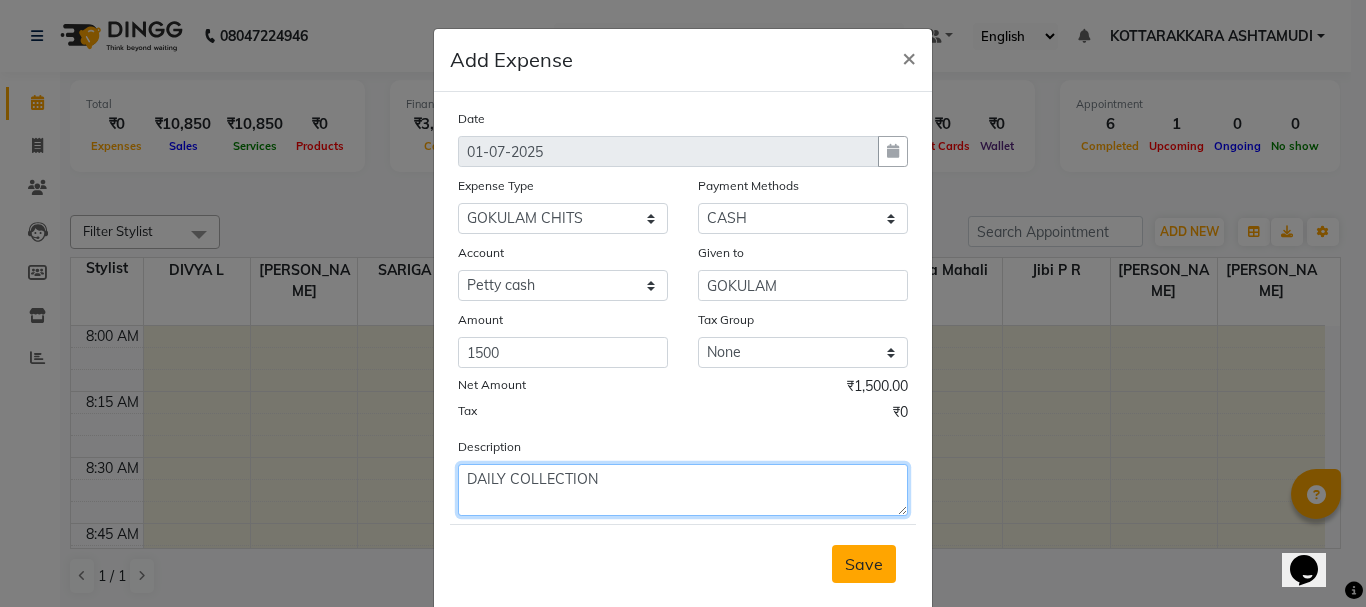 type on "DAILY COLLECTION" 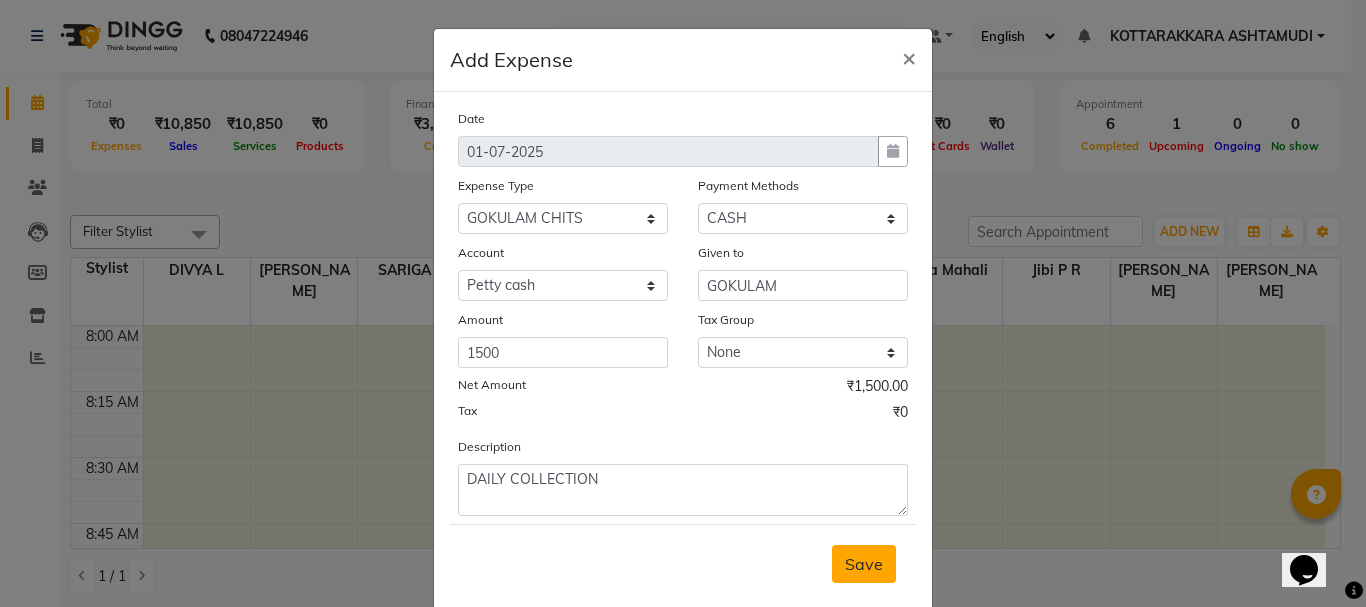 click on "Save" at bounding box center [864, 564] 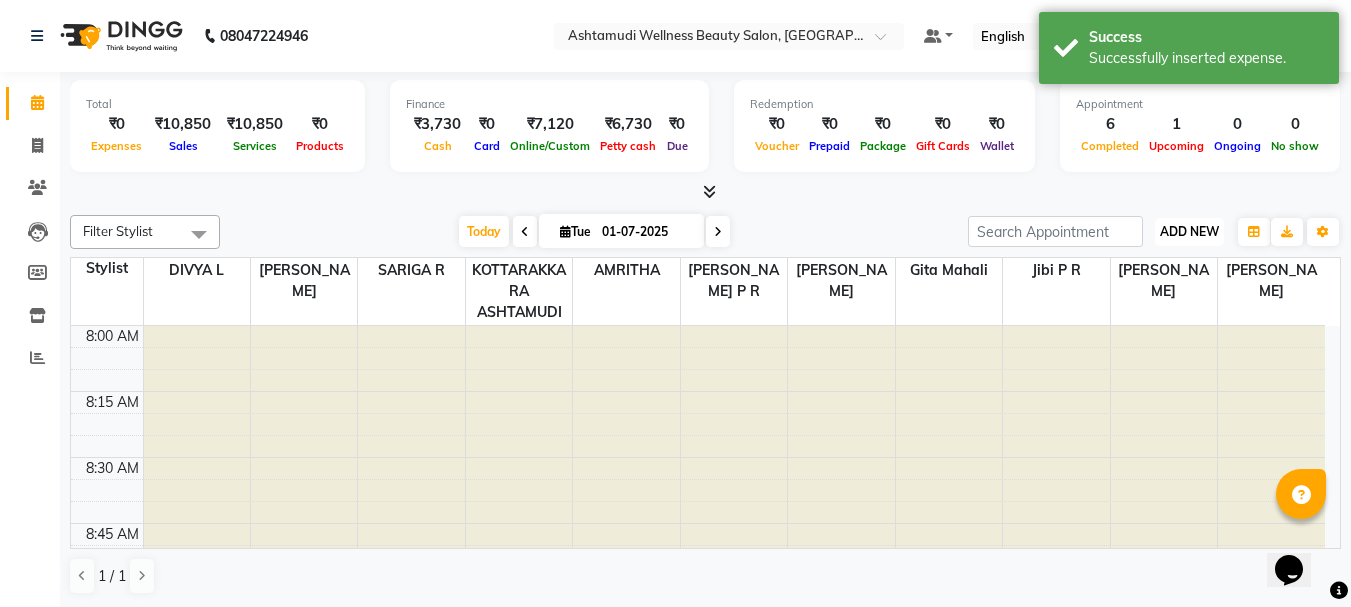 click on "ADD NEW" at bounding box center [1189, 231] 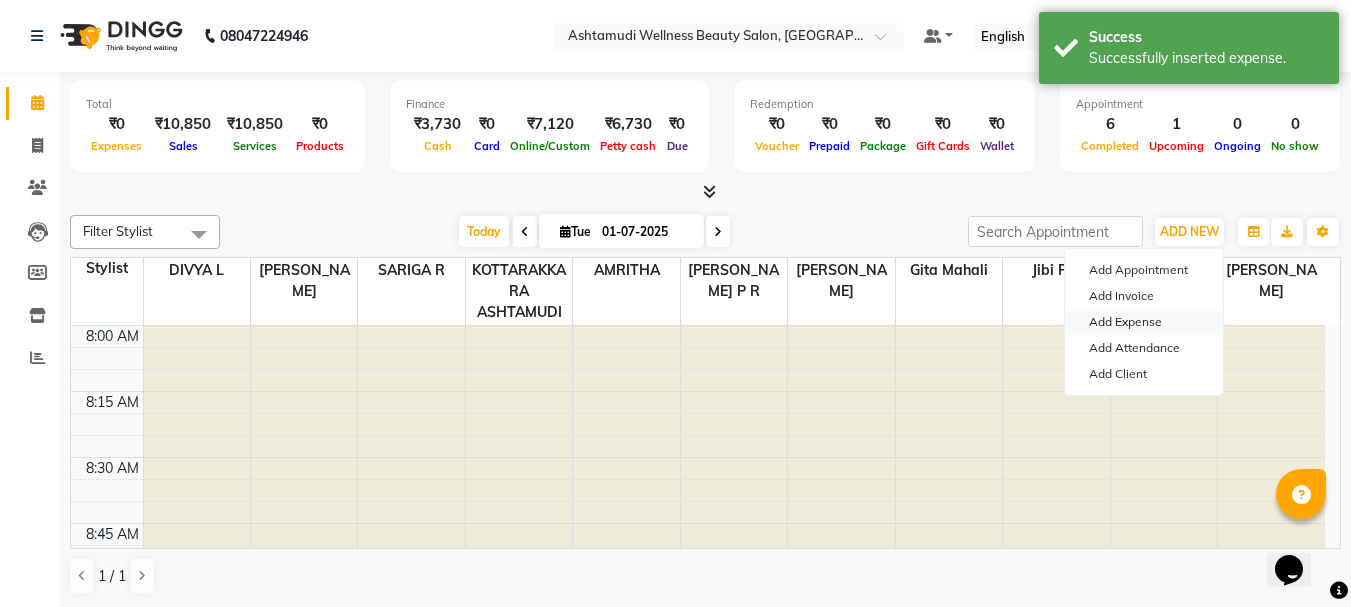 click on "Add Expense" at bounding box center (1144, 322) 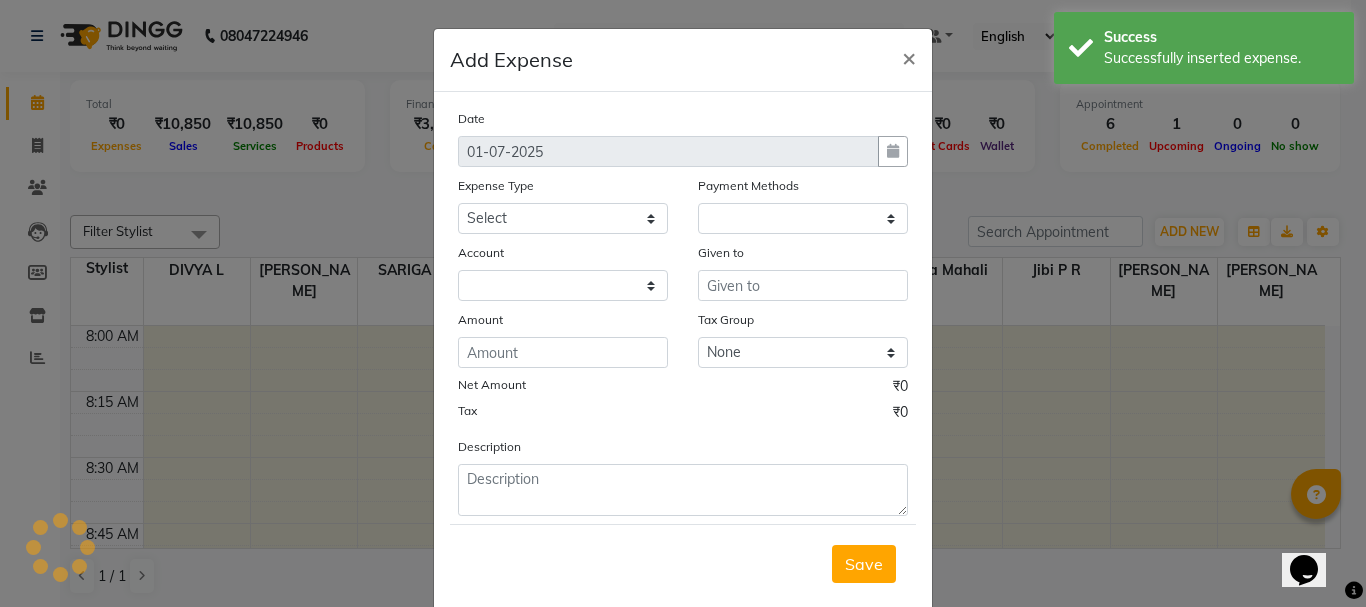 select on "1" 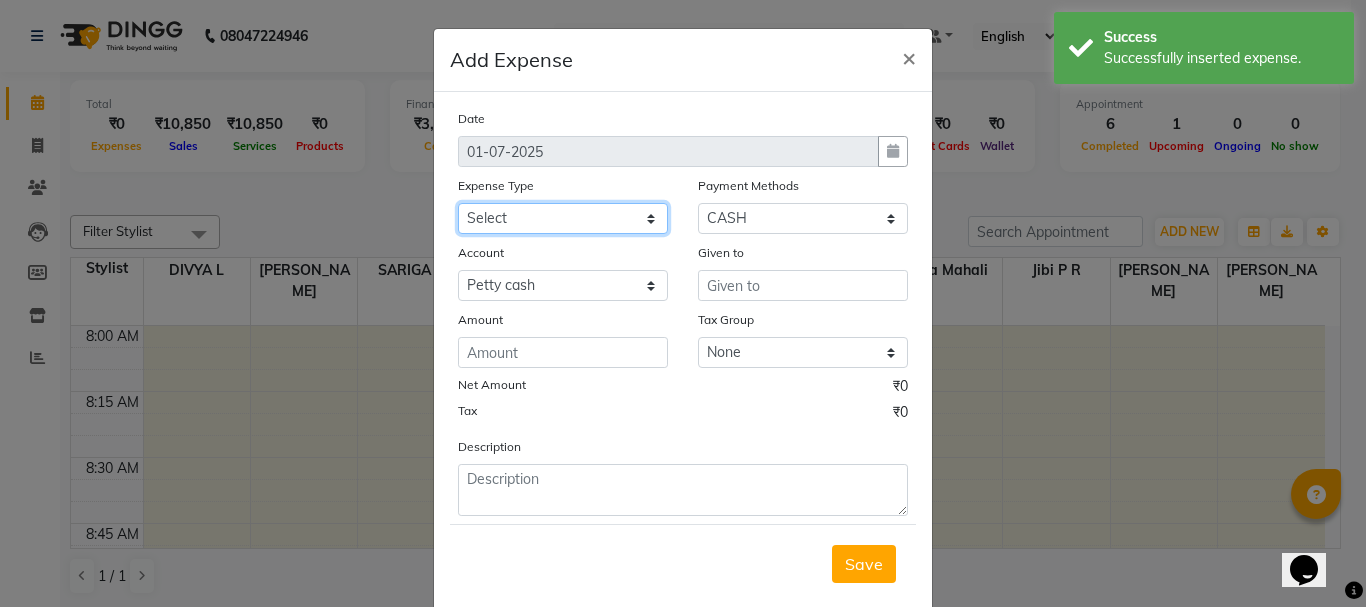 click on "Select ACCOMODATION EXPENSES ADVERTISEMENT SALES PROMOTIONAL EXPENSES Bonus BRIDAL ACCESSORIES REFUND BRIDAL COMMISSION BRIDAL FOOD BRIDAL INCENTIVES BRIDAL ORNAMENTS REFUND BRIDAL TA CASH DEPOSIT RAK BANK COMPUTER ACCESSORIES MOBILE PHONE Donation and Charity Expenses ELECTRICITY CHARGES ELECTRONICS FITTINGS Event Expense FISH FOOD EXPENSES FOOD REFRESHMENT FOR CLIENTS FOOD REFRESHMENT FOR STAFFS Freight And Forwarding Charges FUEL FOR GENERATOR FURNITURE AND EQUIPMENTS Gifts for Clients GIFTS FOR STAFFS GOKULAM CHITS HOSTEL RENT LAUNDRY EXPENSES LICENSE OTHER FEES LOADING UNLOADING CHARGES Medical Expenses MEHNDI PAYMENTS MISCELLANEOUS EXPENSES NEWSPAPER PERIODICALS Ornaments Maintenance Expense OVERTIME ALLOWANCES Payment For Pest Control Perfomance based incentives POSTAGE COURIER CHARGES Printing PRINTING STATIONERY EXPENSES PROFESSIONAL TAX REPAIRS MAINTENANCE ROUND OFF Salary SALARY ADVANCE Sales Incentives Membership Card SALES INCENTIVES PRODUCT SALES INCENTIVES SERVICES SALON ESSENTIALS SALON RENT" 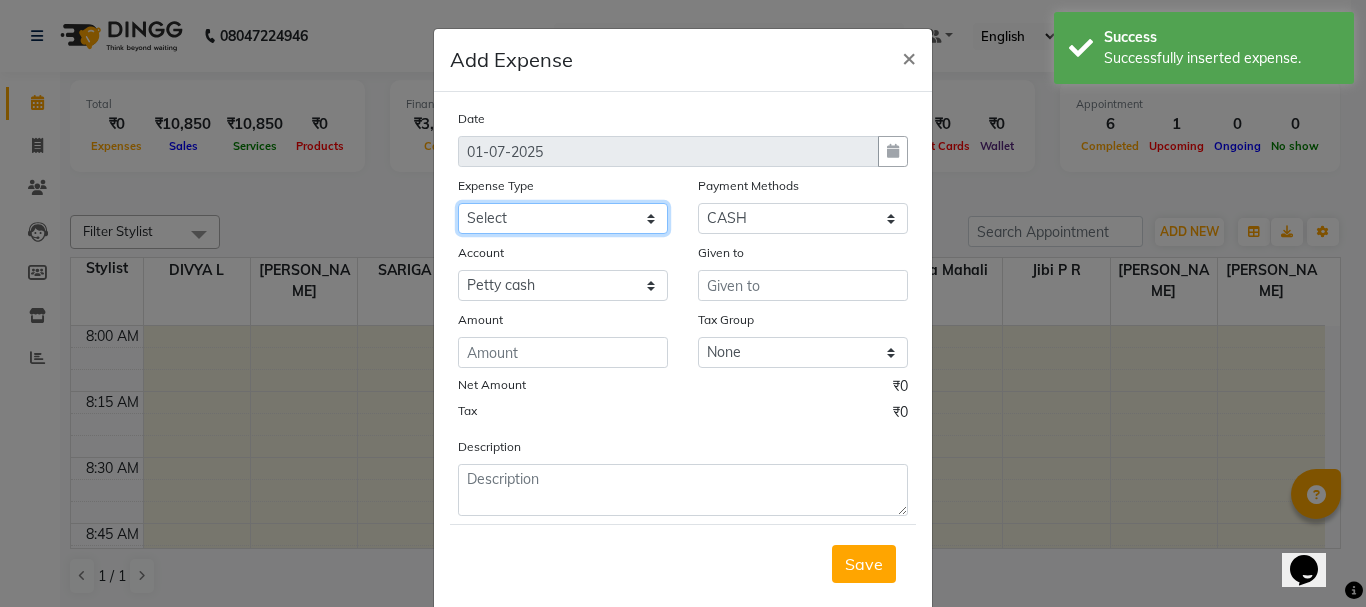 select on "6226" 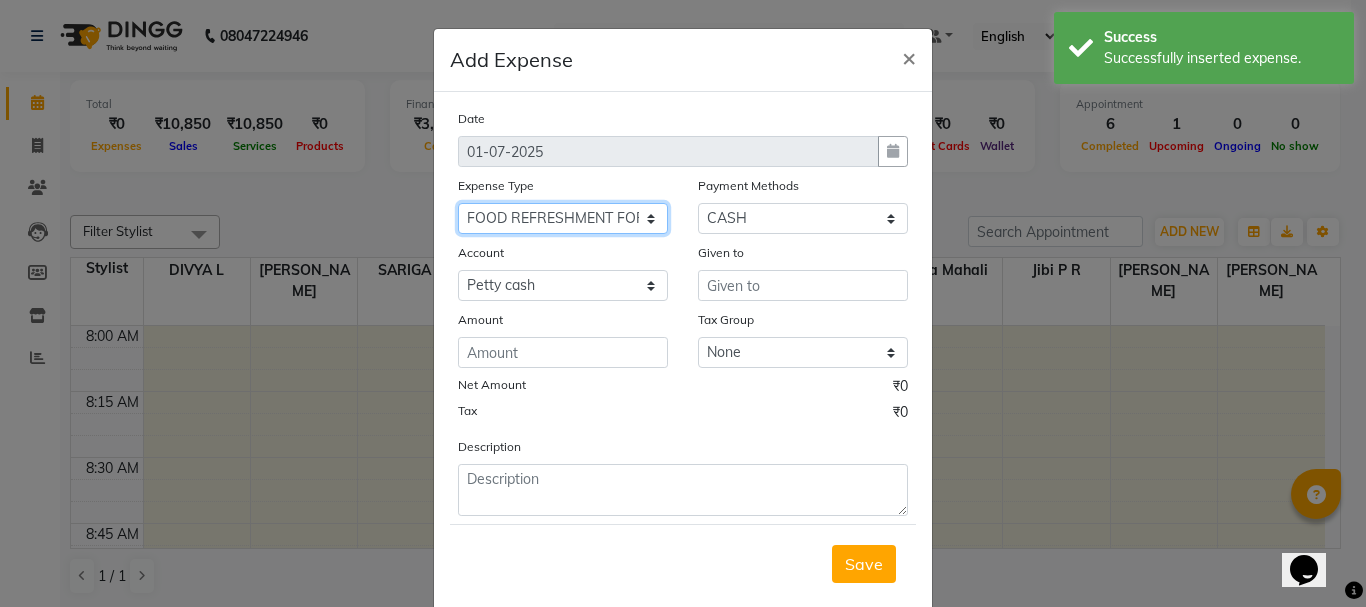 click on "Select ACCOMODATION EXPENSES ADVERTISEMENT SALES PROMOTIONAL EXPENSES Bonus BRIDAL ACCESSORIES REFUND BRIDAL COMMISSION BRIDAL FOOD BRIDAL INCENTIVES BRIDAL ORNAMENTS REFUND BRIDAL TA CASH DEPOSIT RAK BANK COMPUTER ACCESSORIES MOBILE PHONE Donation and Charity Expenses ELECTRICITY CHARGES ELECTRONICS FITTINGS Event Expense FISH FOOD EXPENSES FOOD REFRESHMENT FOR CLIENTS FOOD REFRESHMENT FOR STAFFS Freight And Forwarding Charges FUEL FOR GENERATOR FURNITURE AND EQUIPMENTS Gifts for Clients GIFTS FOR STAFFS GOKULAM CHITS HOSTEL RENT LAUNDRY EXPENSES LICENSE OTHER FEES LOADING UNLOADING CHARGES Medical Expenses MEHNDI PAYMENTS MISCELLANEOUS EXPENSES NEWSPAPER PERIODICALS Ornaments Maintenance Expense OVERTIME ALLOWANCES Payment For Pest Control Perfomance based incentives POSTAGE COURIER CHARGES Printing PRINTING STATIONERY EXPENSES PROFESSIONAL TAX REPAIRS MAINTENANCE ROUND OFF Salary SALARY ADVANCE Sales Incentives Membership Card SALES INCENTIVES PRODUCT SALES INCENTIVES SERVICES SALON ESSENTIALS SALON RENT" 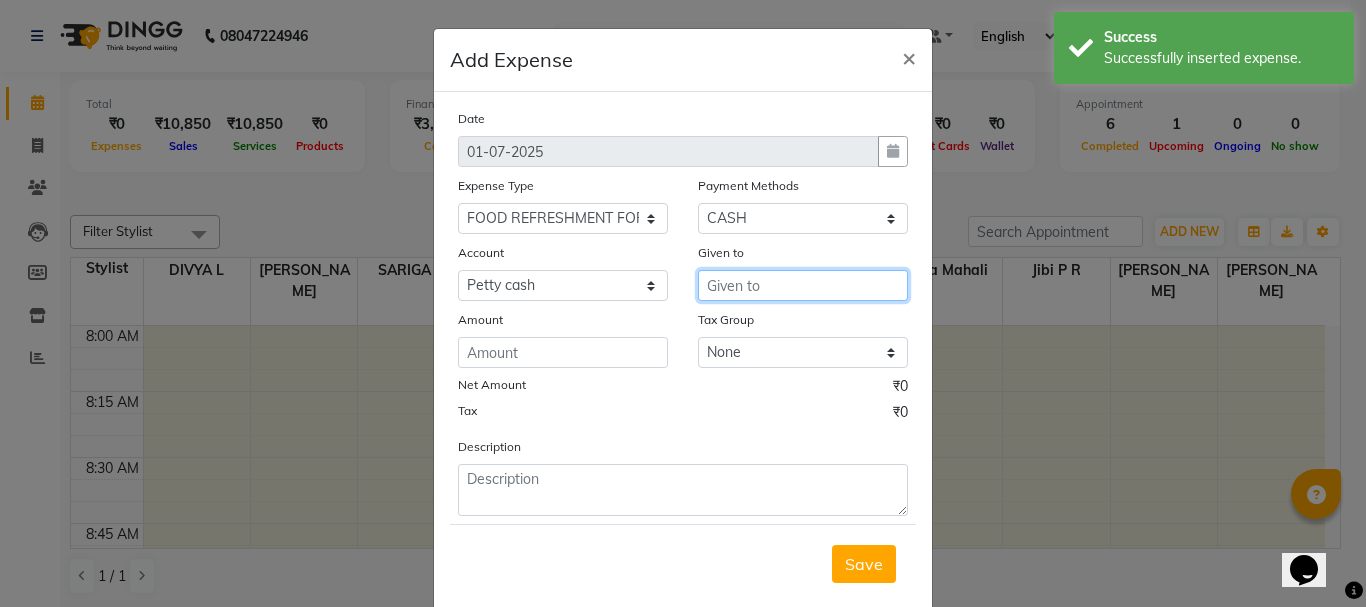 click at bounding box center (803, 285) 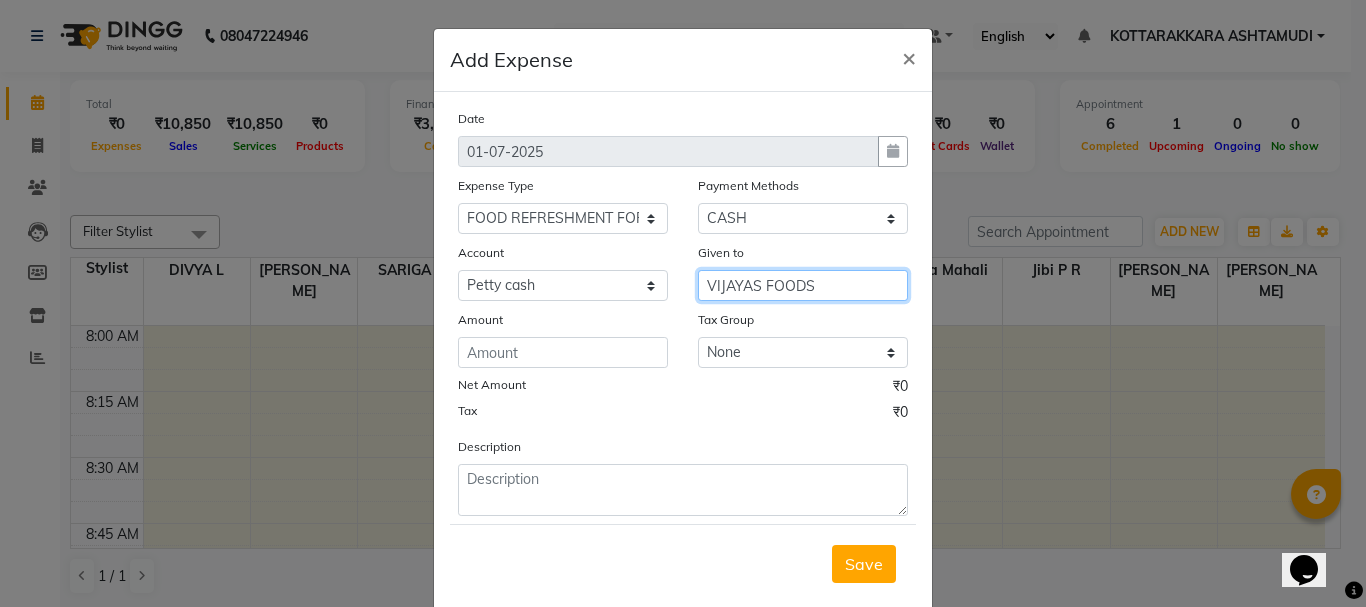 type on "VIJAYAS FOODS" 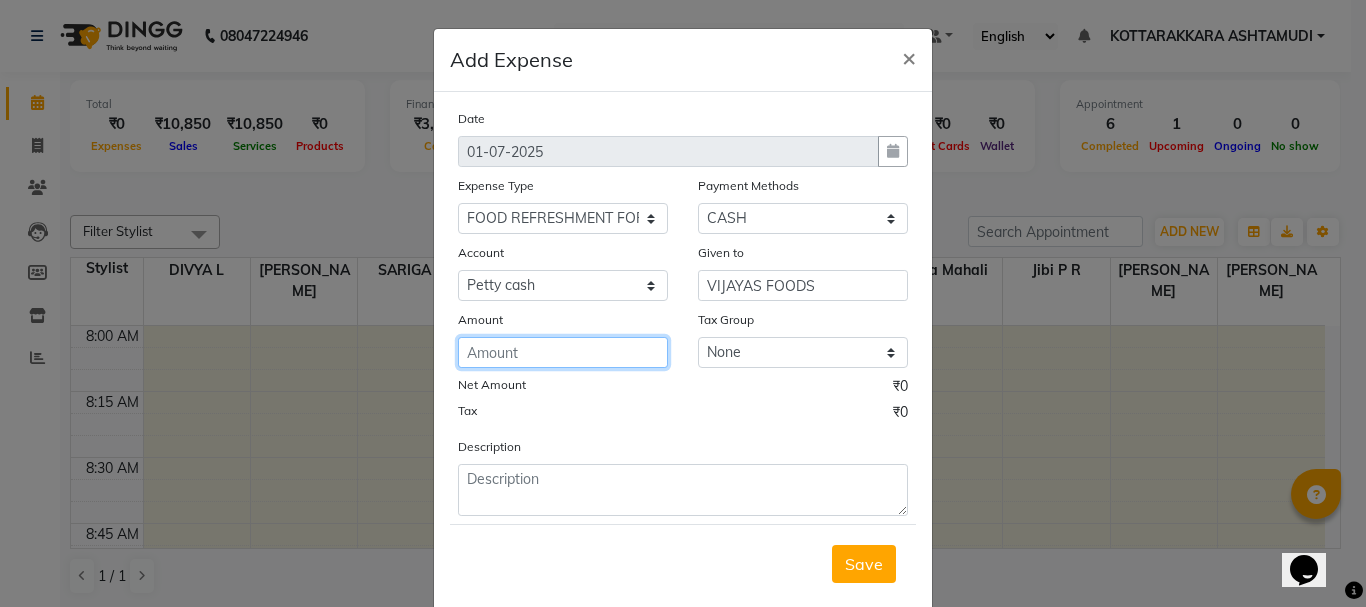 click 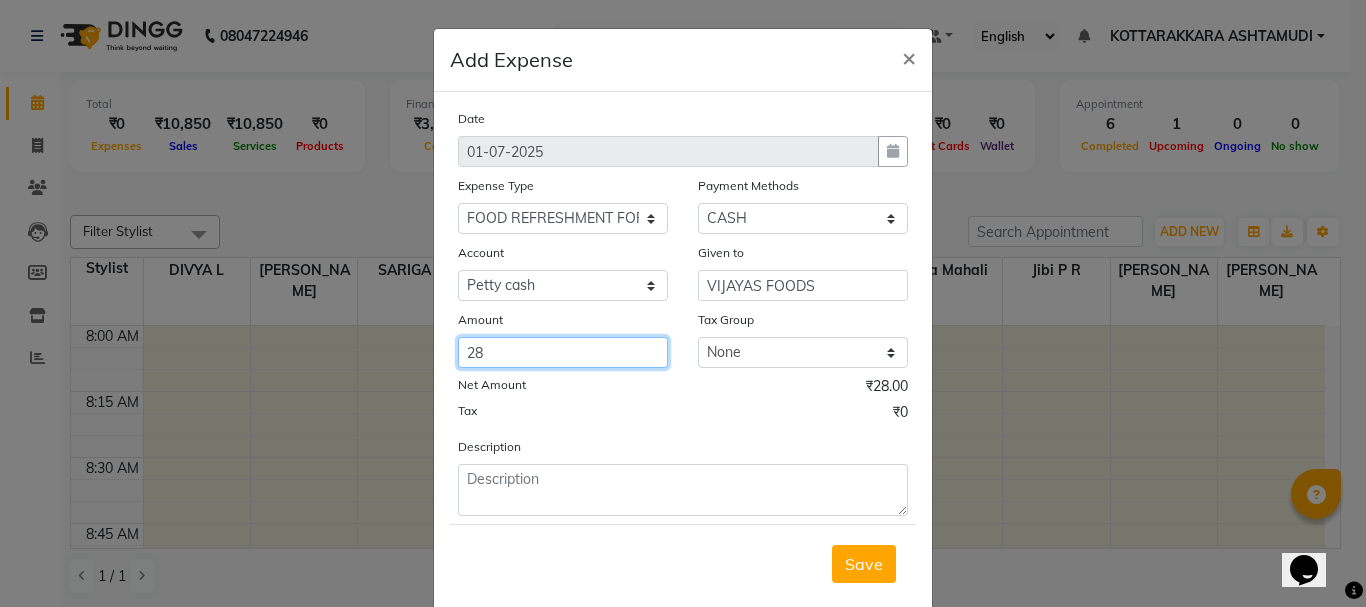 type on "28" 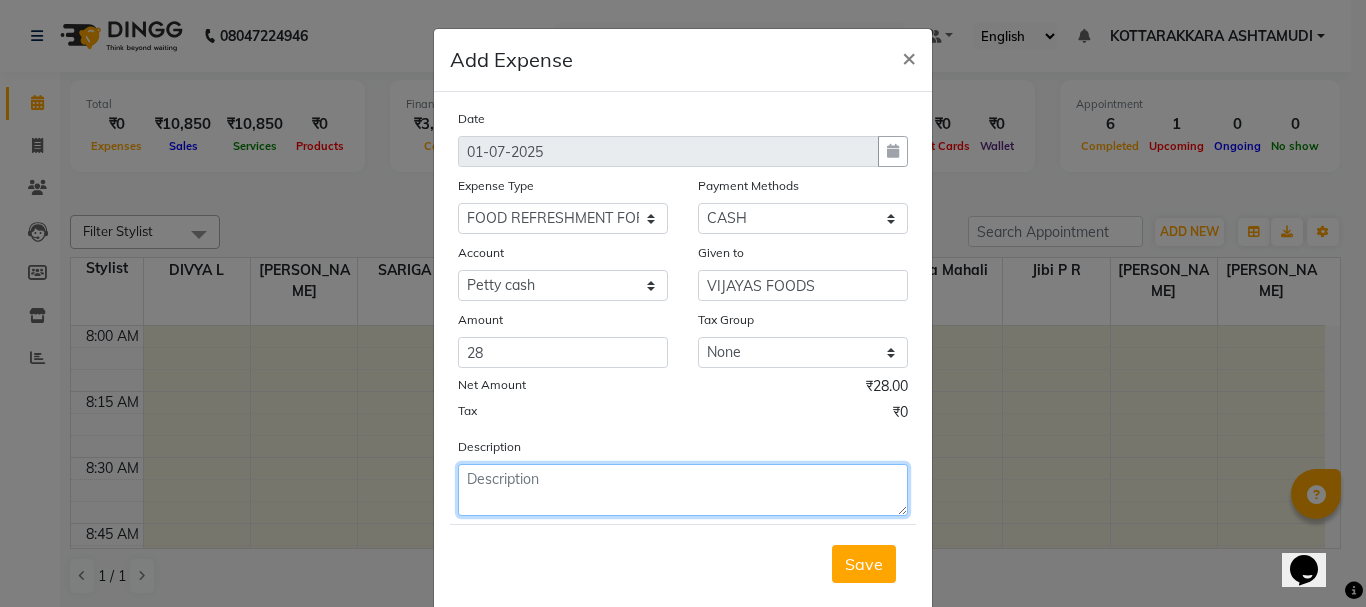 click 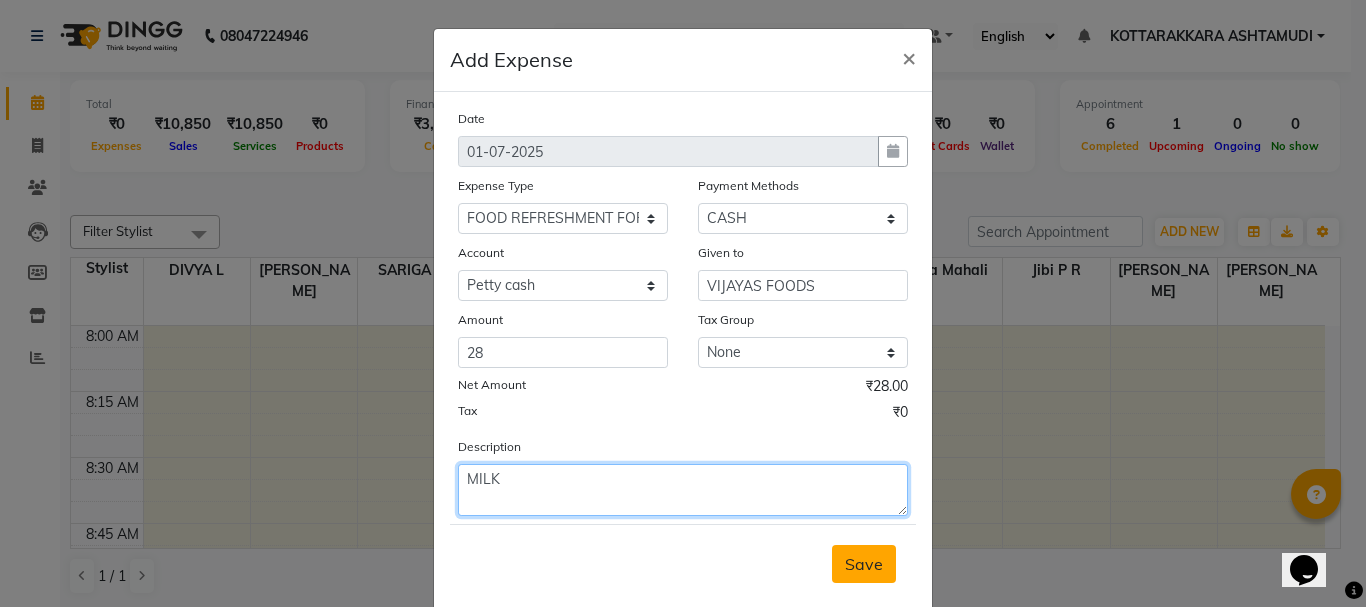 type on "MILK" 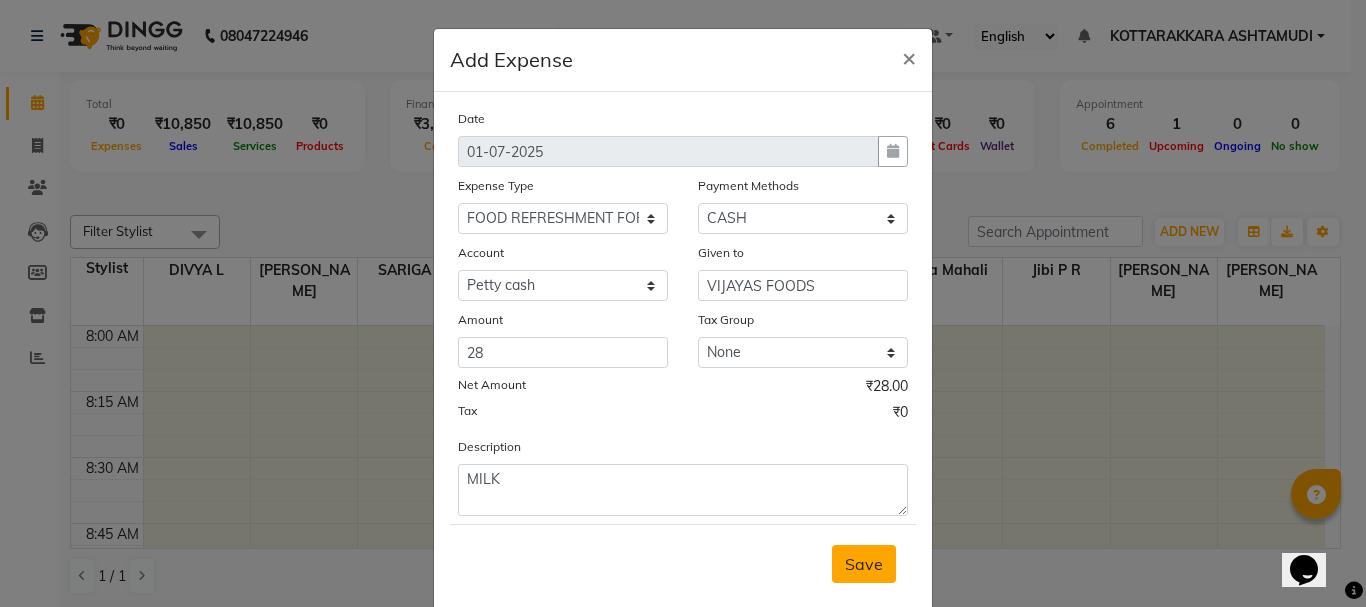 click on "Save" at bounding box center [864, 564] 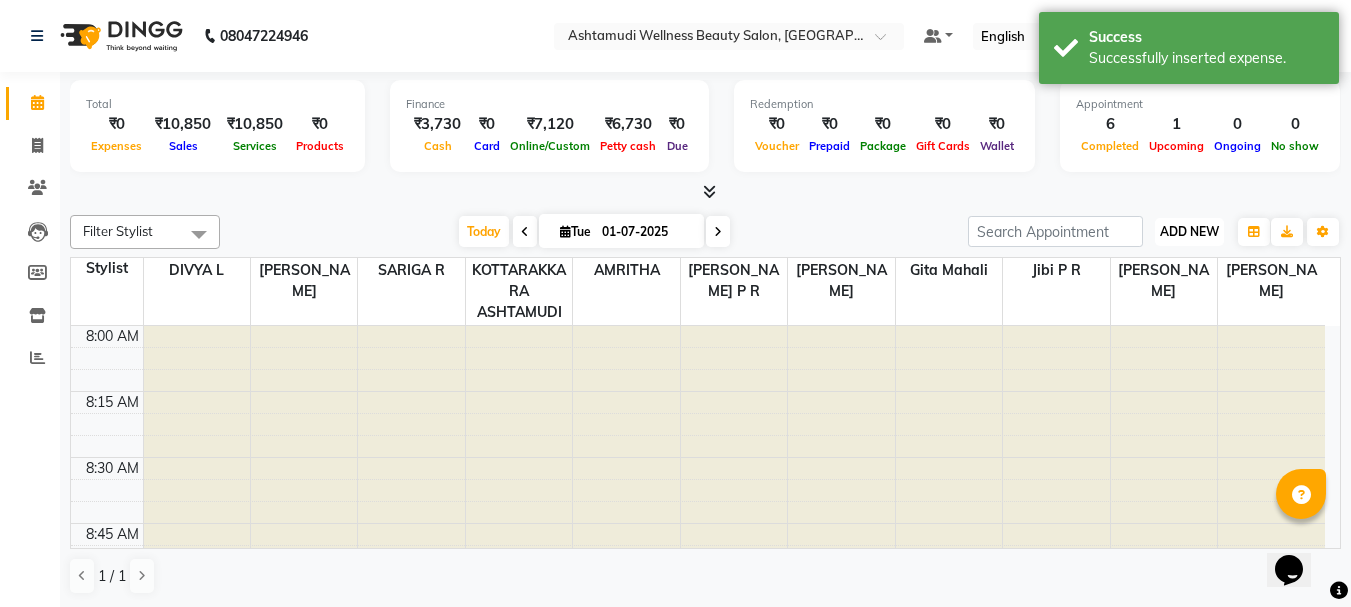 click on "ADD NEW" at bounding box center [1189, 231] 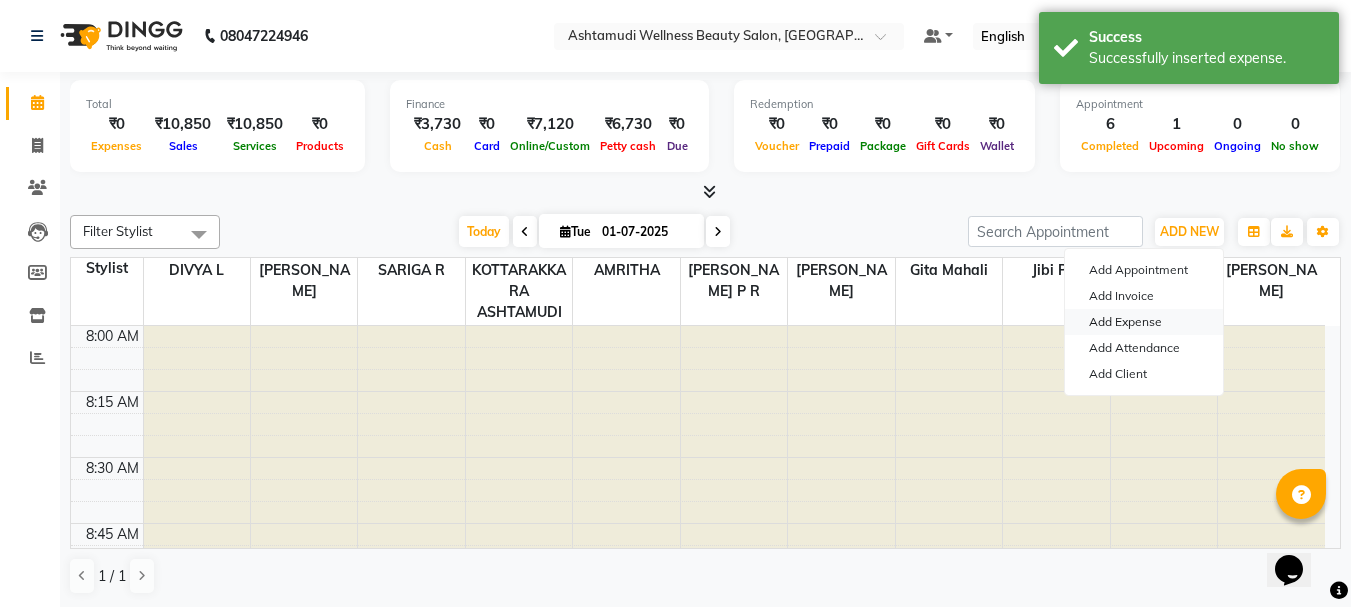 click on "Add Expense" at bounding box center [1144, 322] 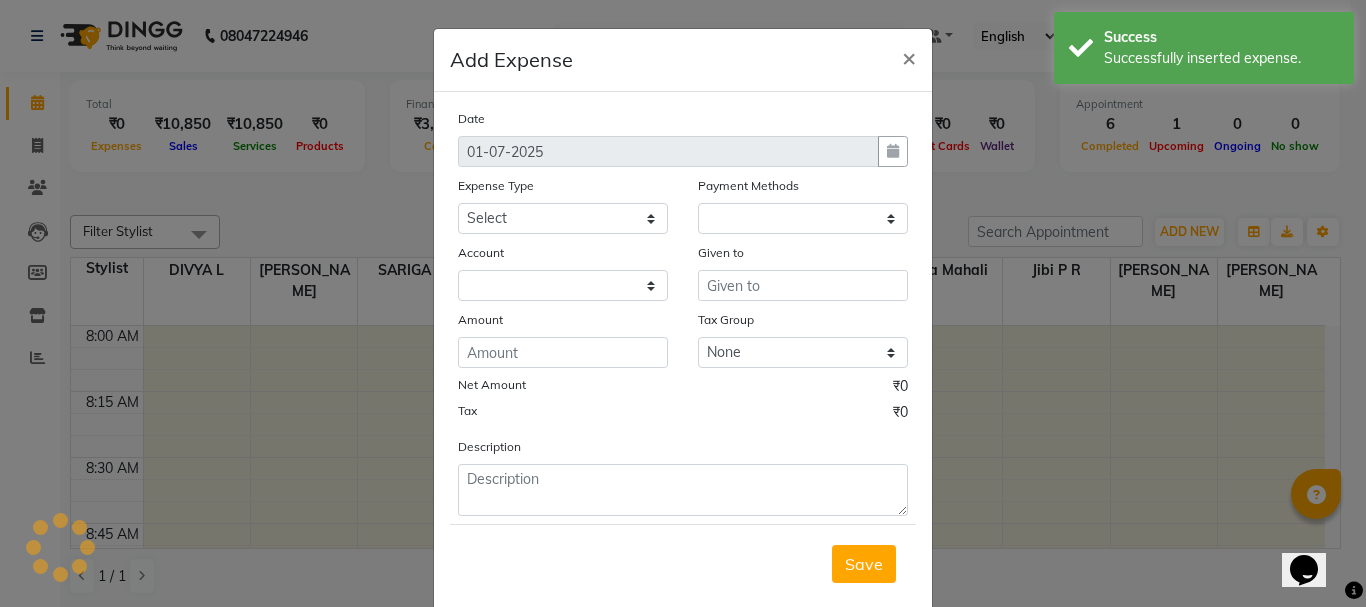 select on "1" 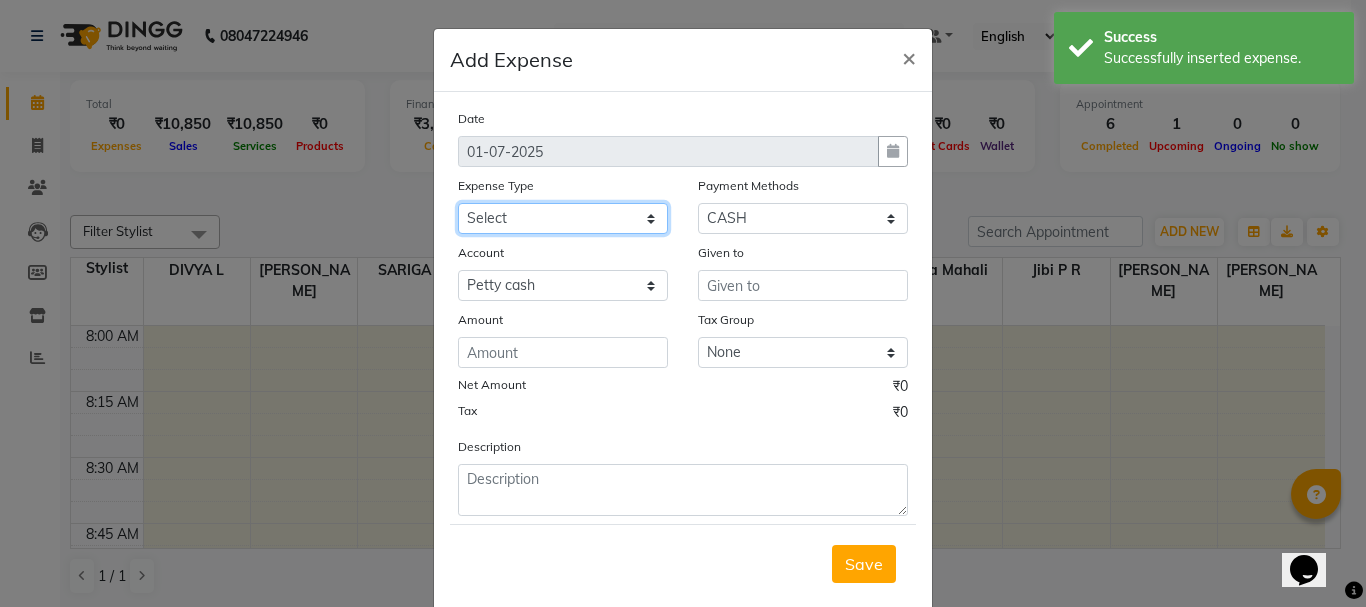 click on "Select ACCOMODATION EXPENSES ADVERTISEMENT SALES PROMOTIONAL EXPENSES Bonus BRIDAL ACCESSORIES REFUND BRIDAL COMMISSION BRIDAL FOOD BRIDAL INCENTIVES BRIDAL ORNAMENTS REFUND BRIDAL TA CASH DEPOSIT RAK BANK COMPUTER ACCESSORIES MOBILE PHONE Donation and Charity Expenses ELECTRICITY CHARGES ELECTRONICS FITTINGS Event Expense FISH FOOD EXPENSES FOOD REFRESHMENT FOR CLIENTS FOOD REFRESHMENT FOR STAFFS Freight And Forwarding Charges FUEL FOR GENERATOR FURNITURE AND EQUIPMENTS Gifts for Clients GIFTS FOR STAFFS GOKULAM CHITS HOSTEL RENT LAUNDRY EXPENSES LICENSE OTHER FEES LOADING UNLOADING CHARGES Medical Expenses MEHNDI PAYMENTS MISCELLANEOUS EXPENSES NEWSPAPER PERIODICALS Ornaments Maintenance Expense OVERTIME ALLOWANCES Payment For Pest Control Perfomance based incentives POSTAGE COURIER CHARGES Printing PRINTING STATIONERY EXPENSES PROFESSIONAL TAX REPAIRS MAINTENANCE ROUND OFF Salary SALARY ADVANCE Sales Incentives Membership Card SALES INCENTIVES PRODUCT SALES INCENTIVES SERVICES SALON ESSENTIALS SALON RENT" 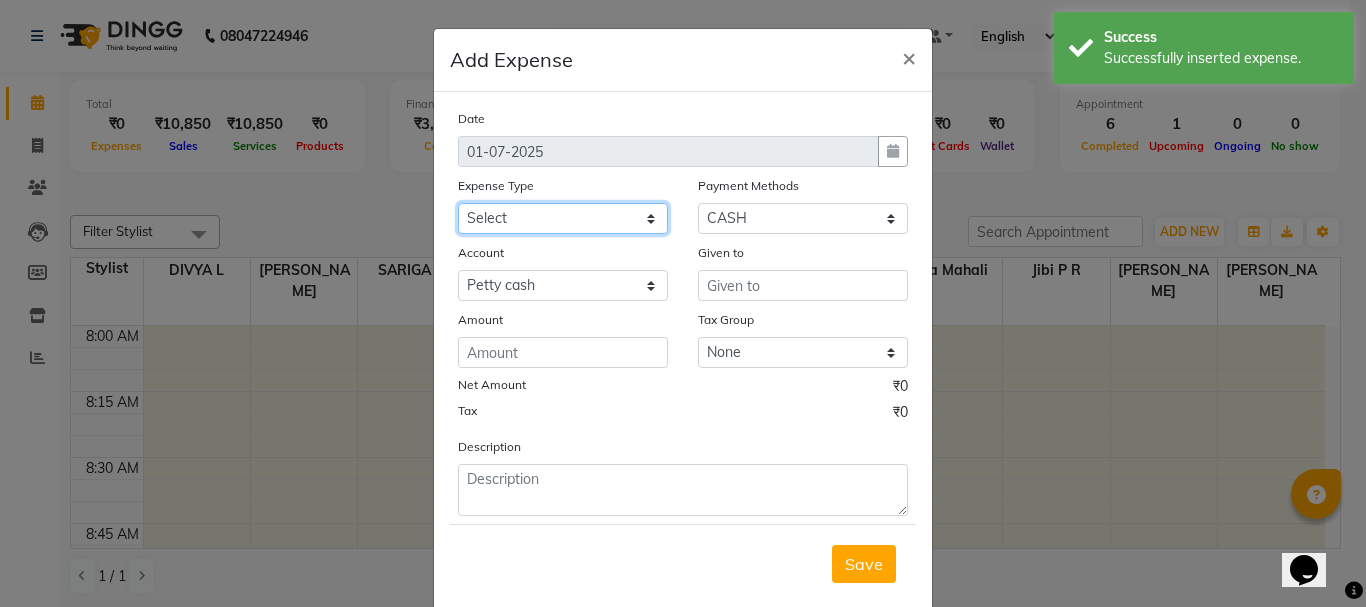 select on "6082" 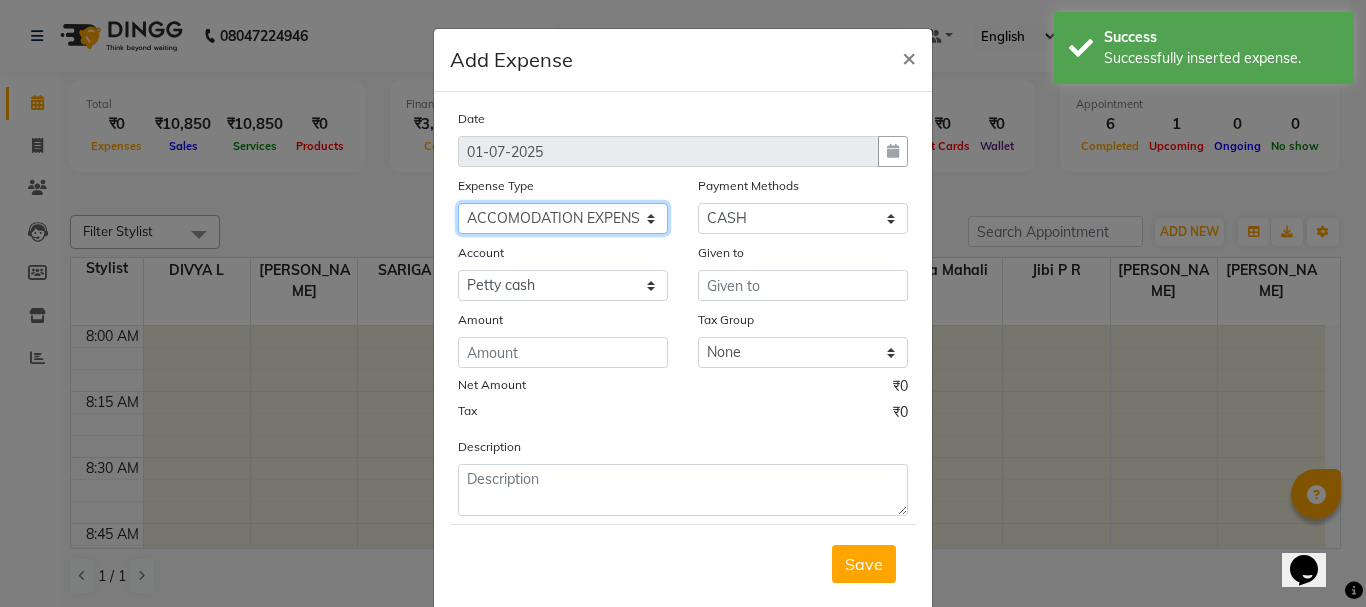click on "Select ACCOMODATION EXPENSES ADVERTISEMENT SALES PROMOTIONAL EXPENSES Bonus BRIDAL ACCESSORIES REFUND BRIDAL COMMISSION BRIDAL FOOD BRIDAL INCENTIVES BRIDAL ORNAMENTS REFUND BRIDAL TA CASH DEPOSIT RAK BANK COMPUTER ACCESSORIES MOBILE PHONE Donation and Charity Expenses ELECTRICITY CHARGES ELECTRONICS FITTINGS Event Expense FISH FOOD EXPENSES FOOD REFRESHMENT FOR CLIENTS FOOD REFRESHMENT FOR STAFFS Freight And Forwarding Charges FUEL FOR GENERATOR FURNITURE AND EQUIPMENTS Gifts for Clients GIFTS FOR STAFFS GOKULAM CHITS HOSTEL RENT LAUNDRY EXPENSES LICENSE OTHER FEES LOADING UNLOADING CHARGES Medical Expenses MEHNDI PAYMENTS MISCELLANEOUS EXPENSES NEWSPAPER PERIODICALS Ornaments Maintenance Expense OVERTIME ALLOWANCES Payment For Pest Control Perfomance based incentives POSTAGE COURIER CHARGES Printing PRINTING STATIONERY EXPENSES PROFESSIONAL TAX REPAIRS MAINTENANCE ROUND OFF Salary SALARY ADVANCE Sales Incentives Membership Card SALES INCENTIVES PRODUCT SALES INCENTIVES SERVICES SALON ESSENTIALS SALON RENT" 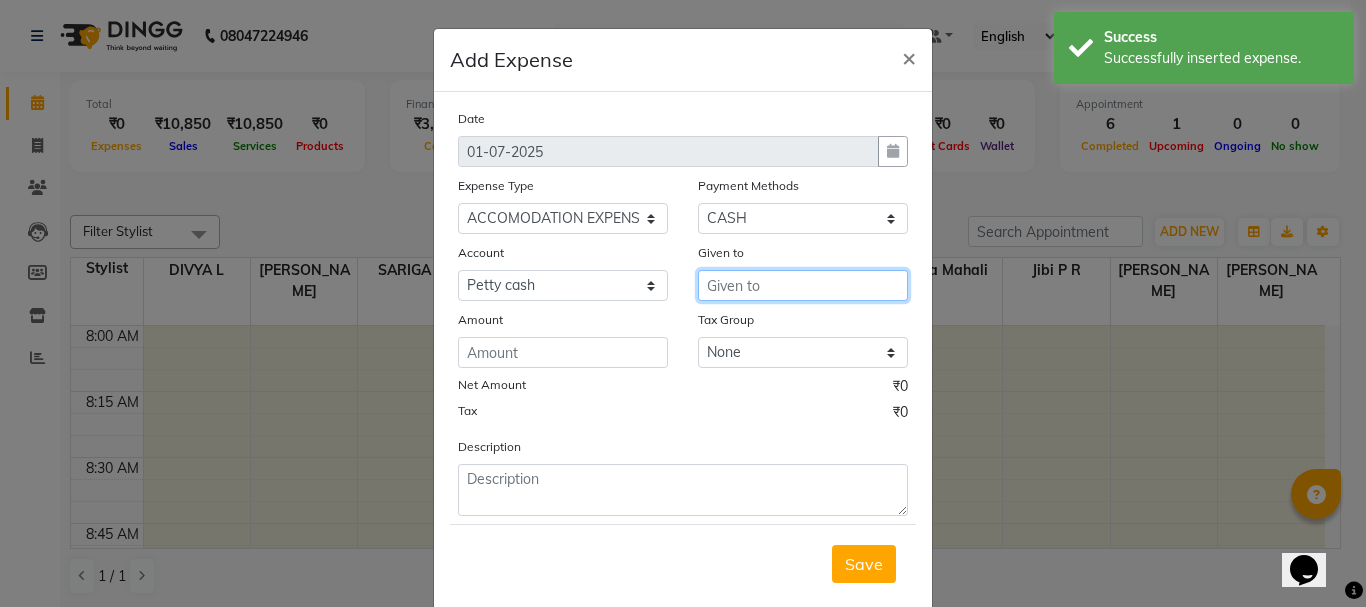 click at bounding box center [803, 285] 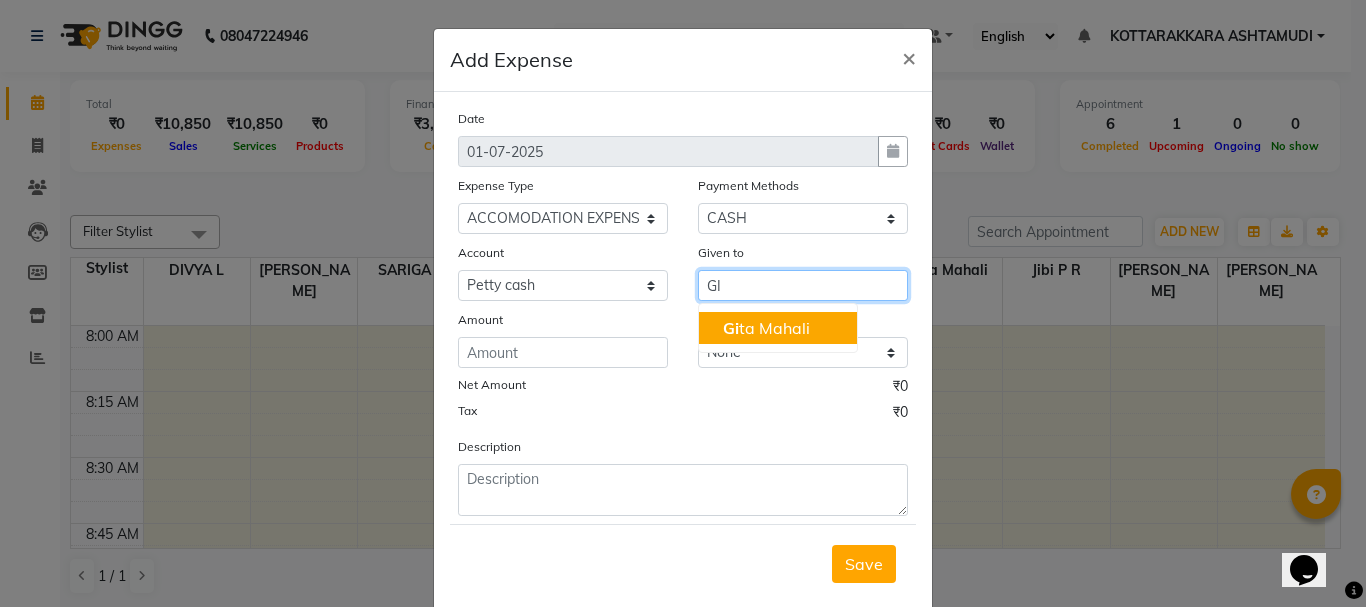 click on "Gi ta Mahali" at bounding box center [766, 328] 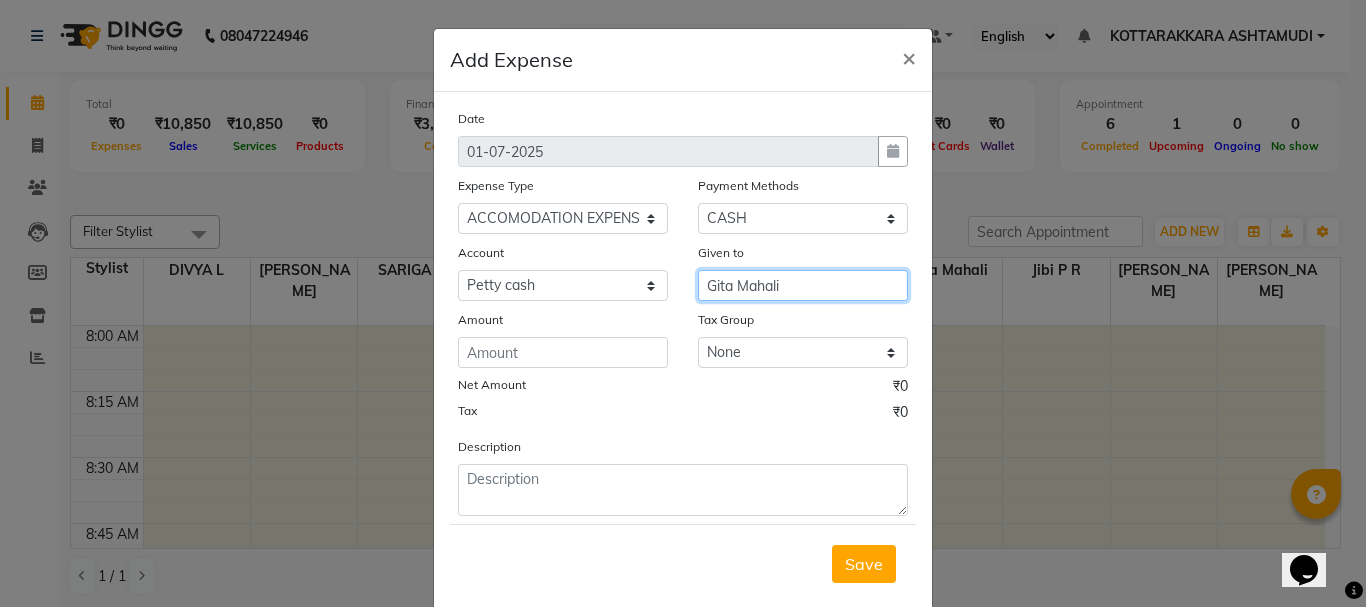 type on "Gita Mahali" 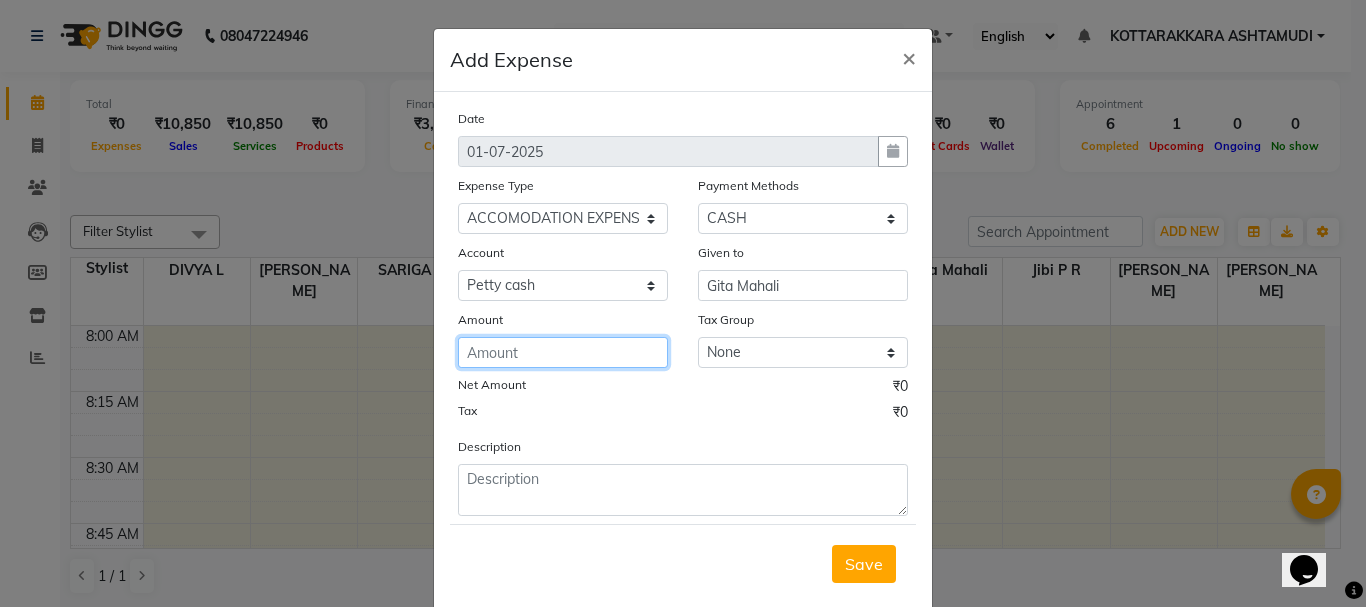 click 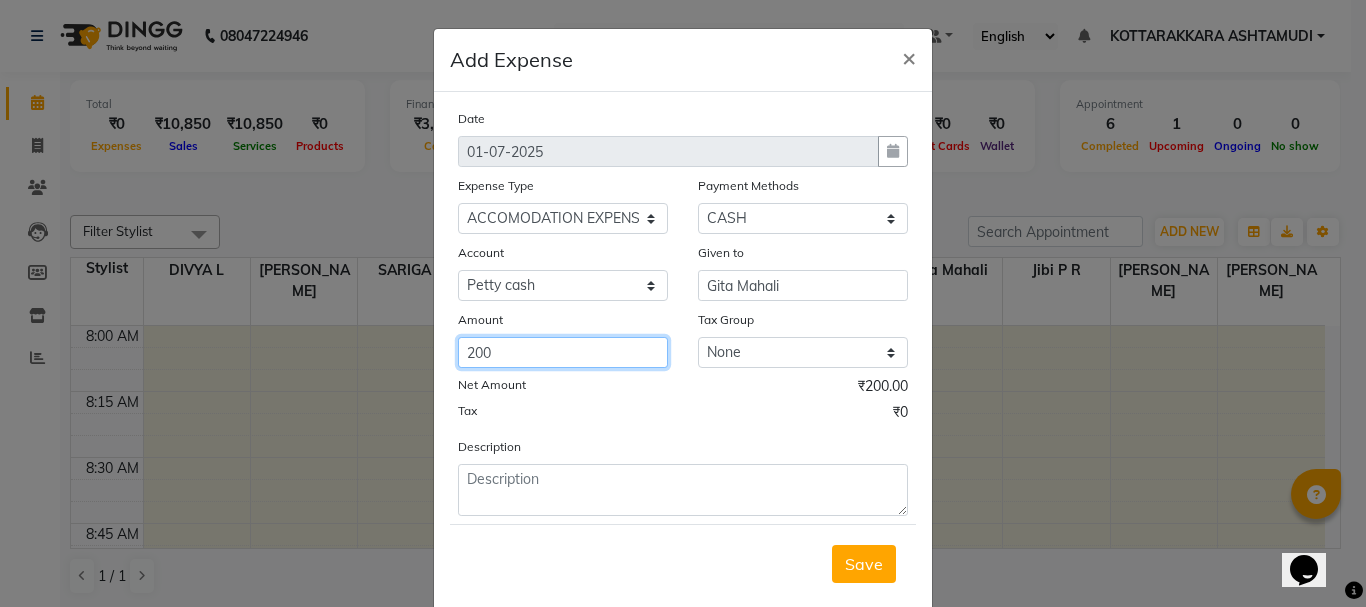 type on "200" 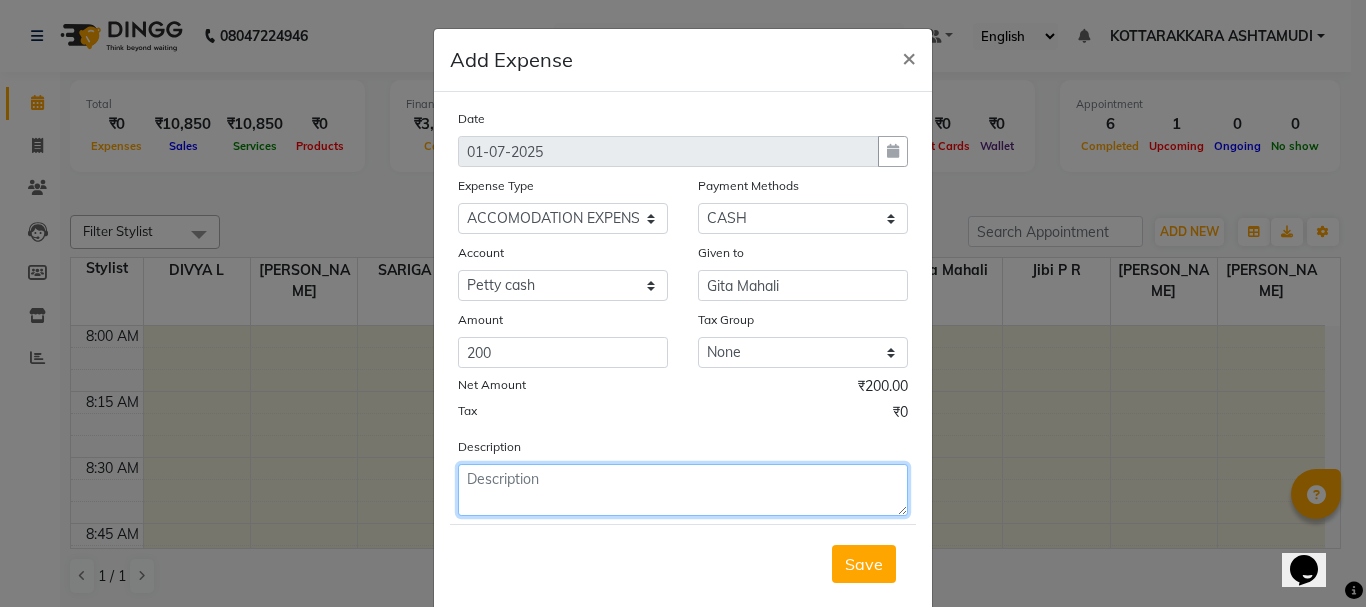 click 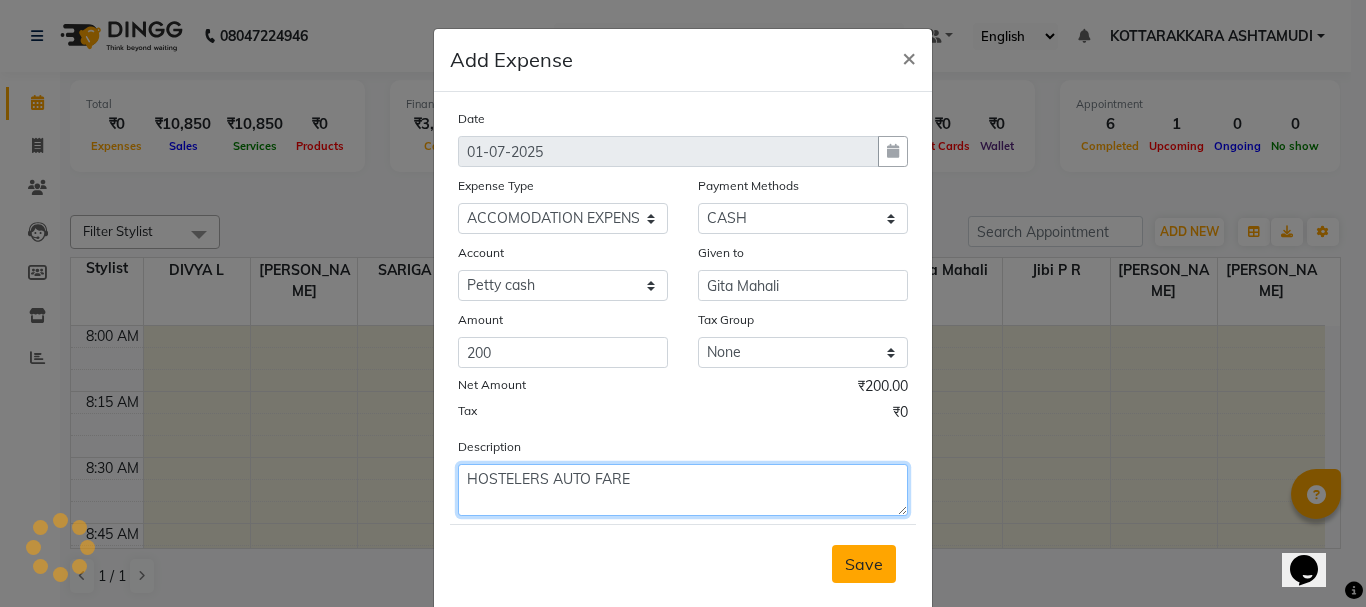 type on "HOSTELERS AUTO FARE" 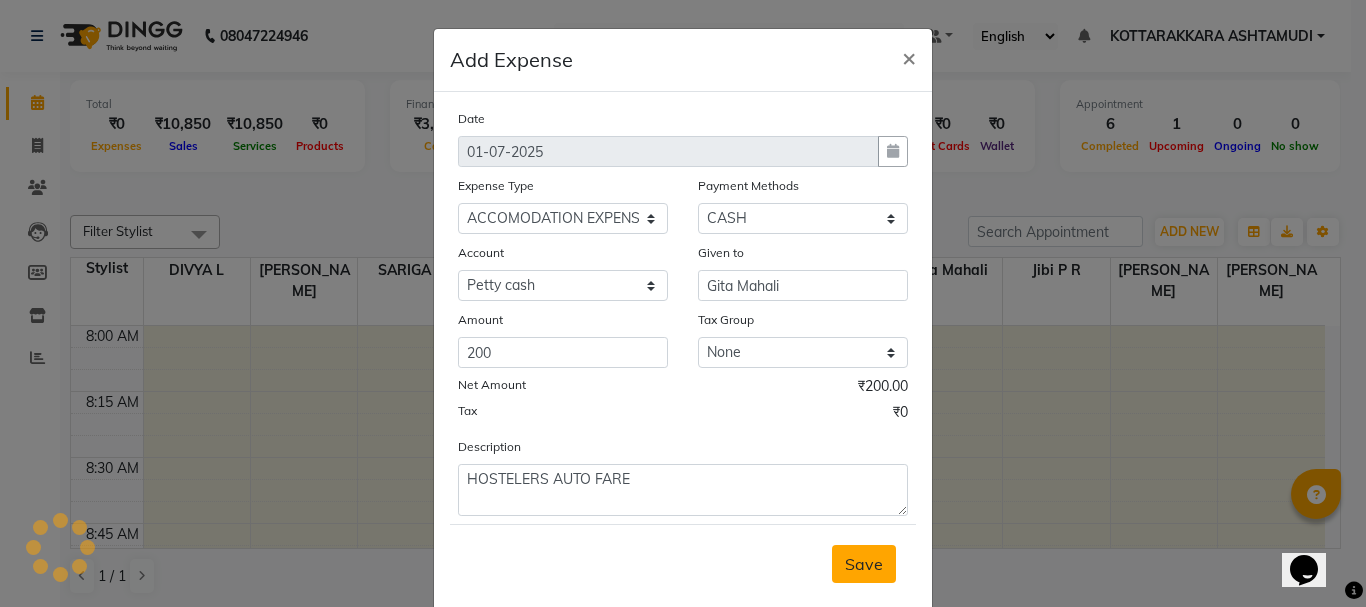 click on "Save" at bounding box center [864, 564] 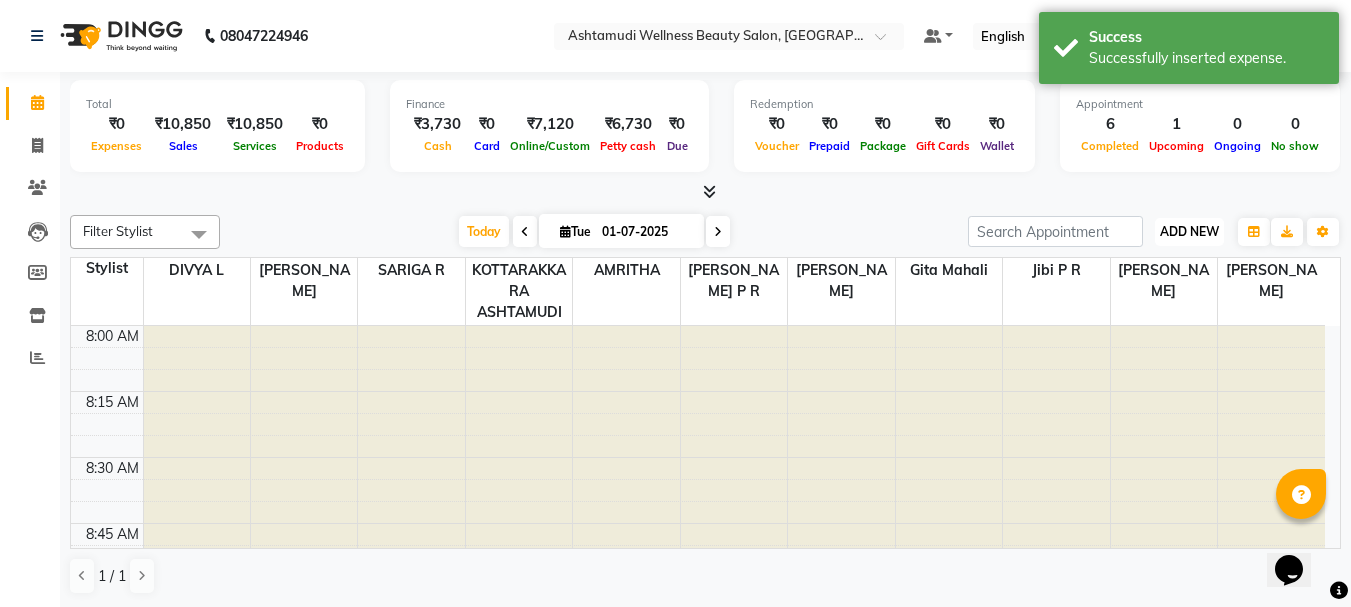 click on "ADD NEW Toggle Dropdown" at bounding box center [1189, 232] 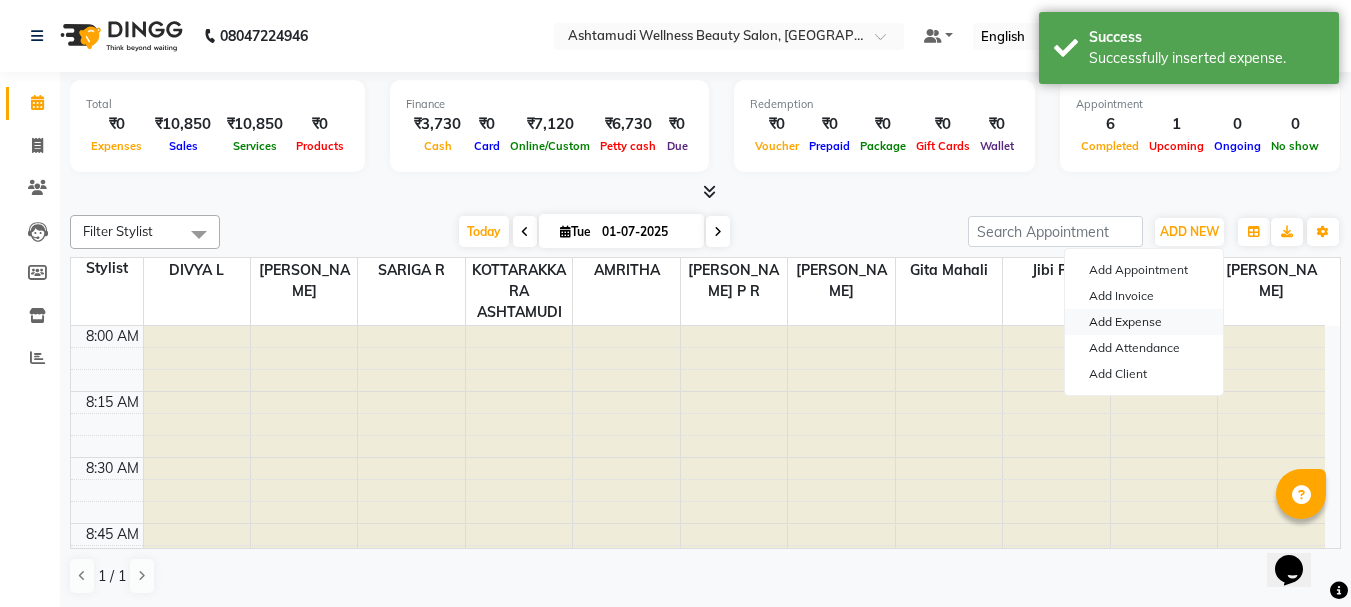 click on "Add Expense" at bounding box center [1144, 322] 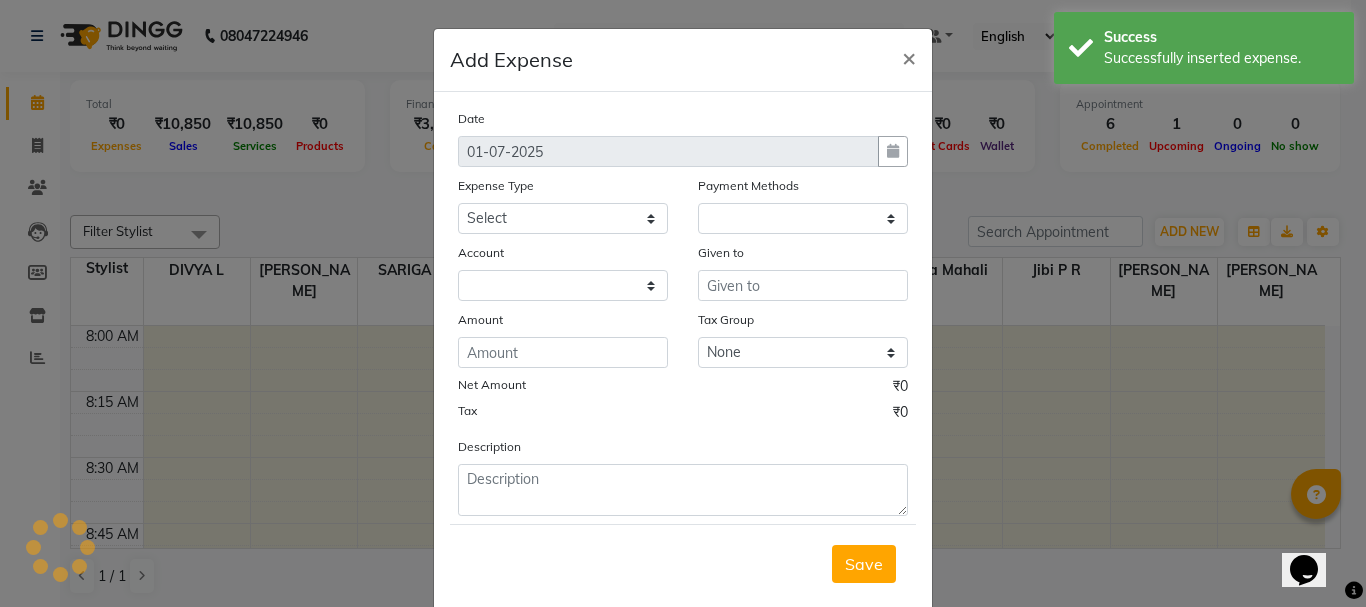 select on "1" 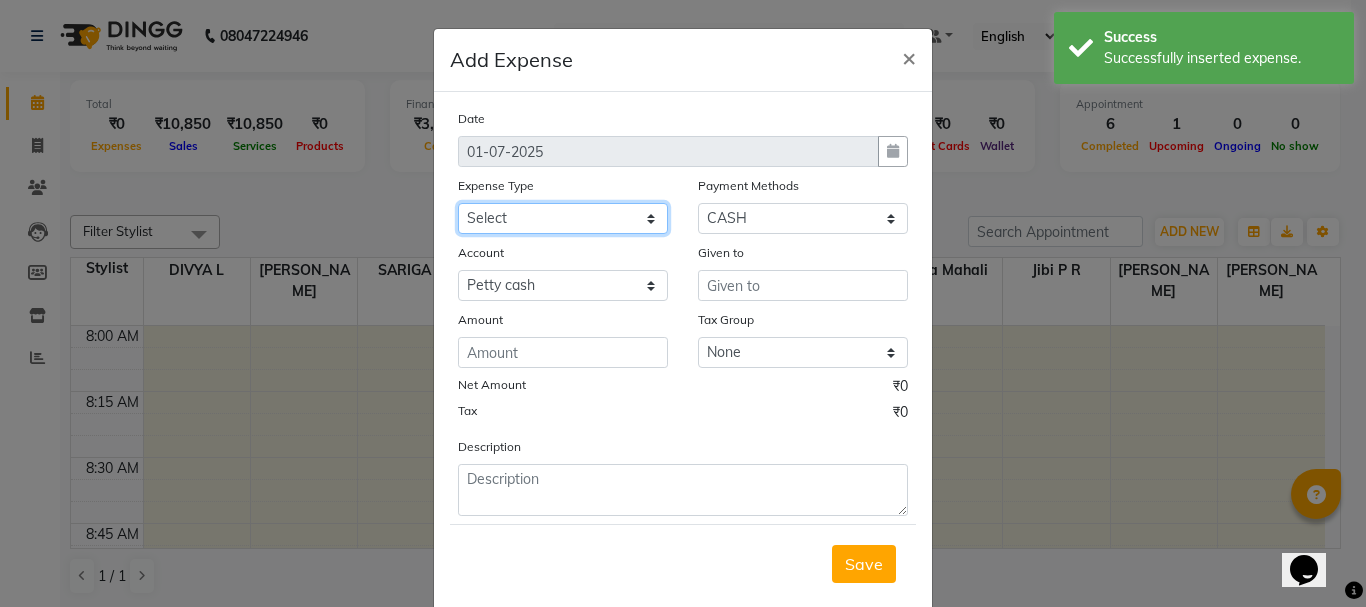 click on "Select ACCOMODATION EXPENSES ADVERTISEMENT SALES PROMOTIONAL EXPENSES Bonus BRIDAL ACCESSORIES REFUND BRIDAL COMMISSION BRIDAL FOOD BRIDAL INCENTIVES BRIDAL ORNAMENTS REFUND BRIDAL TA CASH DEPOSIT RAK BANK COMPUTER ACCESSORIES MOBILE PHONE Donation and Charity Expenses ELECTRICITY CHARGES ELECTRONICS FITTINGS Event Expense FISH FOOD EXPENSES FOOD REFRESHMENT FOR CLIENTS FOOD REFRESHMENT FOR STAFFS Freight And Forwarding Charges FUEL FOR GENERATOR FURNITURE AND EQUIPMENTS Gifts for Clients GIFTS FOR STAFFS GOKULAM CHITS HOSTEL RENT LAUNDRY EXPENSES LICENSE OTHER FEES LOADING UNLOADING CHARGES Medical Expenses MEHNDI PAYMENTS MISCELLANEOUS EXPENSES NEWSPAPER PERIODICALS Ornaments Maintenance Expense OVERTIME ALLOWANCES Payment For Pest Control Perfomance based incentives POSTAGE COURIER CHARGES Printing PRINTING STATIONERY EXPENSES PROFESSIONAL TAX REPAIRS MAINTENANCE ROUND OFF Salary SALARY ADVANCE Sales Incentives Membership Card SALES INCENTIVES PRODUCT SALES INCENTIVES SERVICES SALON ESSENTIALS SALON RENT" 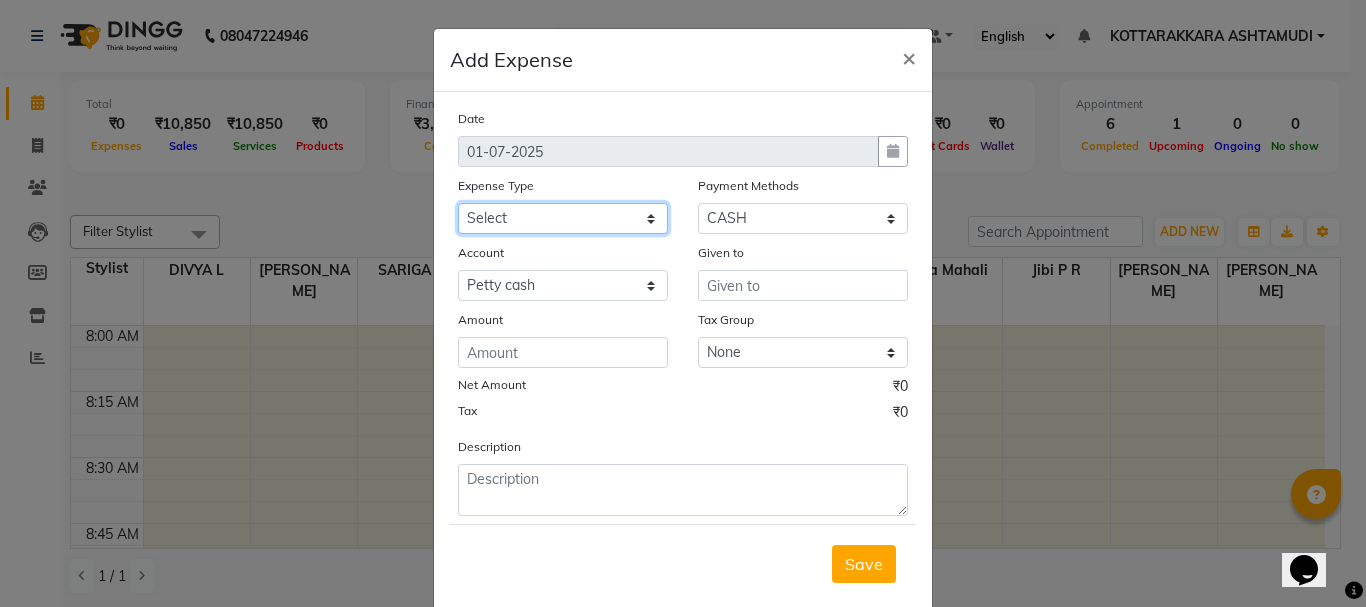select on "6223" 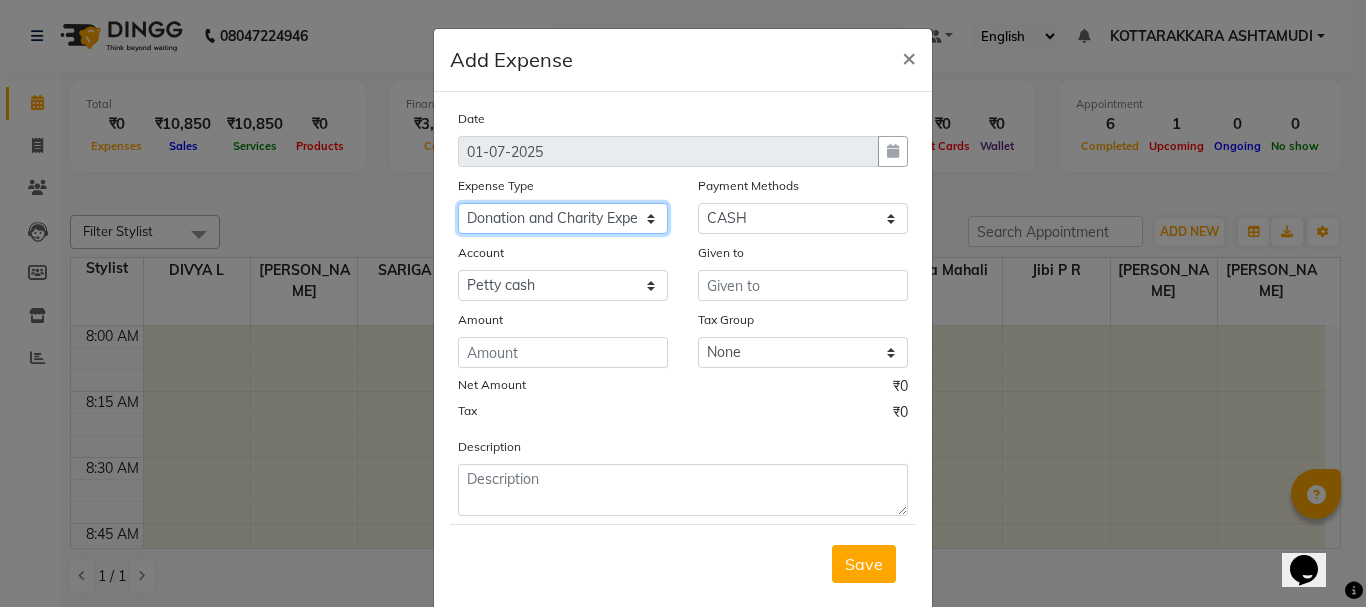 click on "Select ACCOMODATION EXPENSES ADVERTISEMENT SALES PROMOTIONAL EXPENSES Bonus BRIDAL ACCESSORIES REFUND BRIDAL COMMISSION BRIDAL FOOD BRIDAL INCENTIVES BRIDAL ORNAMENTS REFUND BRIDAL TA CASH DEPOSIT RAK BANK COMPUTER ACCESSORIES MOBILE PHONE Donation and Charity Expenses ELECTRICITY CHARGES ELECTRONICS FITTINGS Event Expense FISH FOOD EXPENSES FOOD REFRESHMENT FOR CLIENTS FOOD REFRESHMENT FOR STAFFS Freight And Forwarding Charges FUEL FOR GENERATOR FURNITURE AND EQUIPMENTS Gifts for Clients GIFTS FOR STAFFS GOKULAM CHITS HOSTEL RENT LAUNDRY EXPENSES LICENSE OTHER FEES LOADING UNLOADING CHARGES Medical Expenses MEHNDI PAYMENTS MISCELLANEOUS EXPENSES NEWSPAPER PERIODICALS Ornaments Maintenance Expense OVERTIME ALLOWANCES Payment For Pest Control Perfomance based incentives POSTAGE COURIER CHARGES Printing PRINTING STATIONERY EXPENSES PROFESSIONAL TAX REPAIRS MAINTENANCE ROUND OFF Salary SALARY ADVANCE Sales Incentives Membership Card SALES INCENTIVES PRODUCT SALES INCENTIVES SERVICES SALON ESSENTIALS SALON RENT" 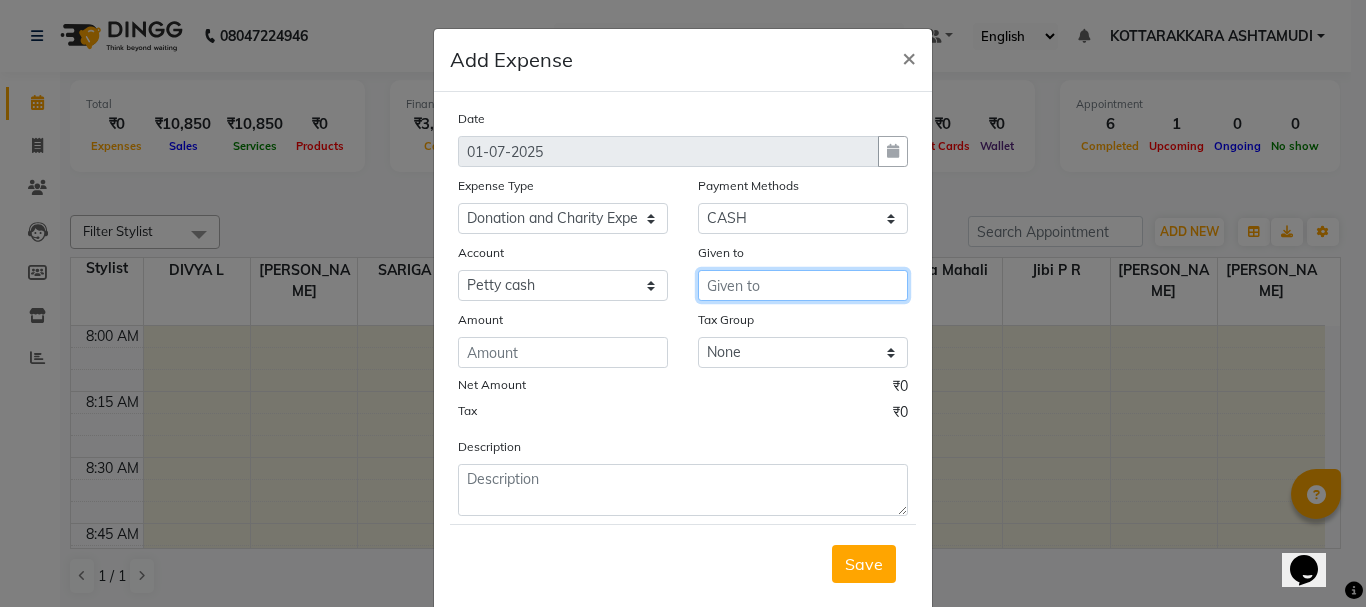 click at bounding box center (803, 285) 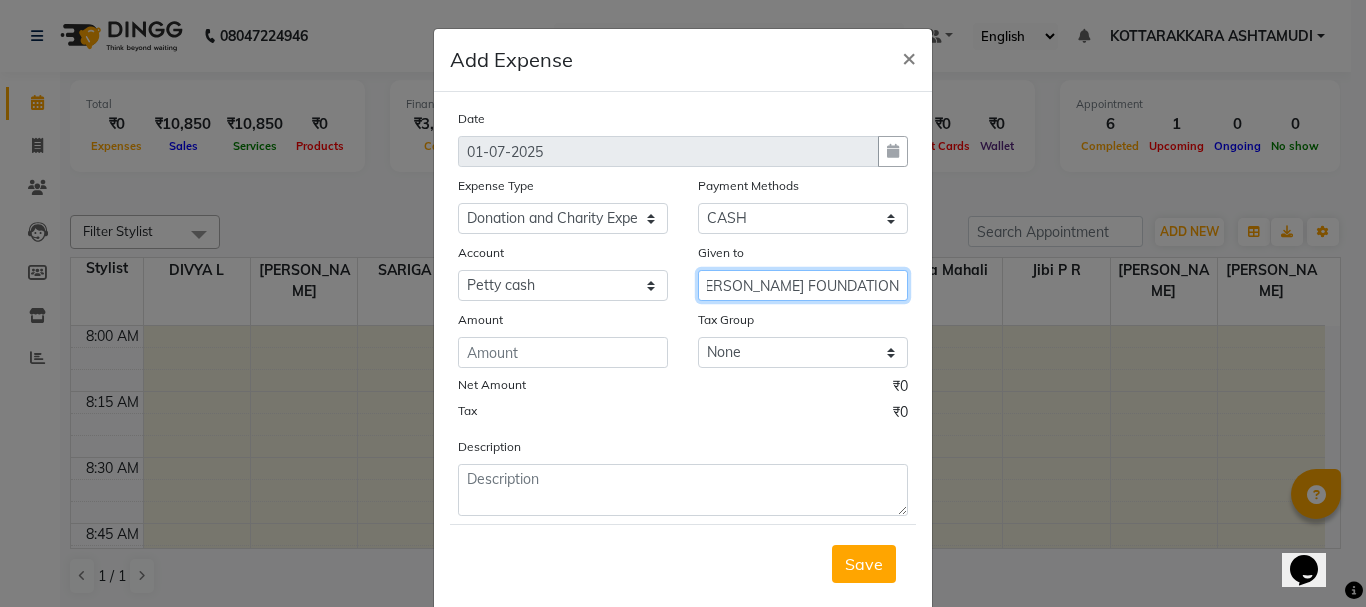 scroll, scrollTop: 0, scrollLeft: 140, axis: horizontal 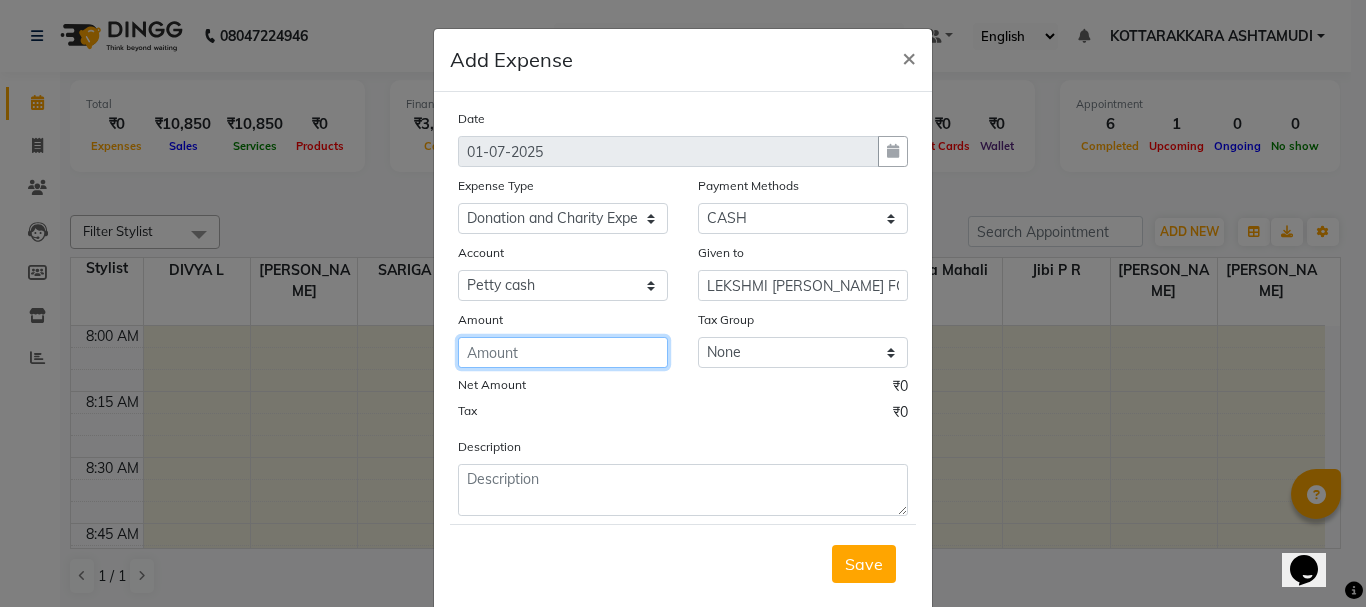 click 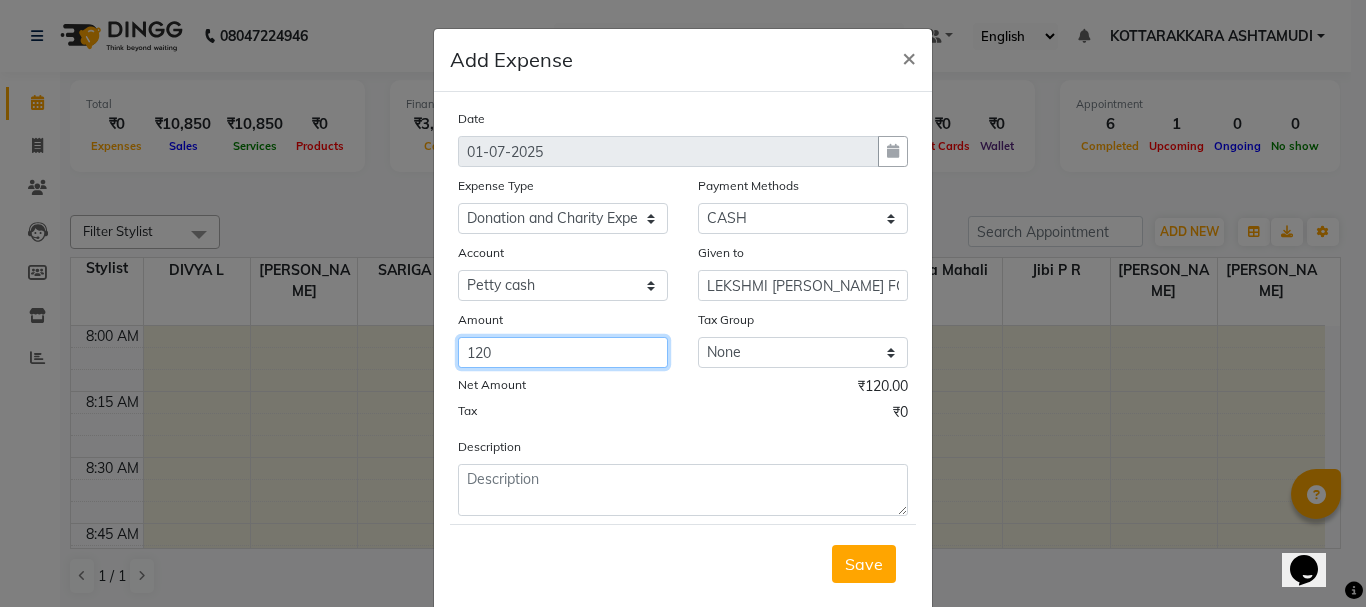 type on "120" 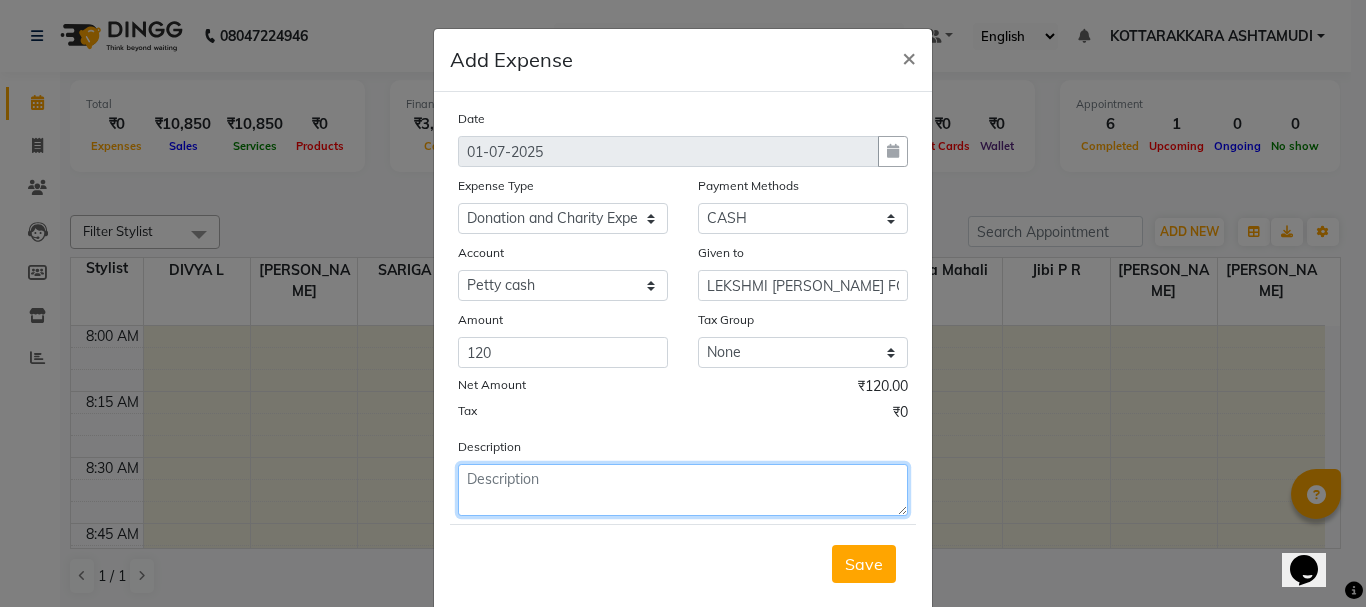click 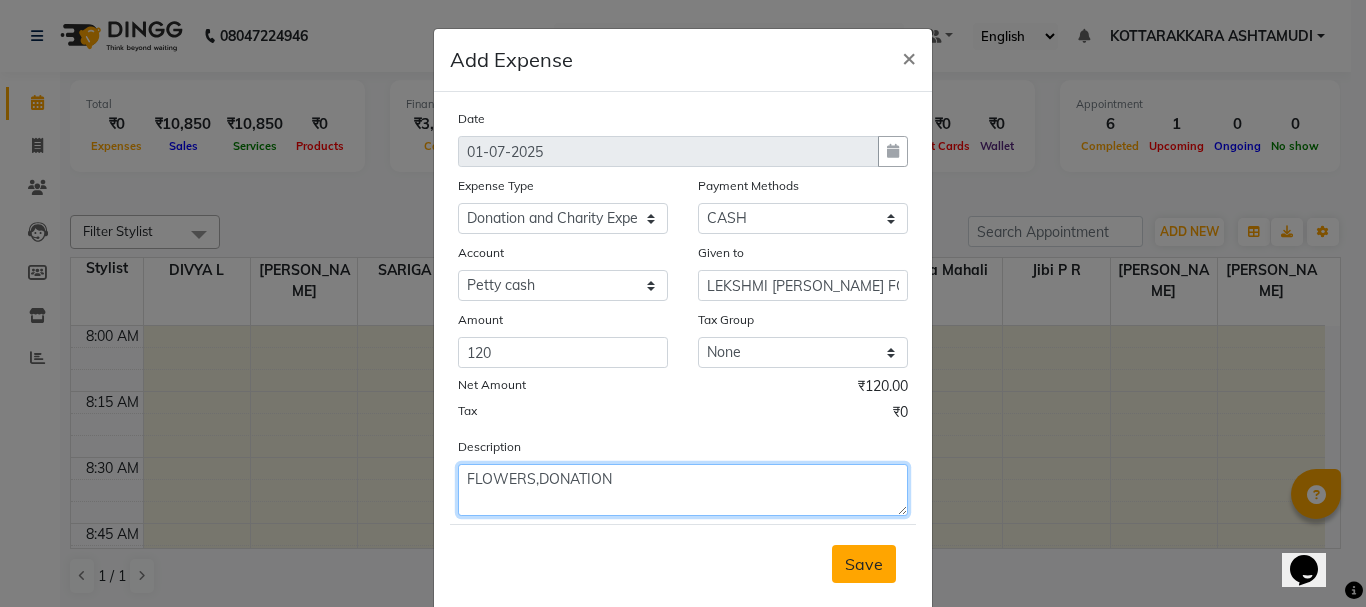 type on "FLOWERS,DONATION" 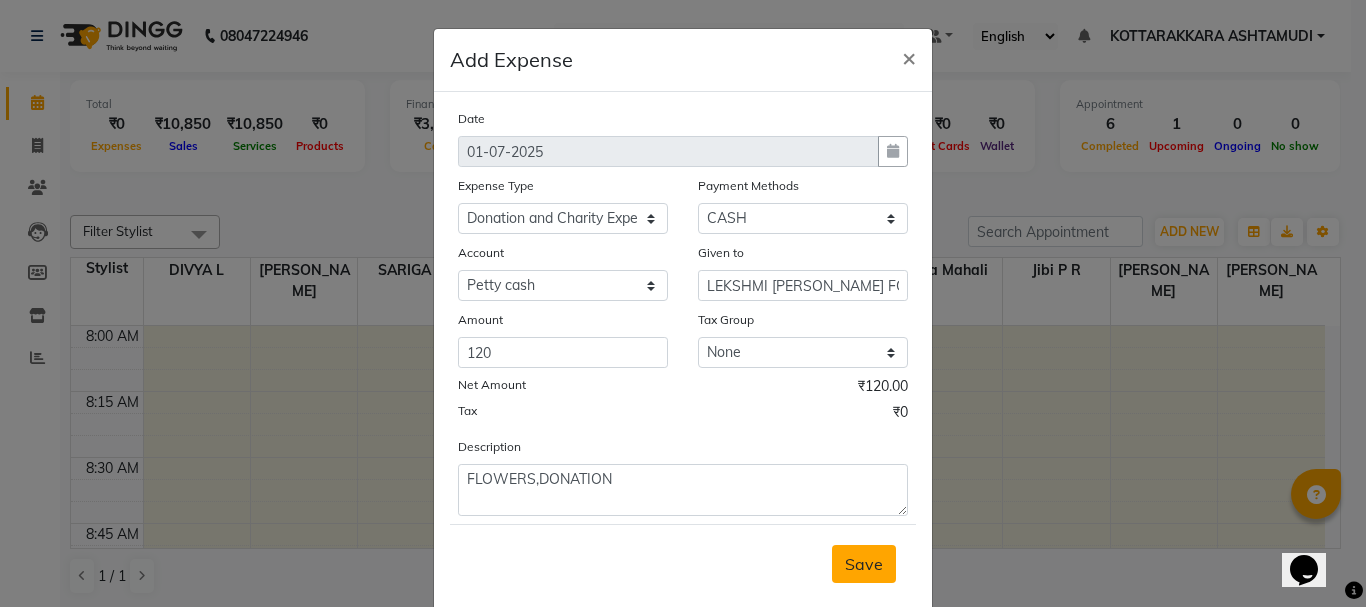 click on "Save" at bounding box center (864, 564) 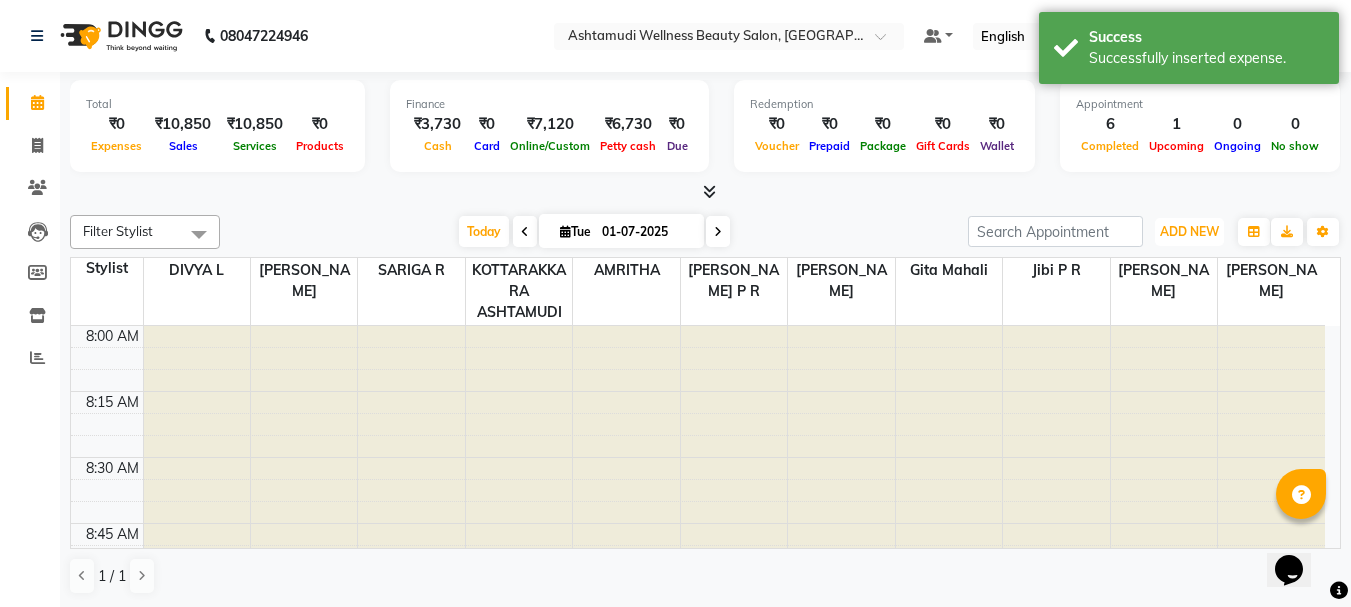 drag, startPoint x: 1205, startPoint y: 231, endPoint x: 1189, endPoint y: 259, distance: 32.24903 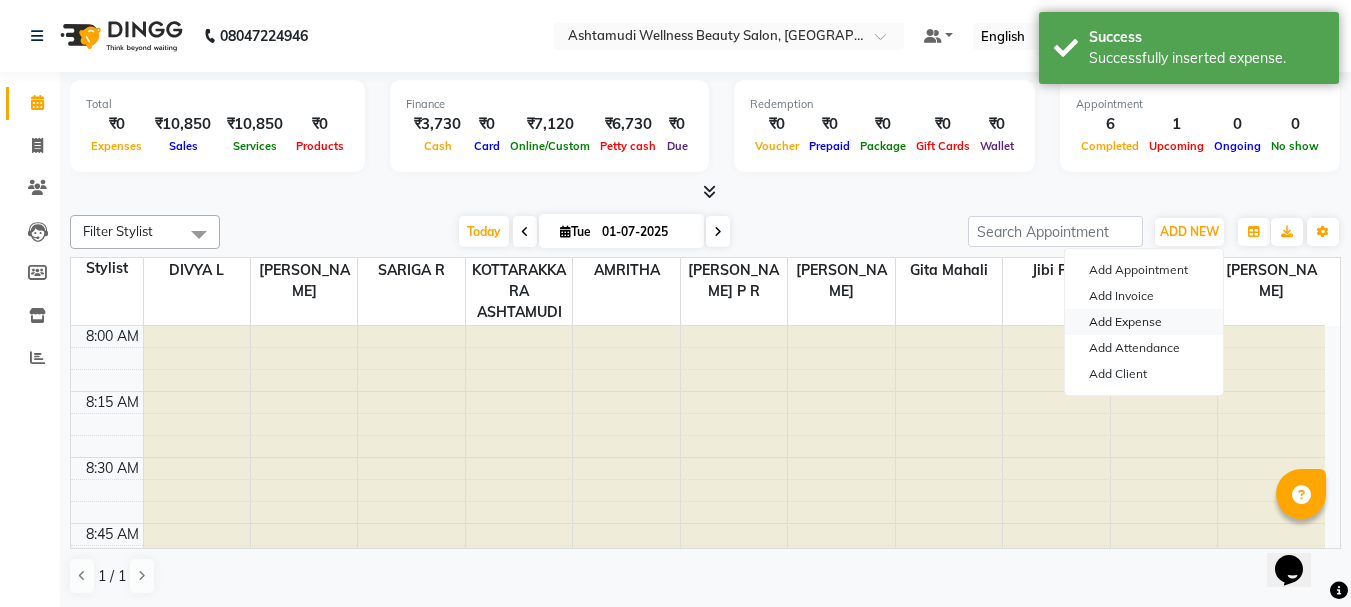 click on "Add Expense" at bounding box center (1144, 322) 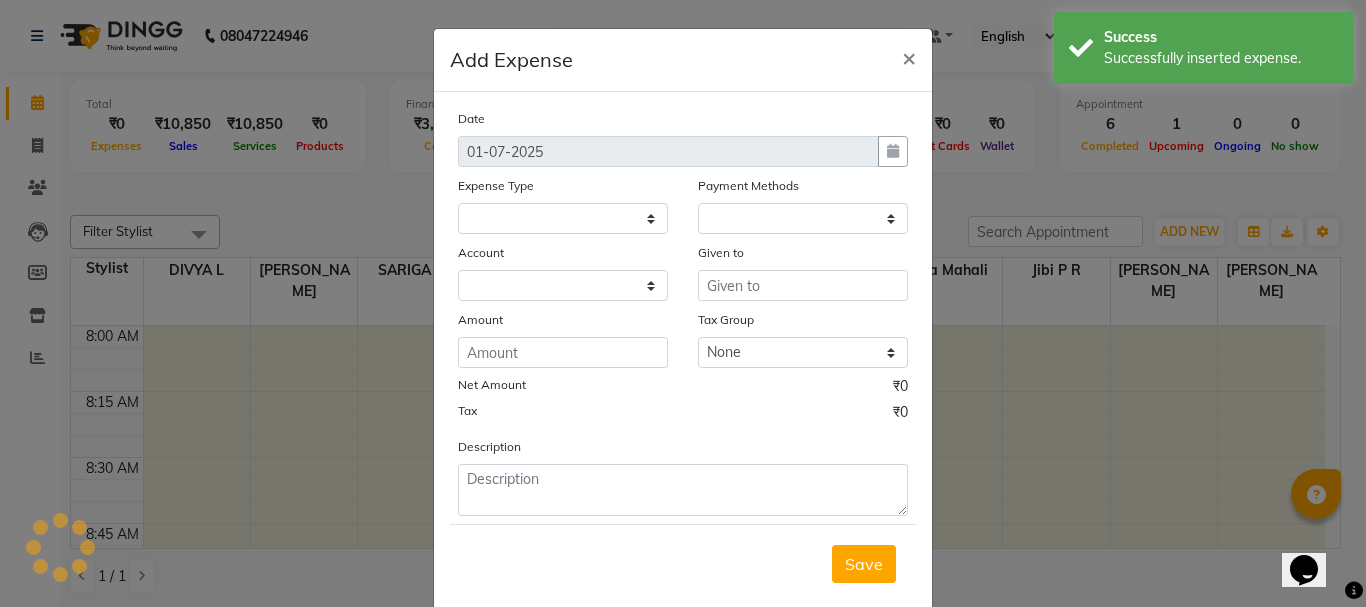 select on "1" 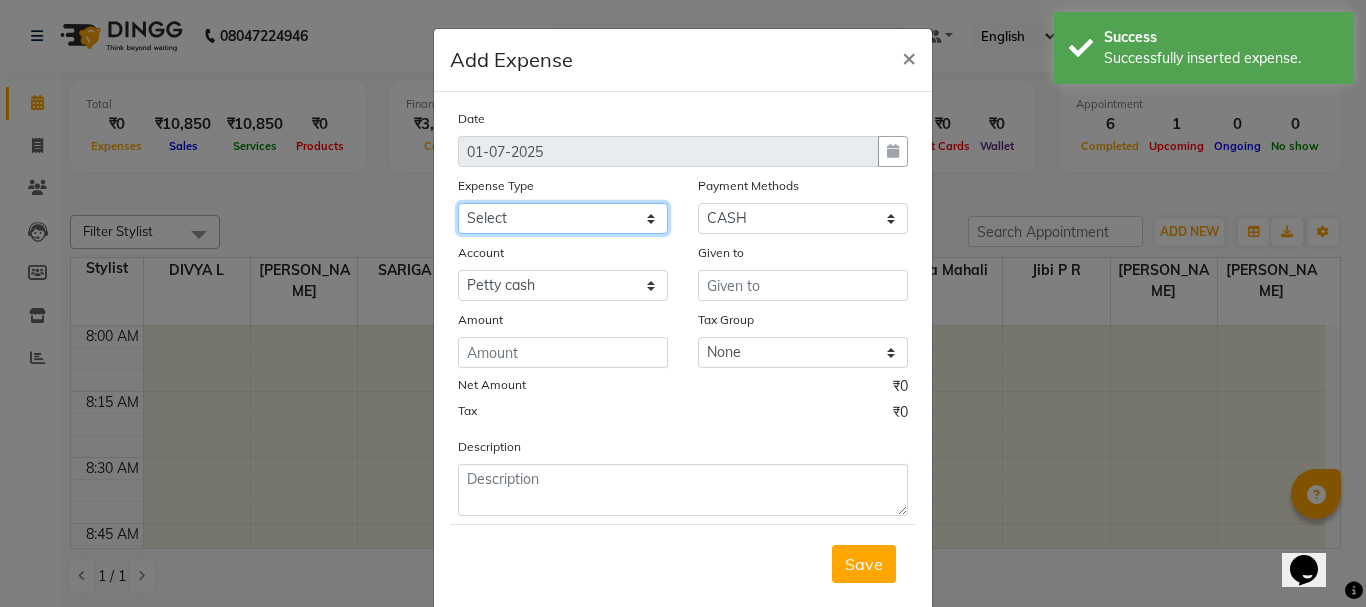 click on "Select ACCOMODATION EXPENSES ADVERTISEMENT SALES PROMOTIONAL EXPENSES Bonus BRIDAL ACCESSORIES REFUND BRIDAL COMMISSION BRIDAL FOOD BRIDAL INCENTIVES BRIDAL ORNAMENTS REFUND BRIDAL TA CASH DEPOSIT RAK BANK COMPUTER ACCESSORIES MOBILE PHONE Donation and Charity Expenses ELECTRICITY CHARGES ELECTRONICS FITTINGS Event Expense FISH FOOD EXPENSES FOOD REFRESHMENT FOR CLIENTS FOOD REFRESHMENT FOR STAFFS Freight And Forwarding Charges FUEL FOR GENERATOR FURNITURE AND EQUIPMENTS Gifts for Clients GIFTS FOR STAFFS GOKULAM CHITS HOSTEL RENT LAUNDRY EXPENSES LICENSE OTHER FEES LOADING UNLOADING CHARGES Medical Expenses MEHNDI PAYMENTS MISCELLANEOUS EXPENSES NEWSPAPER PERIODICALS Ornaments Maintenance Expense OVERTIME ALLOWANCES Payment For Pest Control Perfomance based incentives POSTAGE COURIER CHARGES Printing PRINTING STATIONERY EXPENSES PROFESSIONAL TAX REPAIRS MAINTENANCE ROUND OFF Salary SALARY ADVANCE Sales Incentives Membership Card SALES INCENTIVES PRODUCT SALES INCENTIVES SERVICES SALON ESSENTIALS SALON RENT" 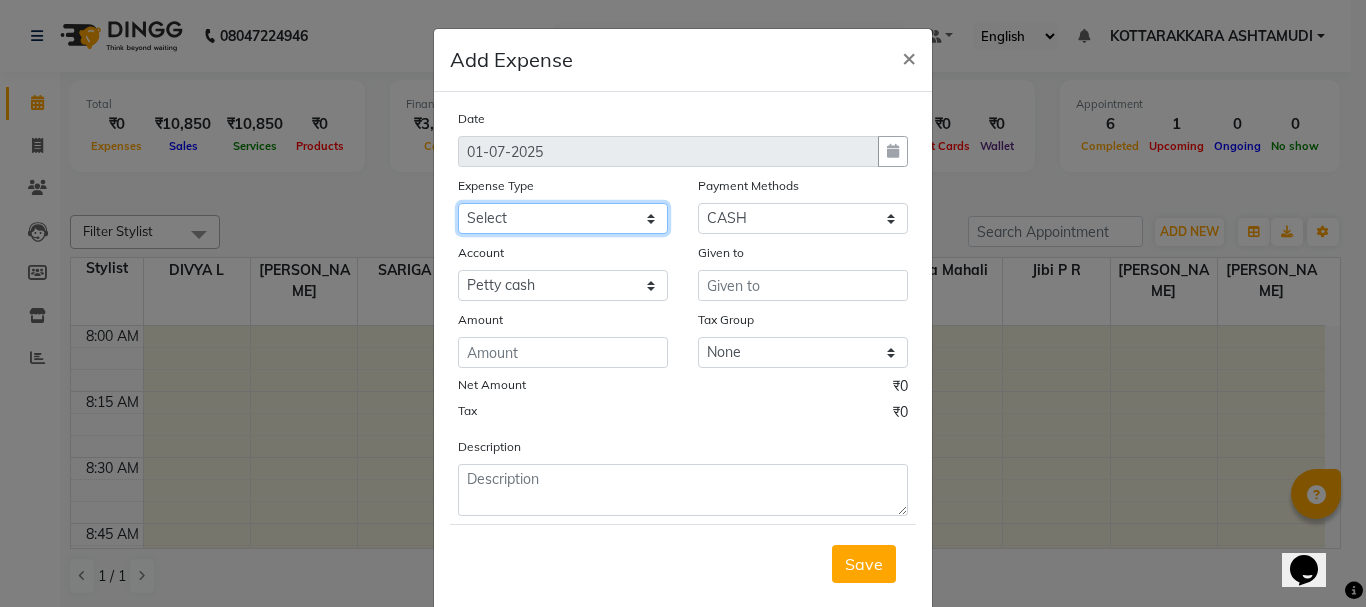 select on "6188" 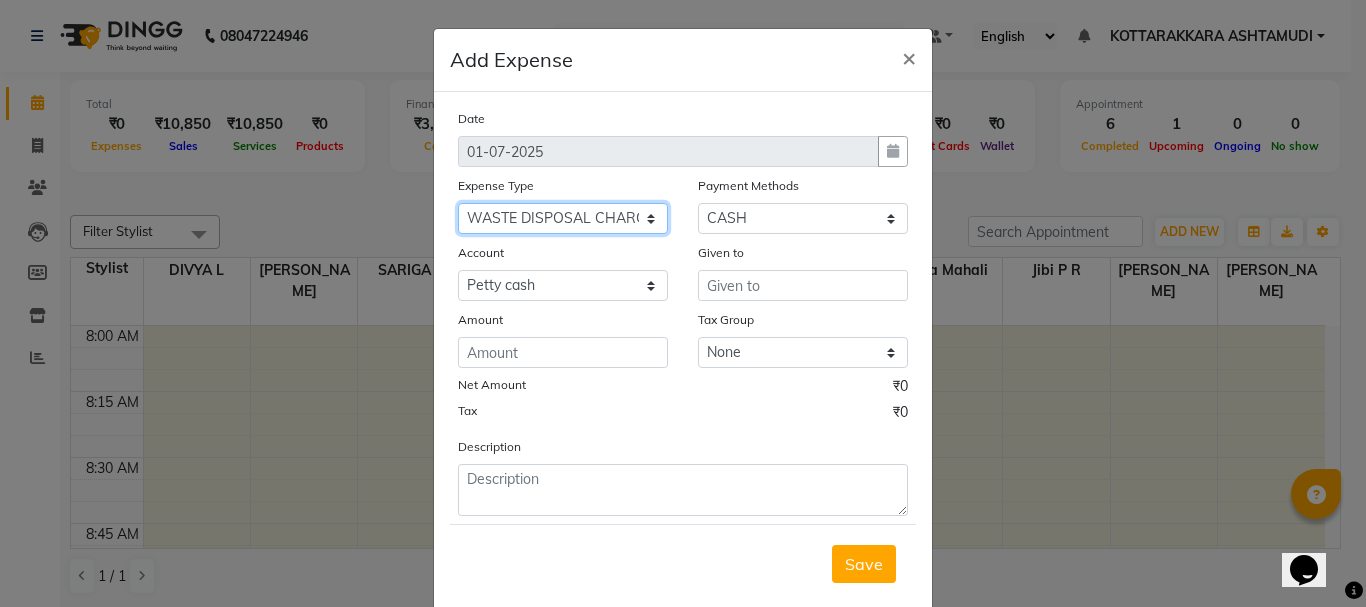 click on "Select ACCOMODATION EXPENSES ADVERTISEMENT SALES PROMOTIONAL EXPENSES Bonus BRIDAL ACCESSORIES REFUND BRIDAL COMMISSION BRIDAL FOOD BRIDAL INCENTIVES BRIDAL ORNAMENTS REFUND BRIDAL TA CASH DEPOSIT RAK BANK COMPUTER ACCESSORIES MOBILE PHONE Donation and Charity Expenses ELECTRICITY CHARGES ELECTRONICS FITTINGS Event Expense FISH FOOD EXPENSES FOOD REFRESHMENT FOR CLIENTS FOOD REFRESHMENT FOR STAFFS Freight And Forwarding Charges FUEL FOR GENERATOR FURNITURE AND EQUIPMENTS Gifts for Clients GIFTS FOR STAFFS GOKULAM CHITS HOSTEL RENT LAUNDRY EXPENSES LICENSE OTHER FEES LOADING UNLOADING CHARGES Medical Expenses MEHNDI PAYMENTS MISCELLANEOUS EXPENSES NEWSPAPER PERIODICALS Ornaments Maintenance Expense OVERTIME ALLOWANCES Payment For Pest Control Perfomance based incentives POSTAGE COURIER CHARGES Printing PRINTING STATIONERY EXPENSES PROFESSIONAL TAX REPAIRS MAINTENANCE ROUND OFF Salary SALARY ADVANCE Sales Incentives Membership Card SALES INCENTIVES PRODUCT SALES INCENTIVES SERVICES SALON ESSENTIALS SALON RENT" 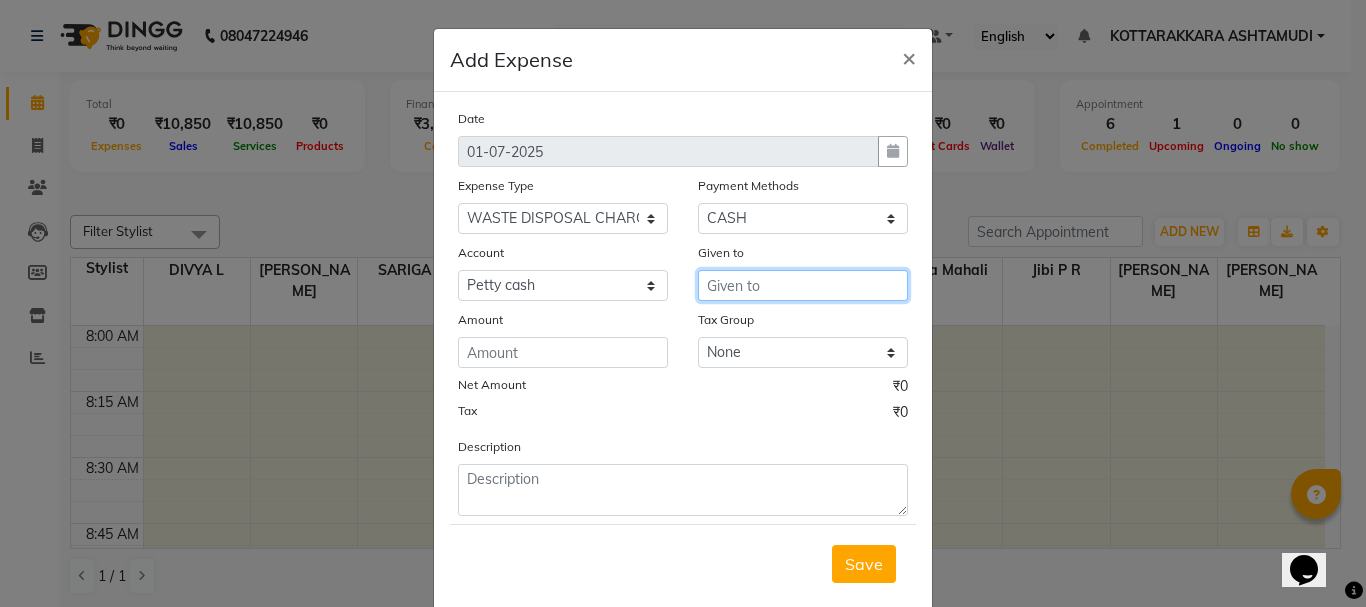 click at bounding box center (803, 285) 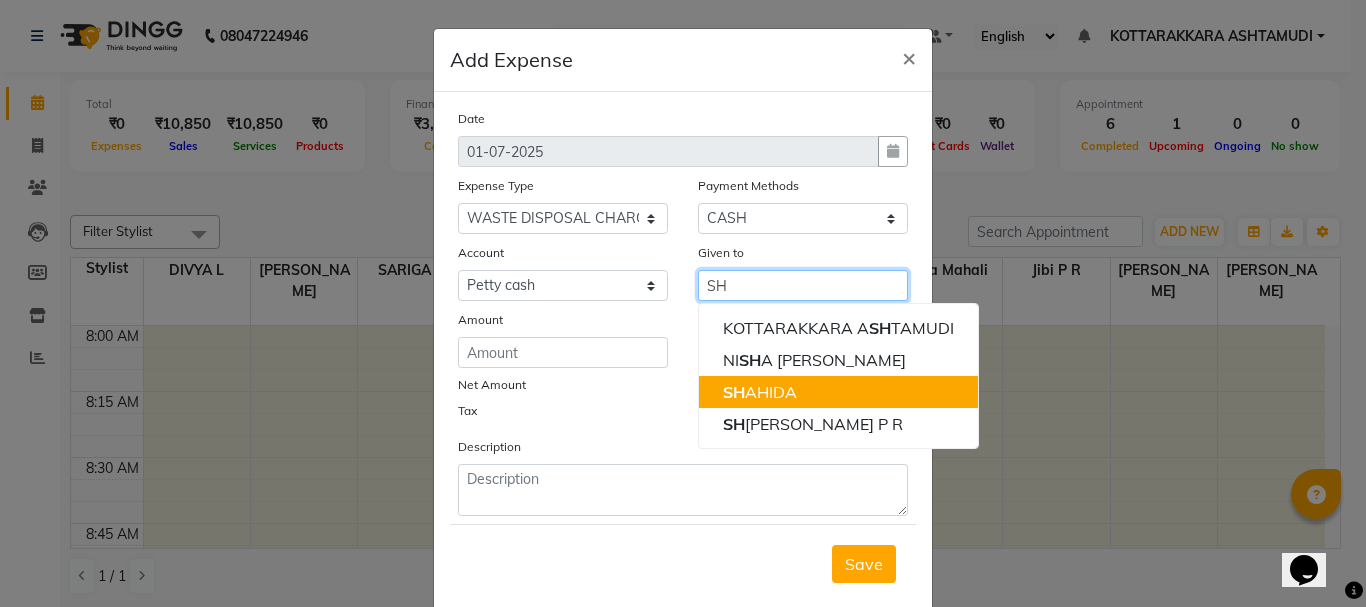click on "SH AHIDA" at bounding box center [760, 392] 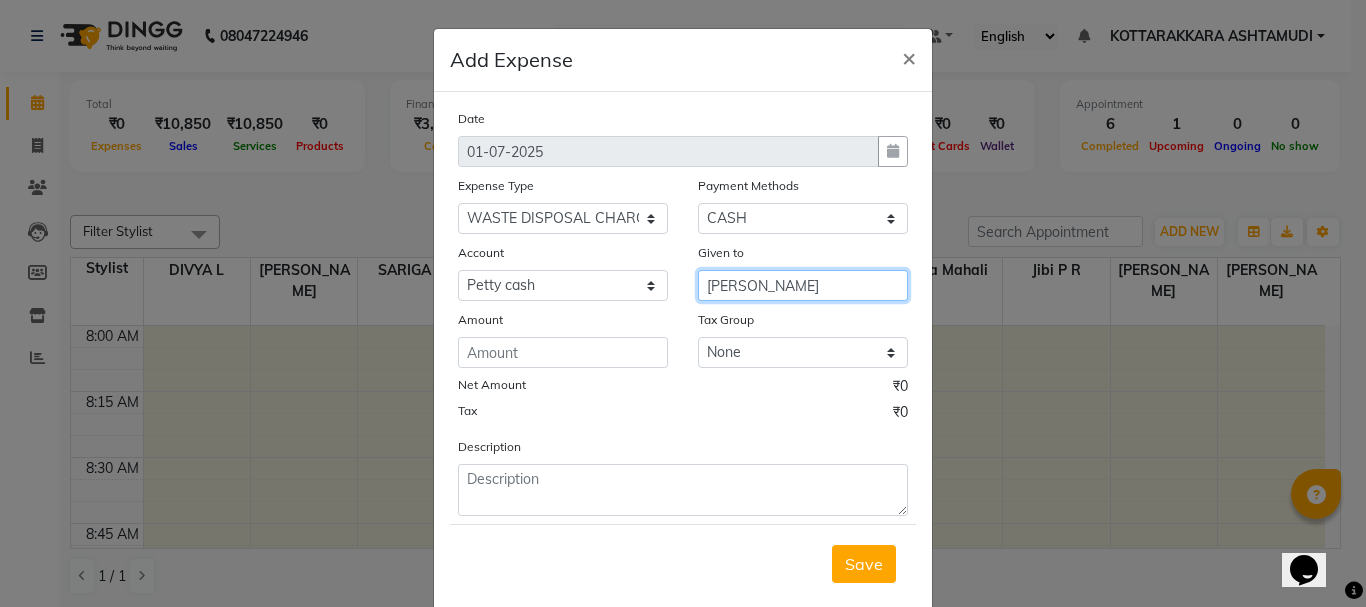 type on "[PERSON_NAME]" 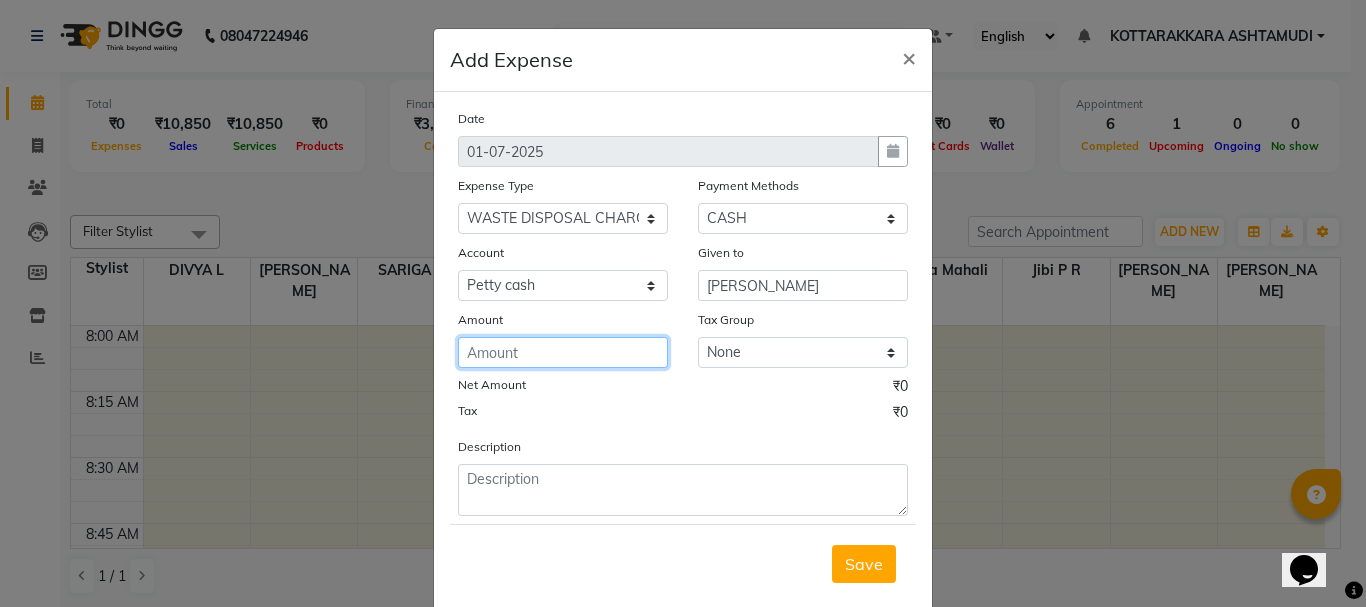 click 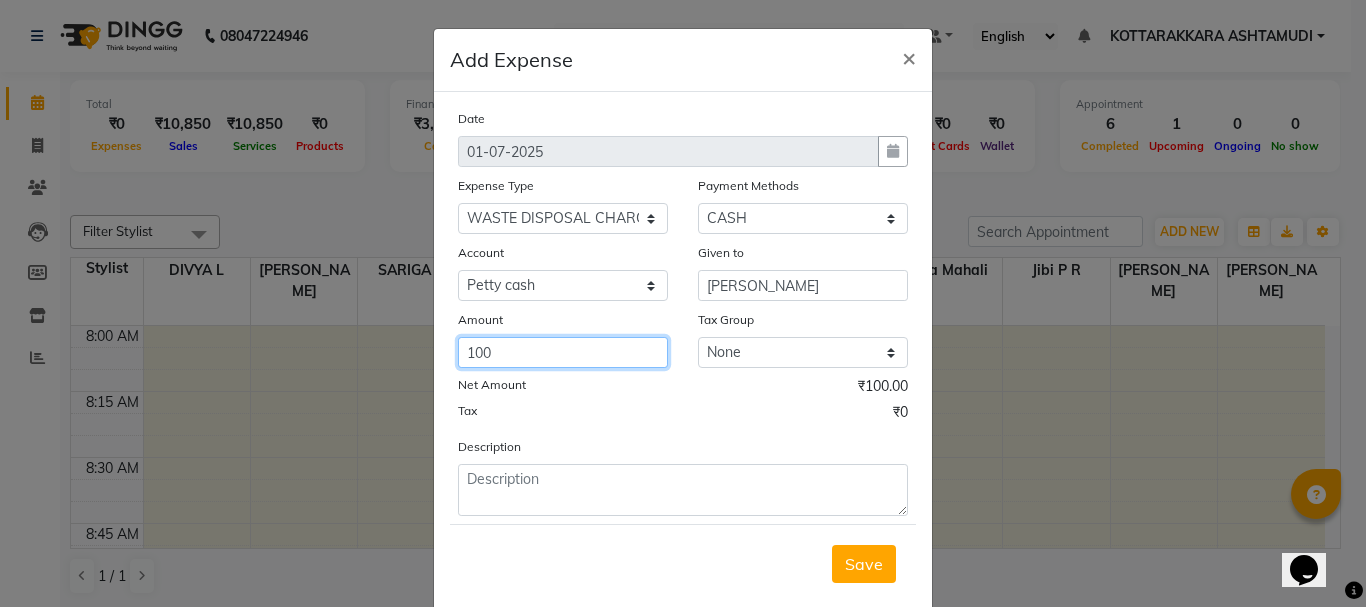 type on "100" 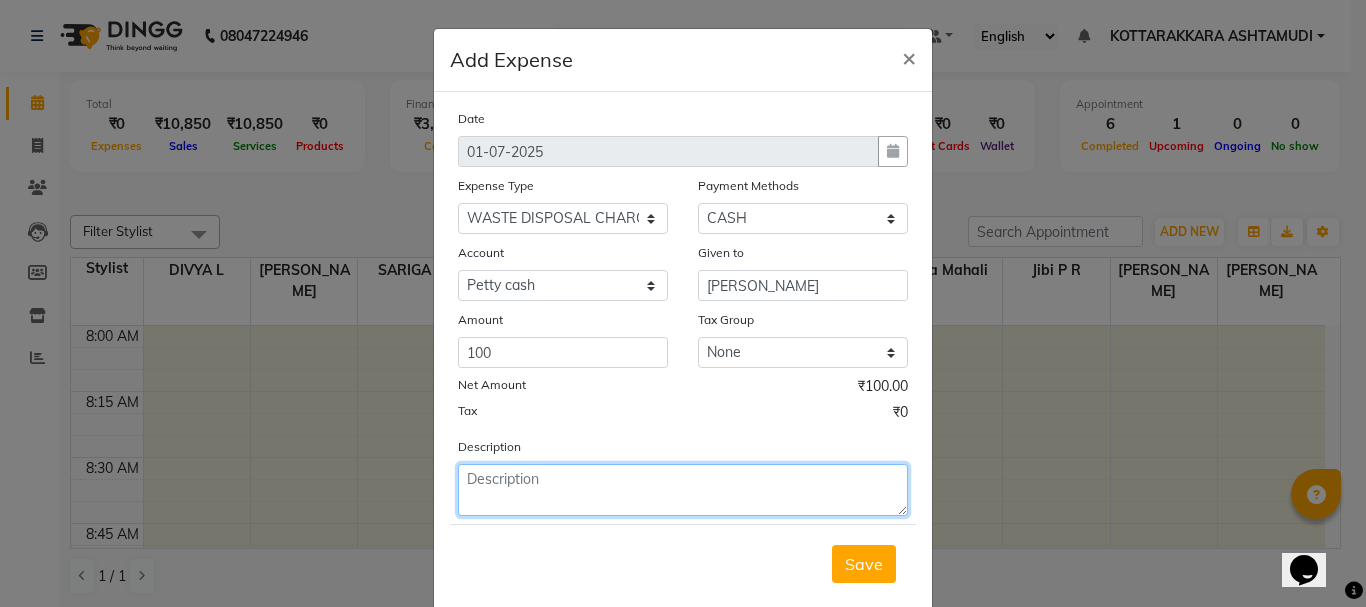 click 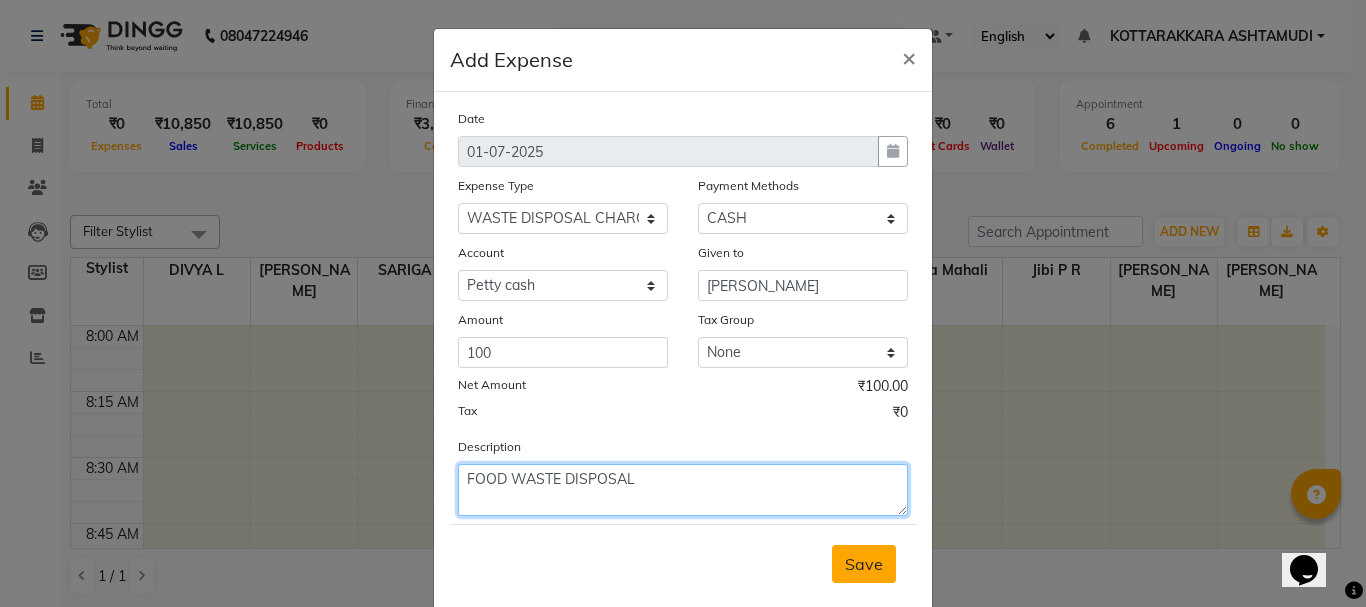type on "FOOD WASTE DISPOSAL" 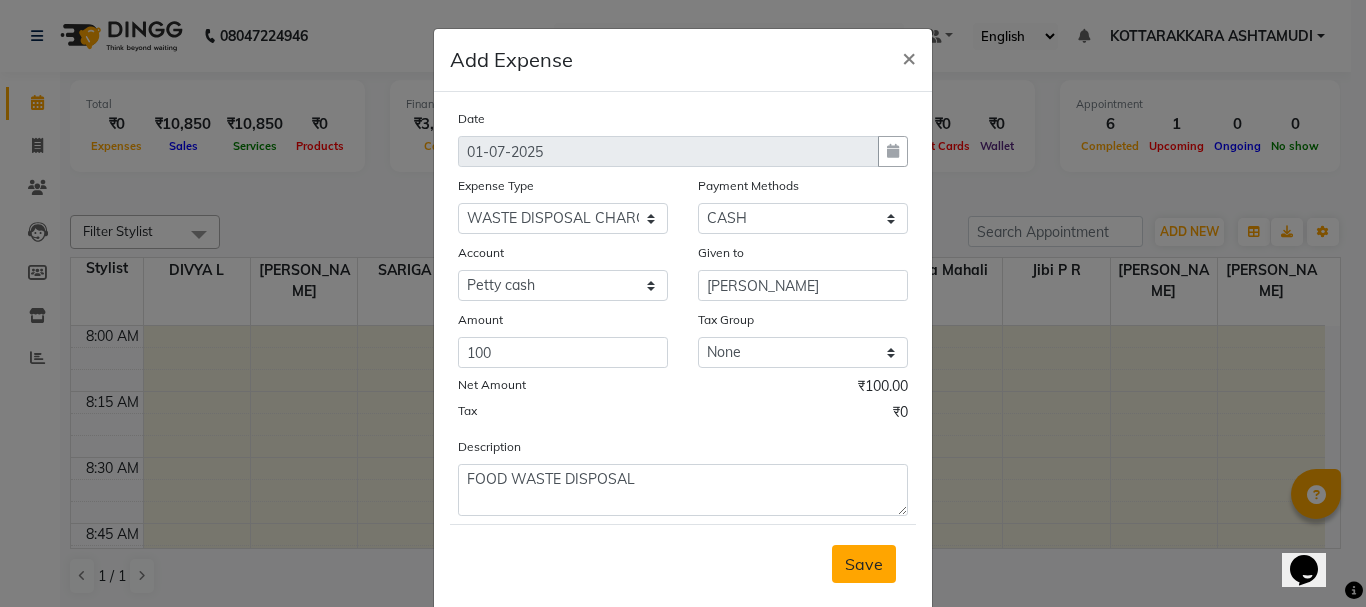 click on "Save" at bounding box center [864, 564] 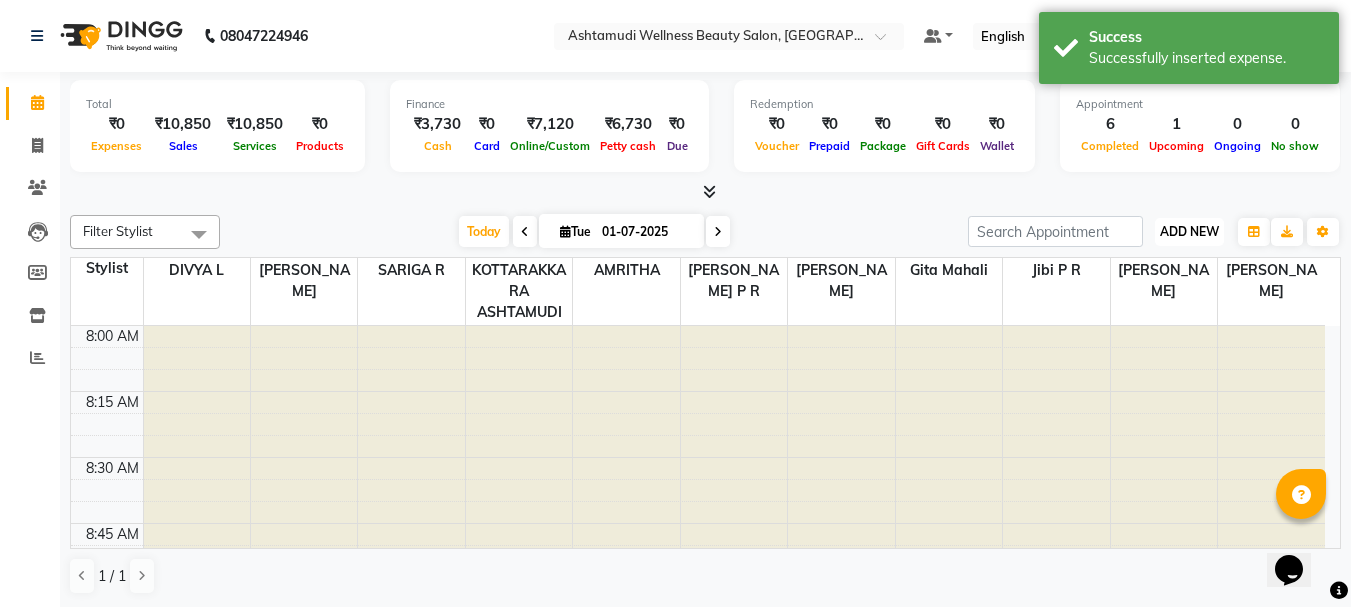 click on "ADD NEW" at bounding box center [1189, 231] 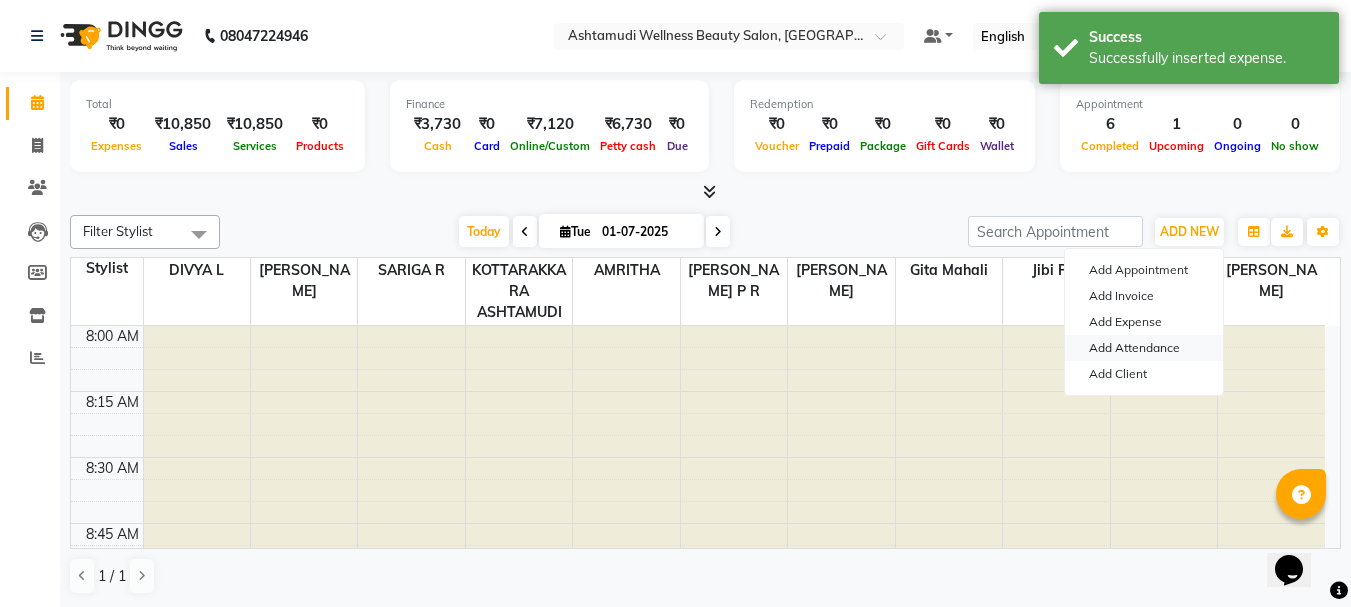 click on "Add Attendance" at bounding box center [1144, 348] 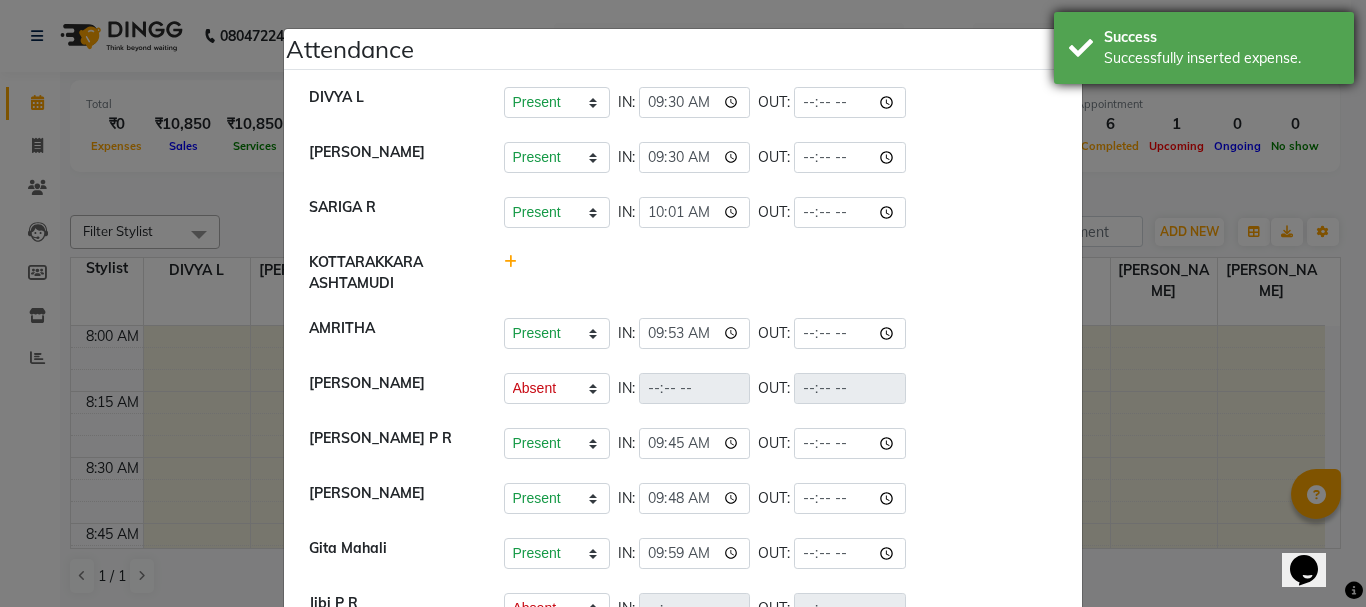 click on "Success   Successfully inserted expense." at bounding box center (1204, 48) 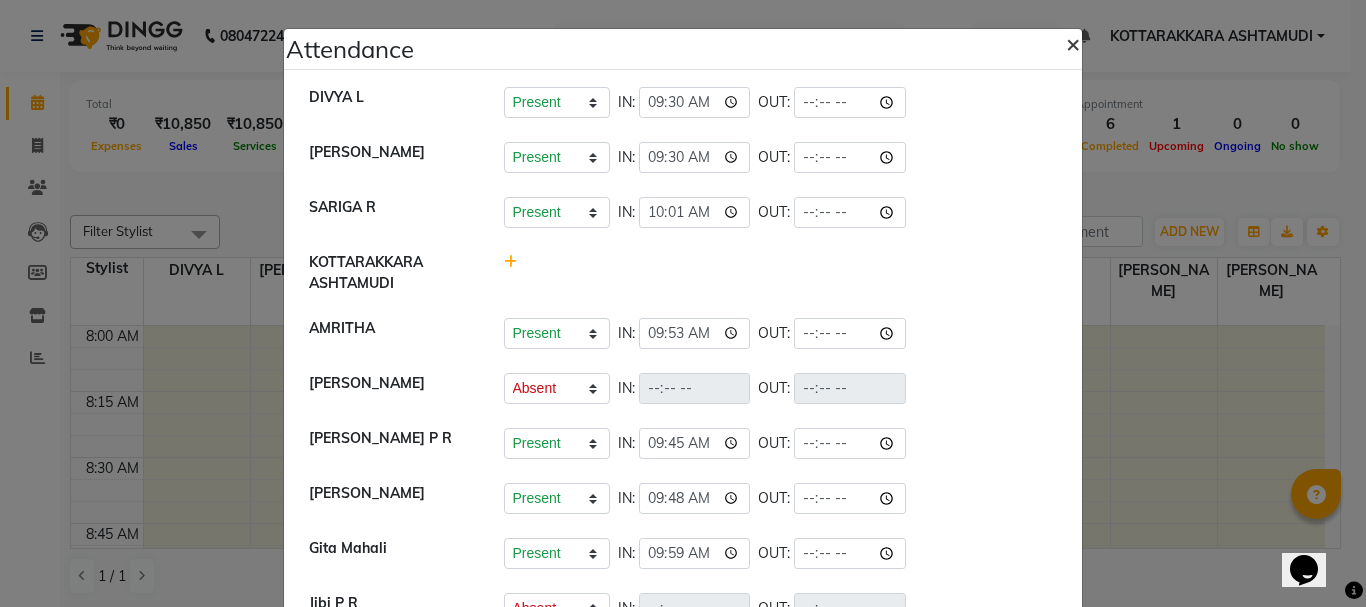 click on "×" 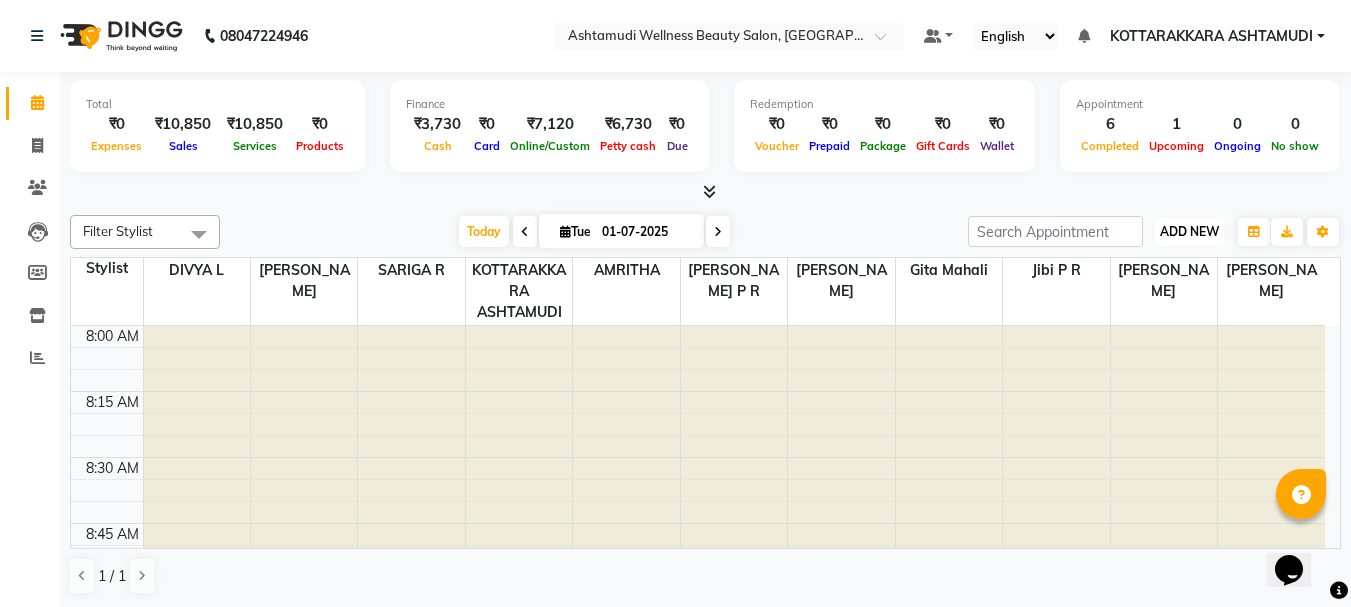 click on "ADD NEW Toggle Dropdown" at bounding box center [1189, 232] 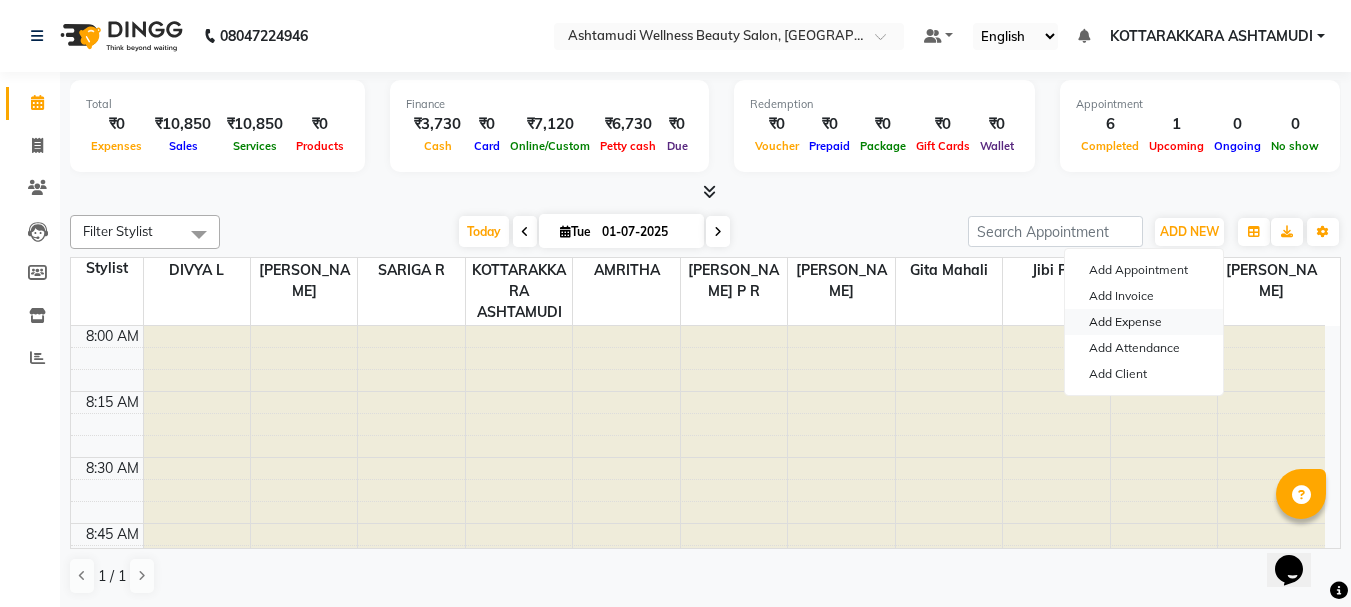 click on "Add Expense" at bounding box center [1144, 322] 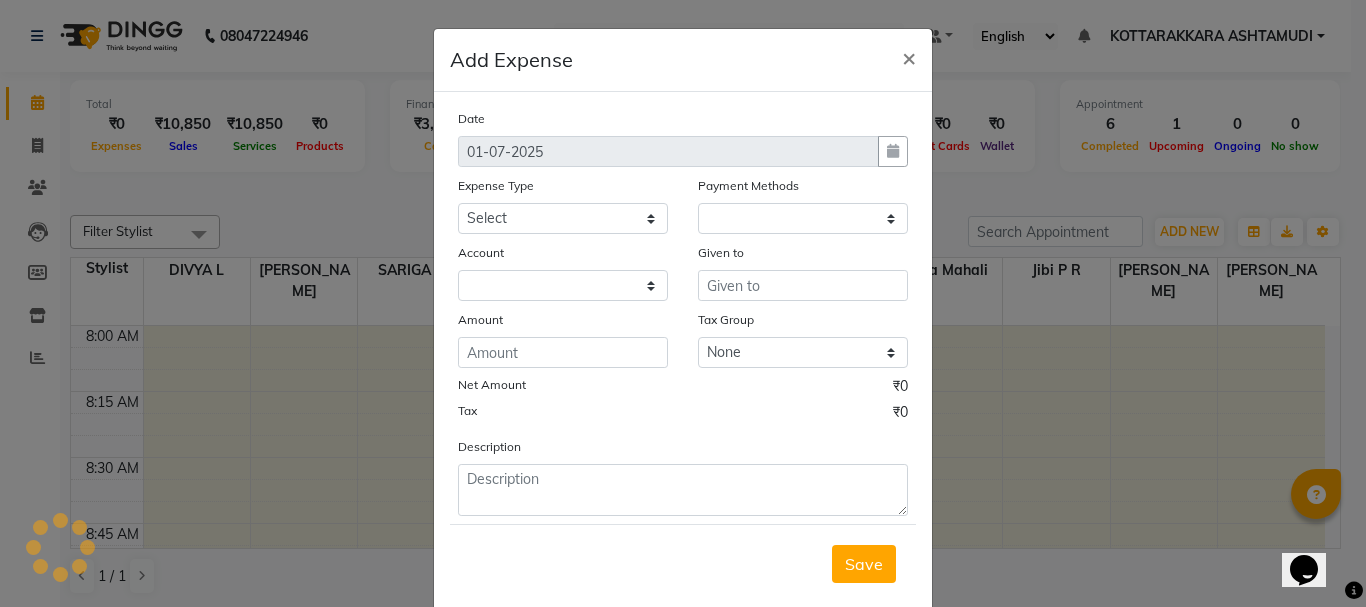 select on "1" 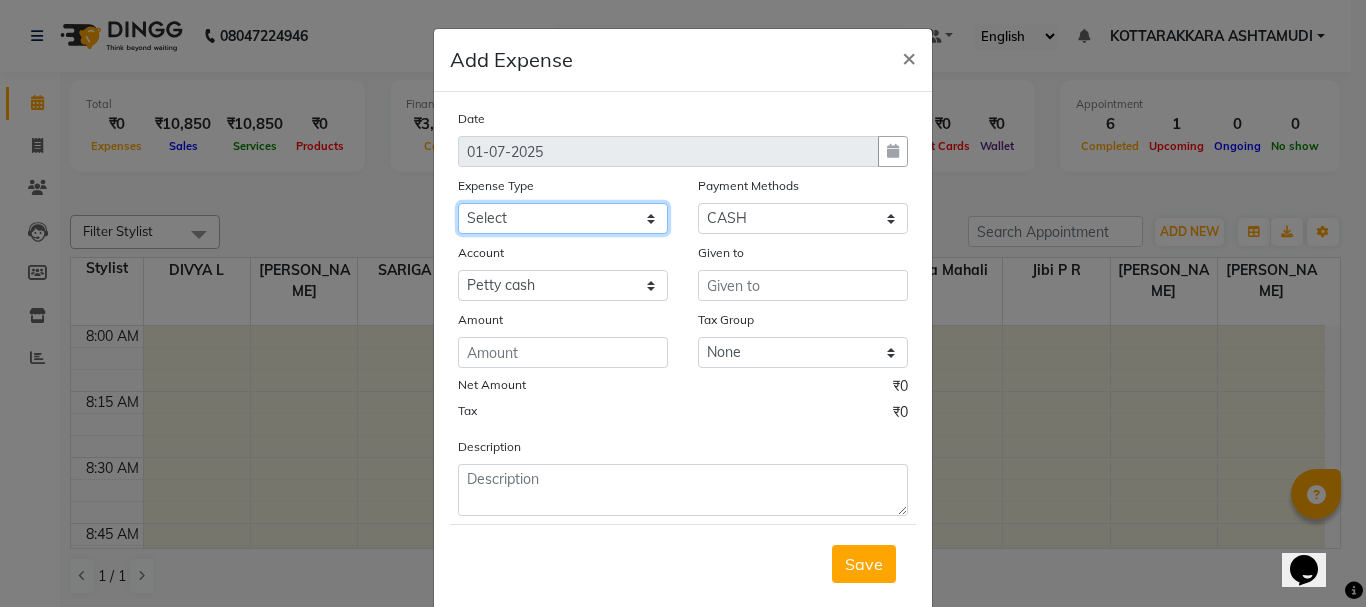click on "Select ACCOMODATION EXPENSES ADVERTISEMENT SALES PROMOTIONAL EXPENSES Bonus BRIDAL ACCESSORIES REFUND BRIDAL COMMISSION BRIDAL FOOD BRIDAL INCENTIVES BRIDAL ORNAMENTS REFUND BRIDAL TA CASH DEPOSIT RAK BANK COMPUTER ACCESSORIES MOBILE PHONE Donation and Charity Expenses ELECTRICITY CHARGES ELECTRONICS FITTINGS Event Expense FISH FOOD EXPENSES FOOD REFRESHMENT FOR CLIENTS FOOD REFRESHMENT FOR STAFFS Freight And Forwarding Charges FUEL FOR GENERATOR FURNITURE AND EQUIPMENTS Gifts for Clients GIFTS FOR STAFFS GOKULAM CHITS HOSTEL RENT LAUNDRY EXPENSES LICENSE OTHER FEES LOADING UNLOADING CHARGES Medical Expenses MEHNDI PAYMENTS MISCELLANEOUS EXPENSES NEWSPAPER PERIODICALS Ornaments Maintenance Expense OVERTIME ALLOWANCES Payment For Pest Control Perfomance based incentives POSTAGE COURIER CHARGES Printing PRINTING STATIONERY EXPENSES PROFESSIONAL TAX REPAIRS MAINTENANCE ROUND OFF Salary SALARY ADVANCE Sales Incentives Membership Card SALES INCENTIVES PRODUCT SALES INCENTIVES SERVICES SALON ESSENTIALS SALON RENT" 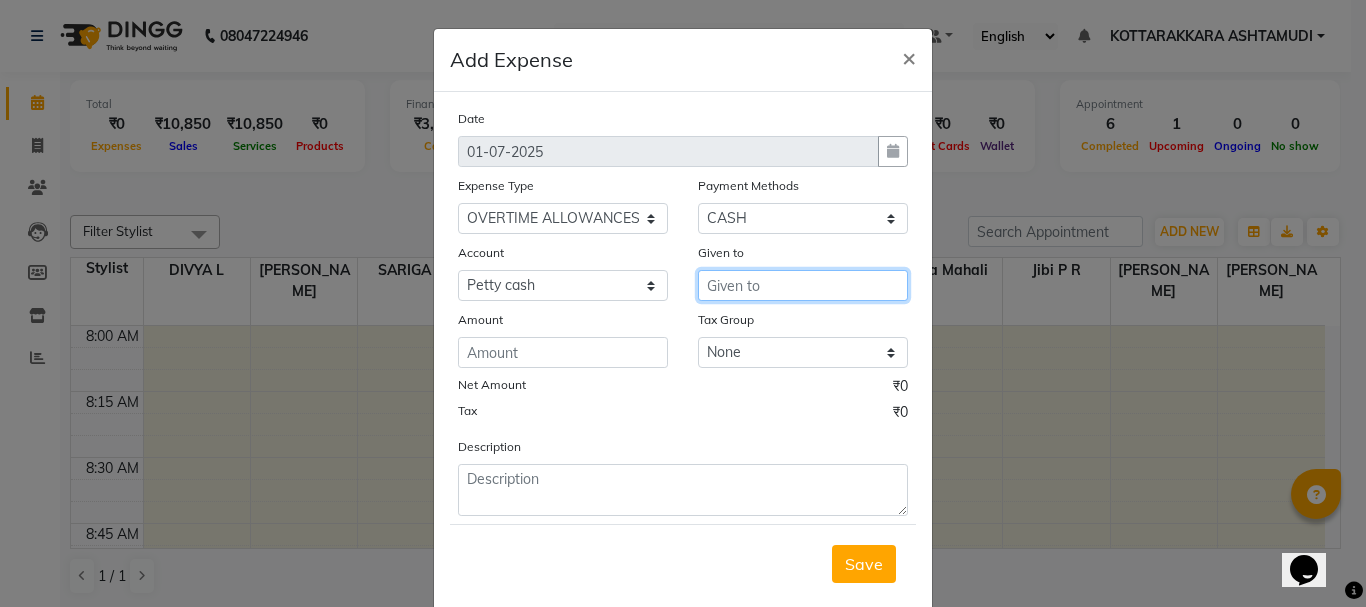 click at bounding box center [803, 285] 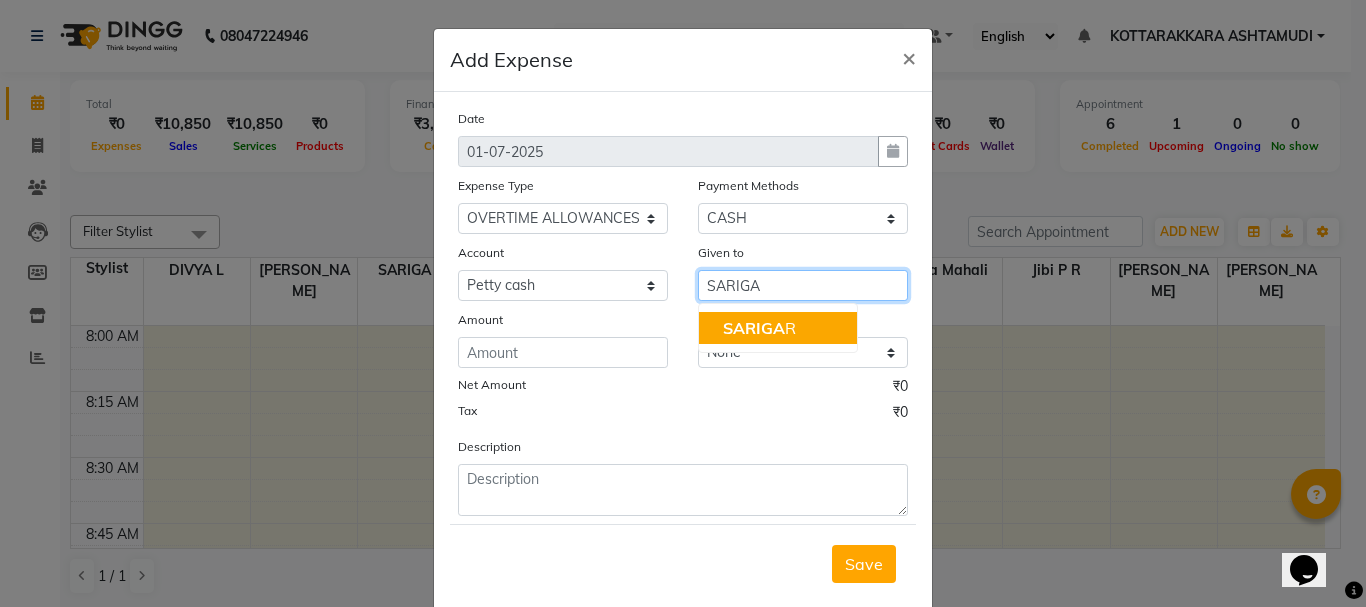 click on "SARIGA" 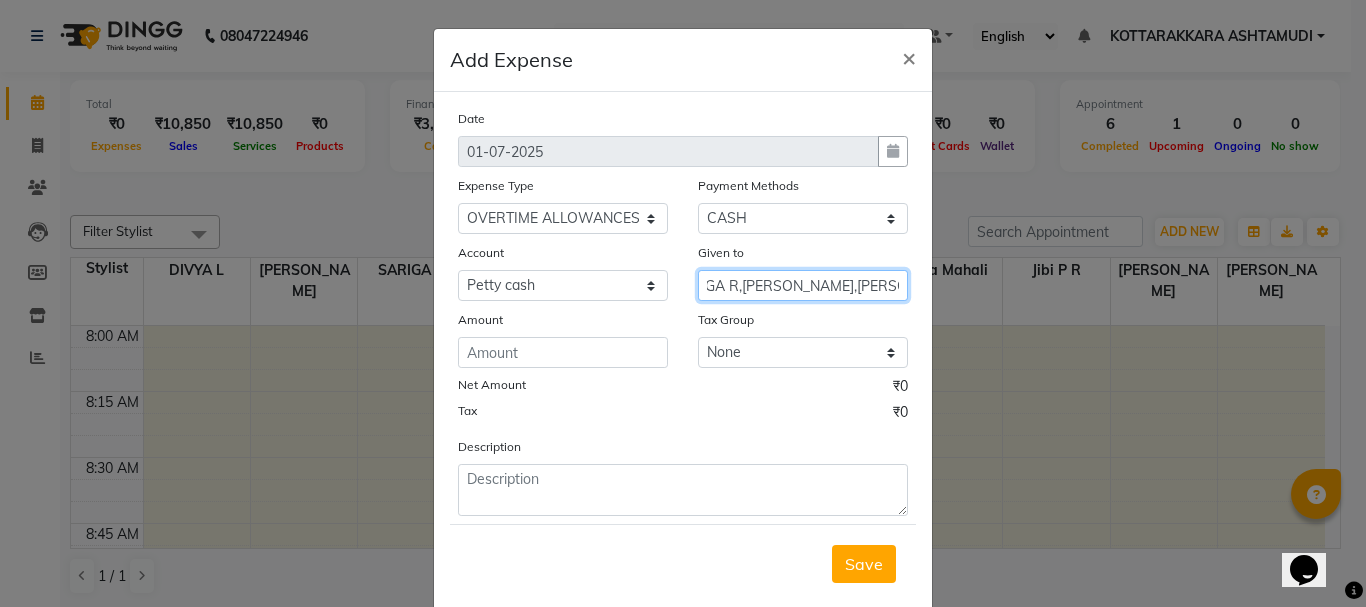 scroll, scrollTop: 0, scrollLeft: 45, axis: horizontal 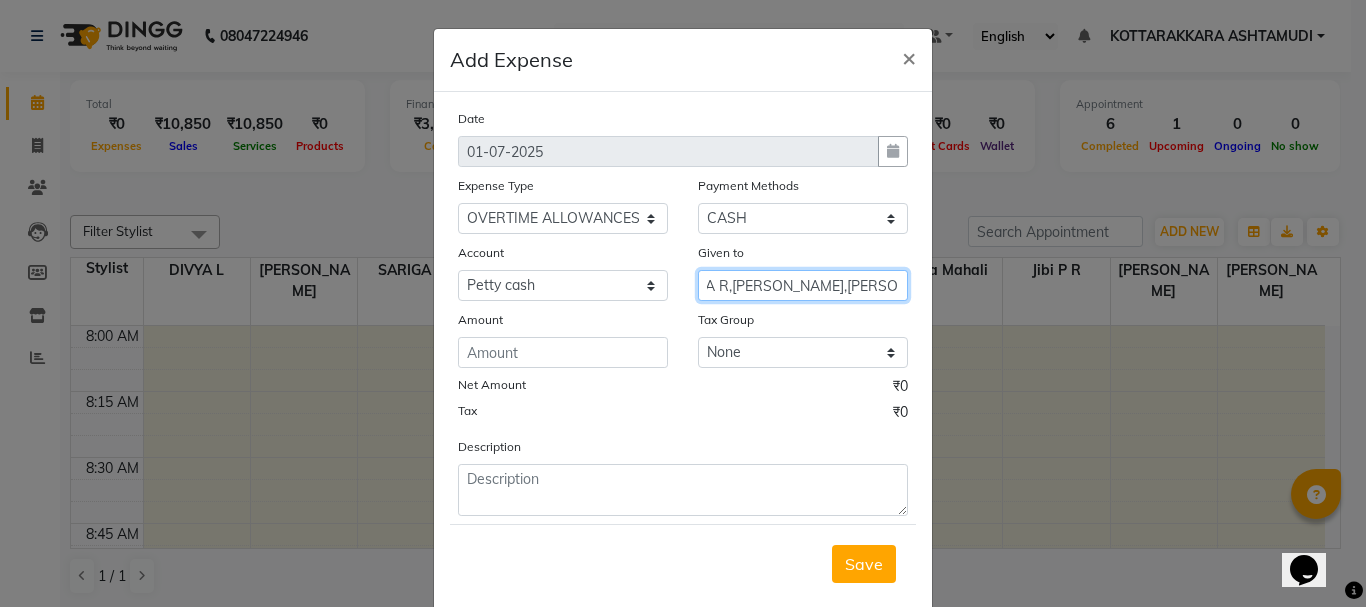 type on "SARIGA R,[PERSON_NAME],[PERSON_NAME],[PERSON_NAME]" 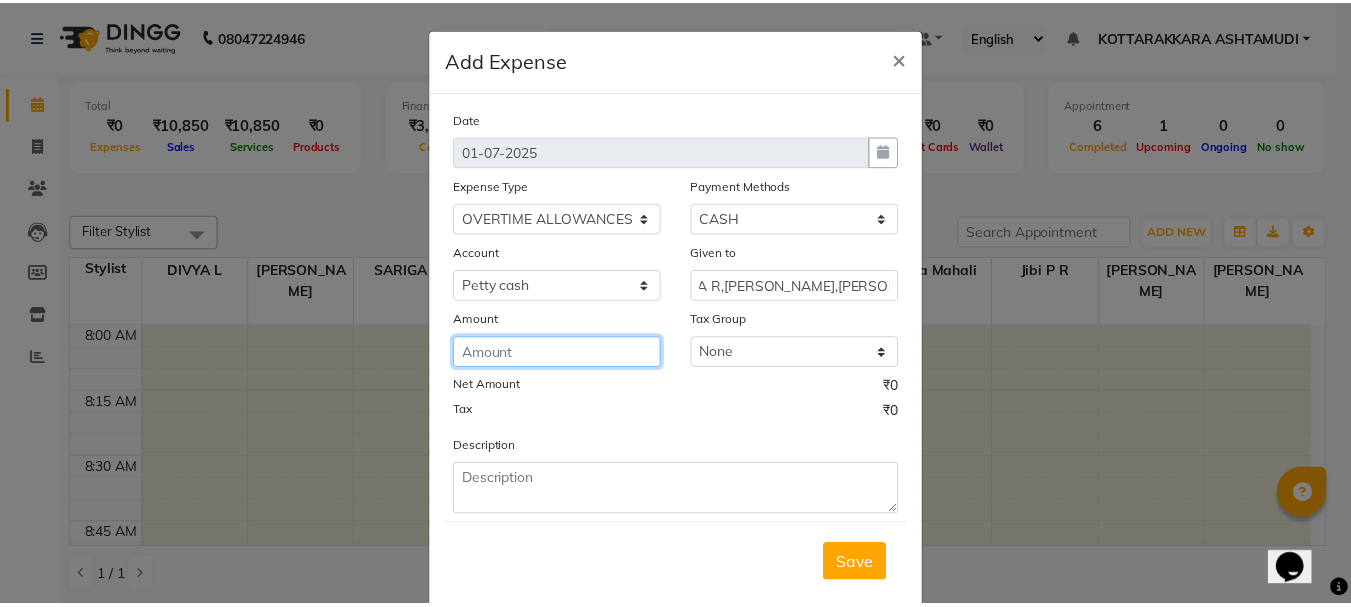 scroll, scrollTop: 0, scrollLeft: 0, axis: both 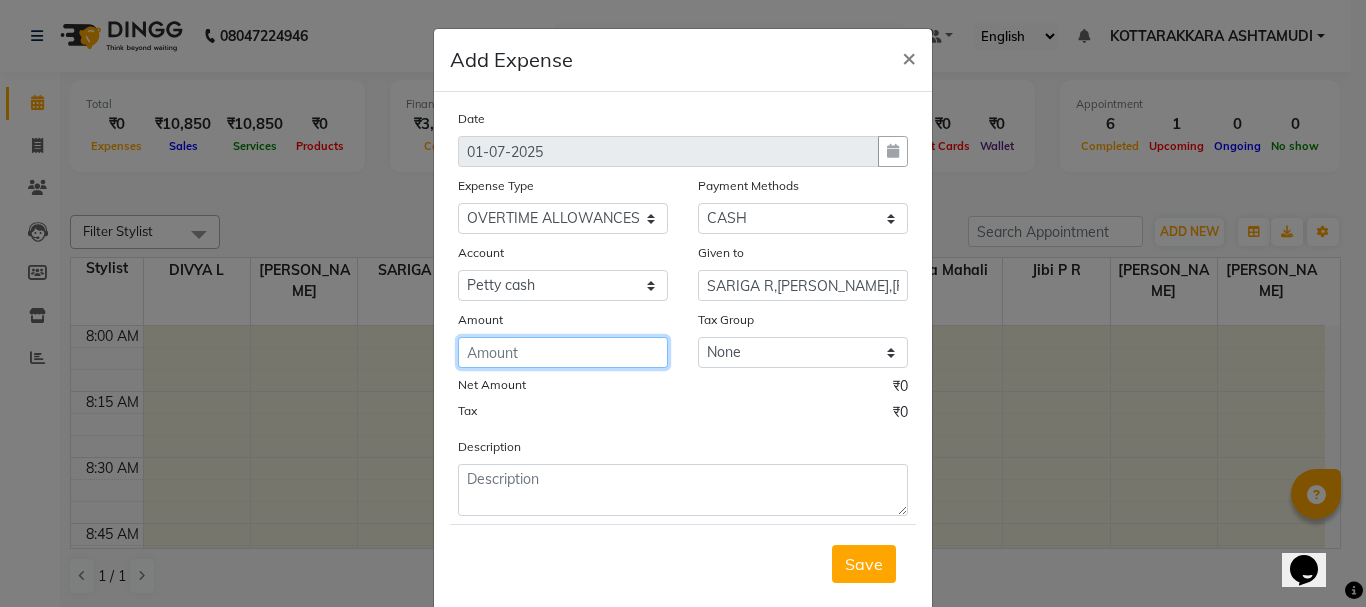click 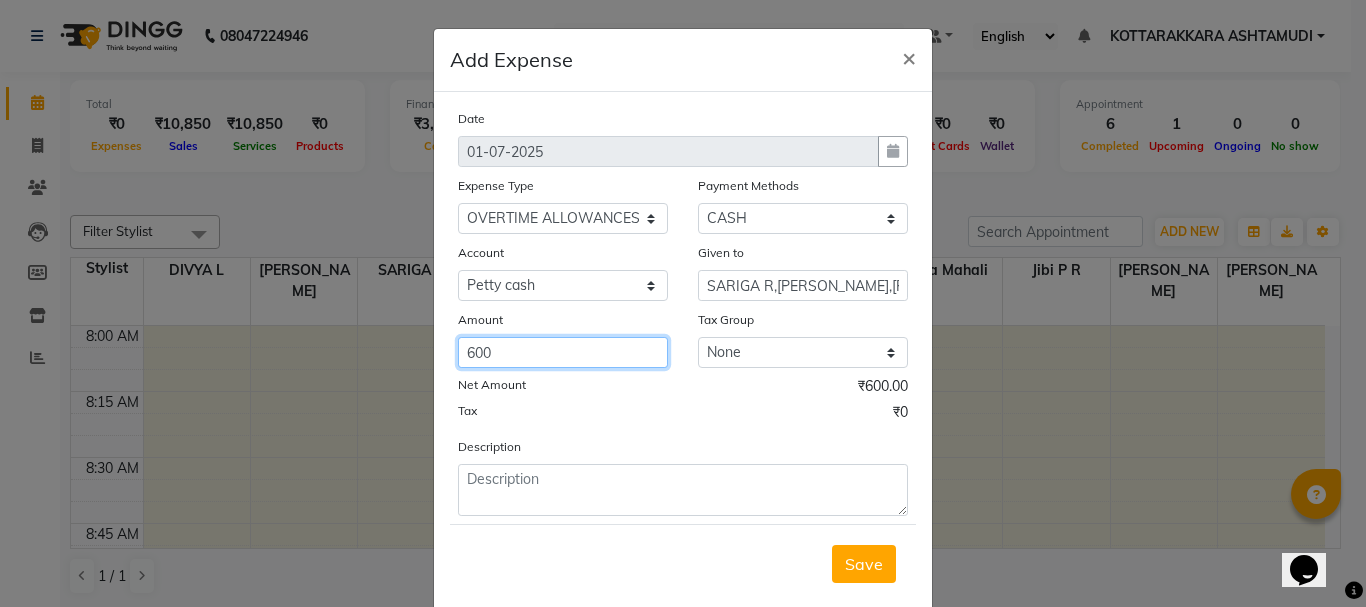 type on "600" 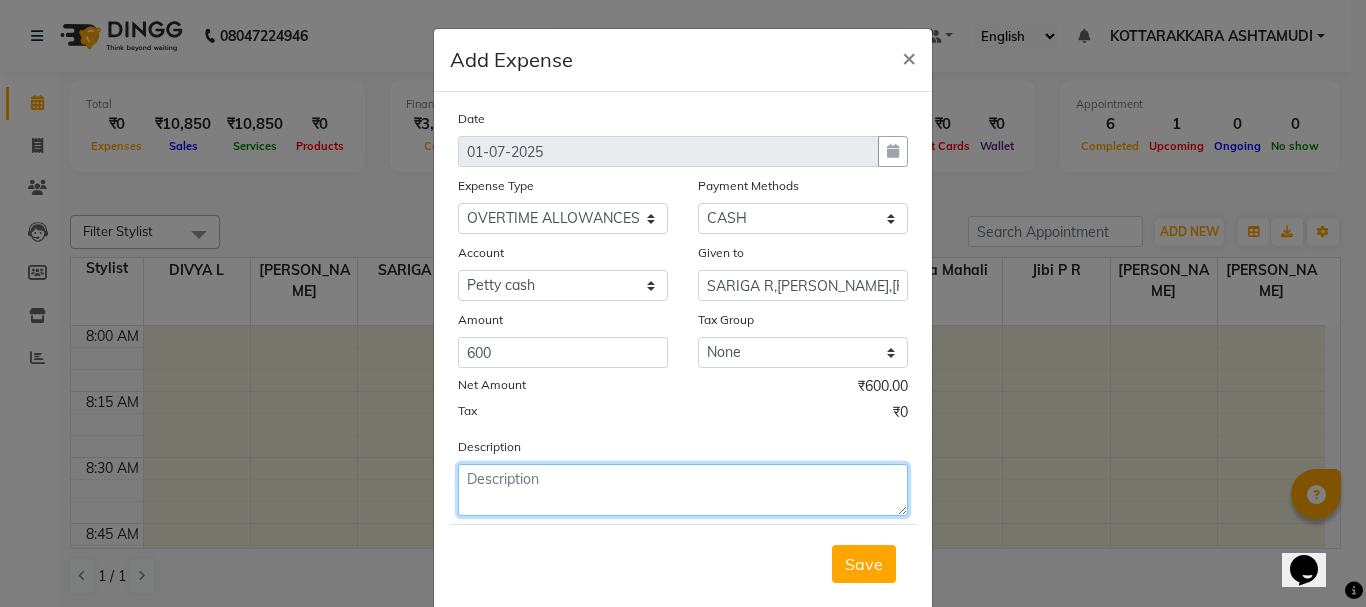 click 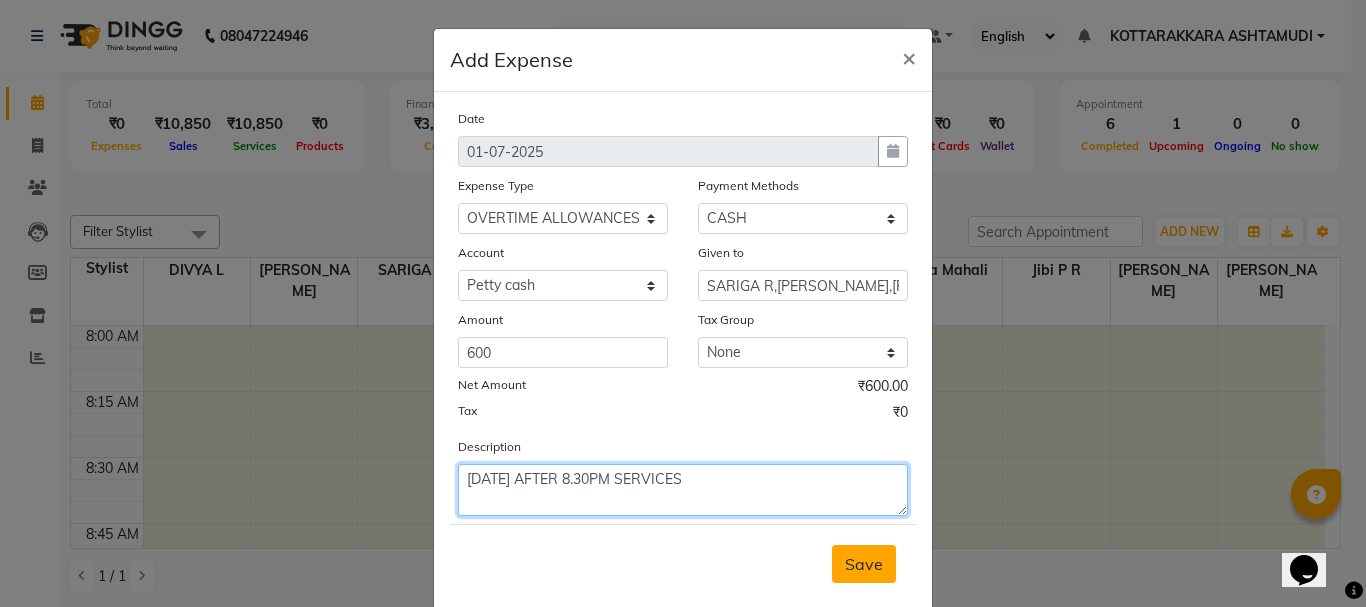 type on "[DATE] AFTER 8.30PM SERVICES" 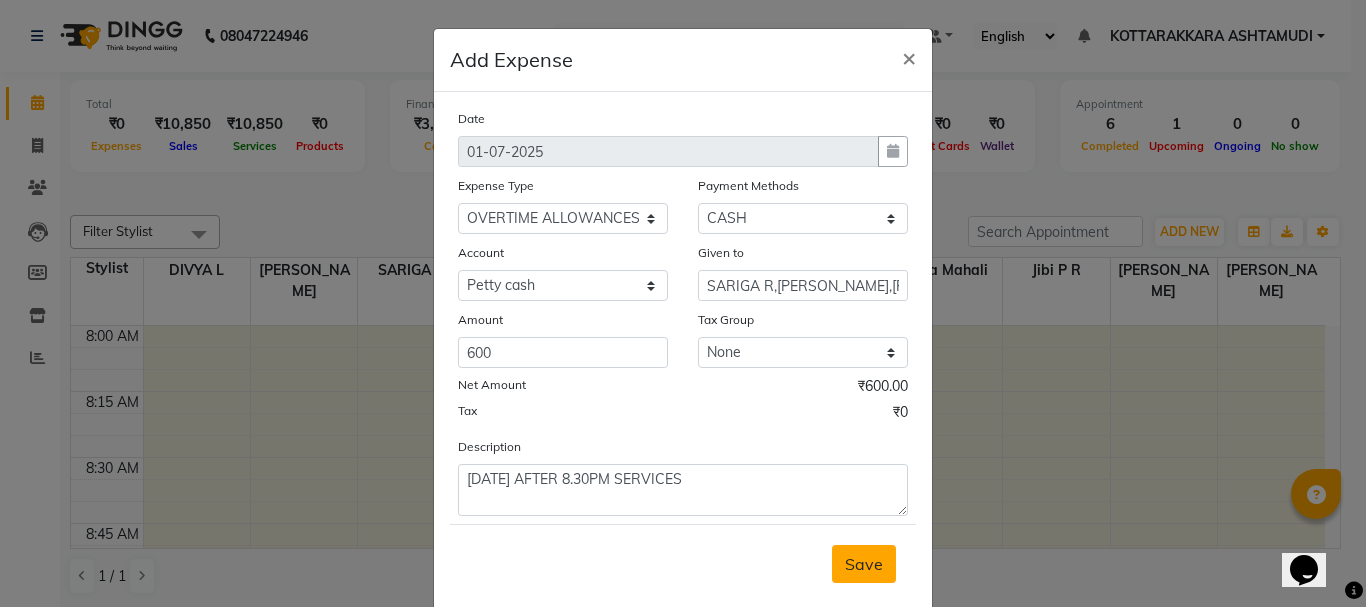 click on "Save" at bounding box center (864, 564) 